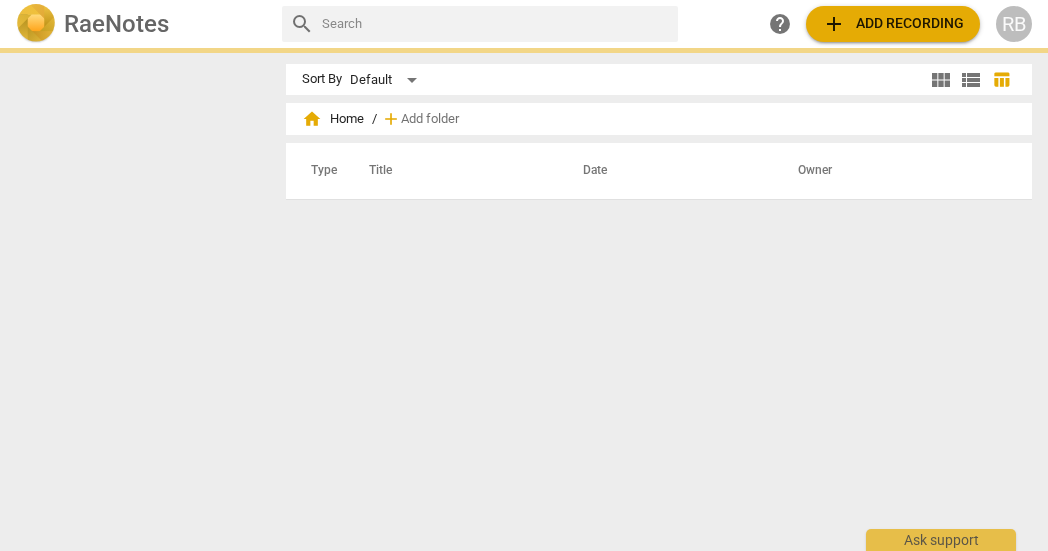 scroll, scrollTop: 0, scrollLeft: 0, axis: both 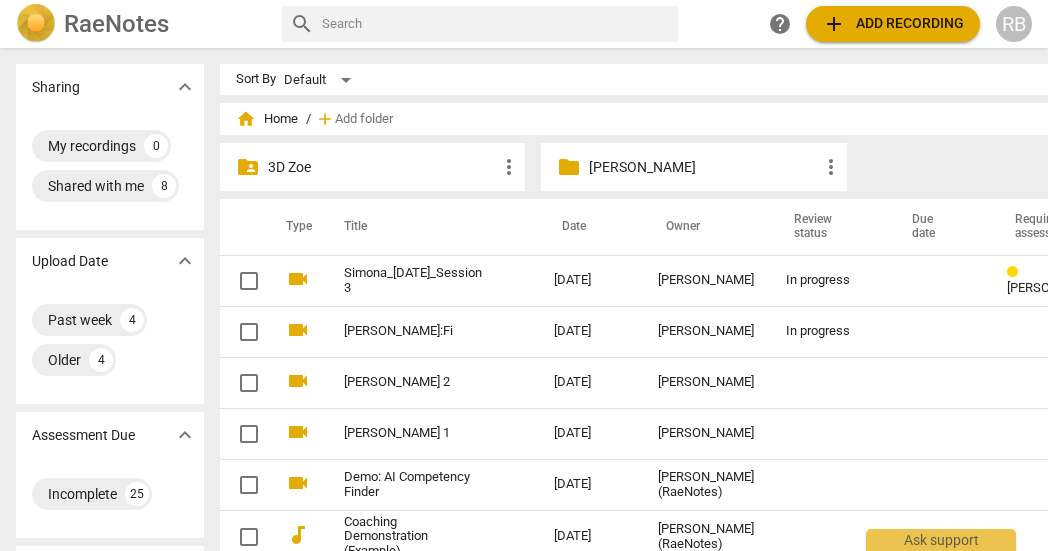 click on "[PERSON_NAME]" at bounding box center (703, 167) 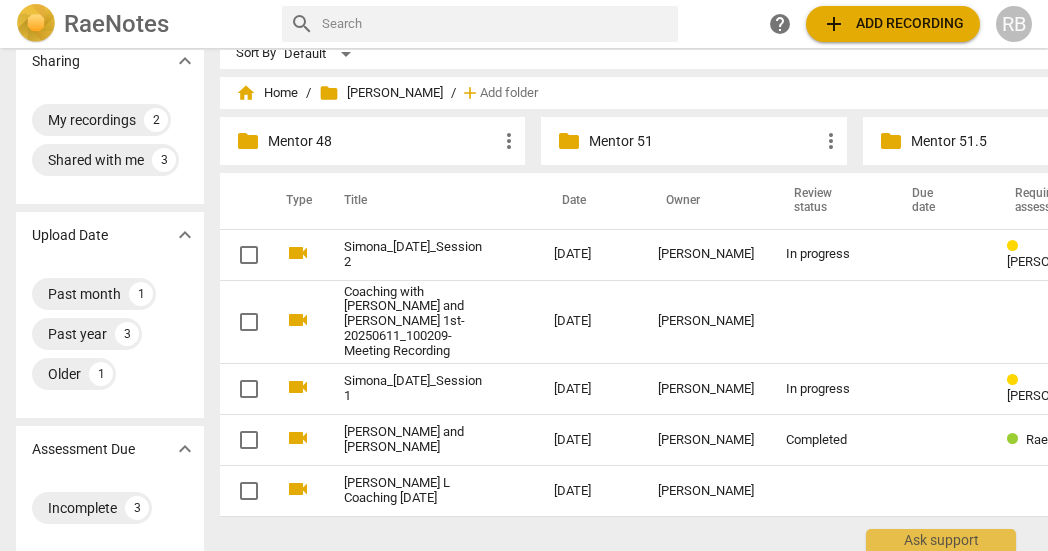 scroll, scrollTop: 0, scrollLeft: 0, axis: both 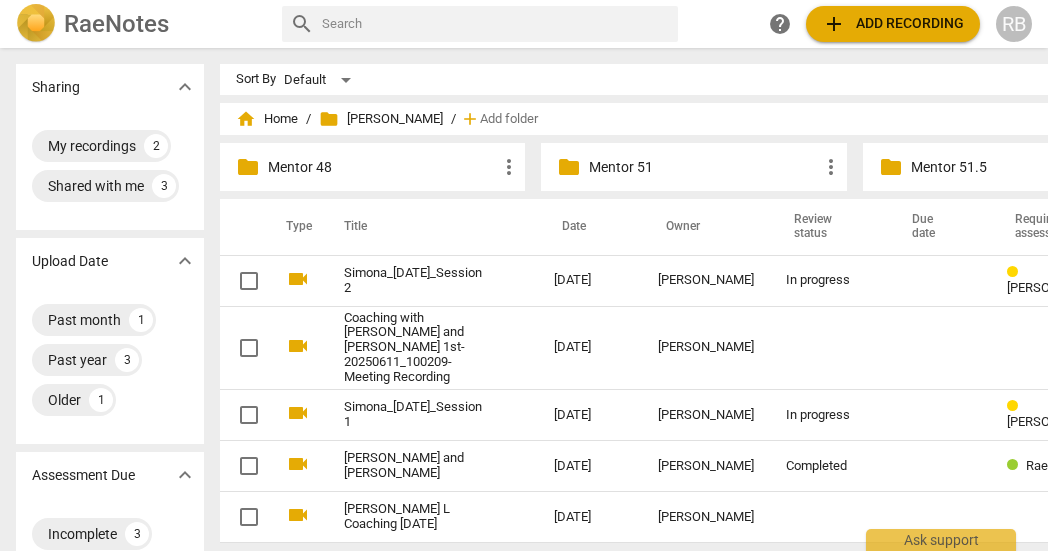 click on "Mentor 51" at bounding box center (703, 167) 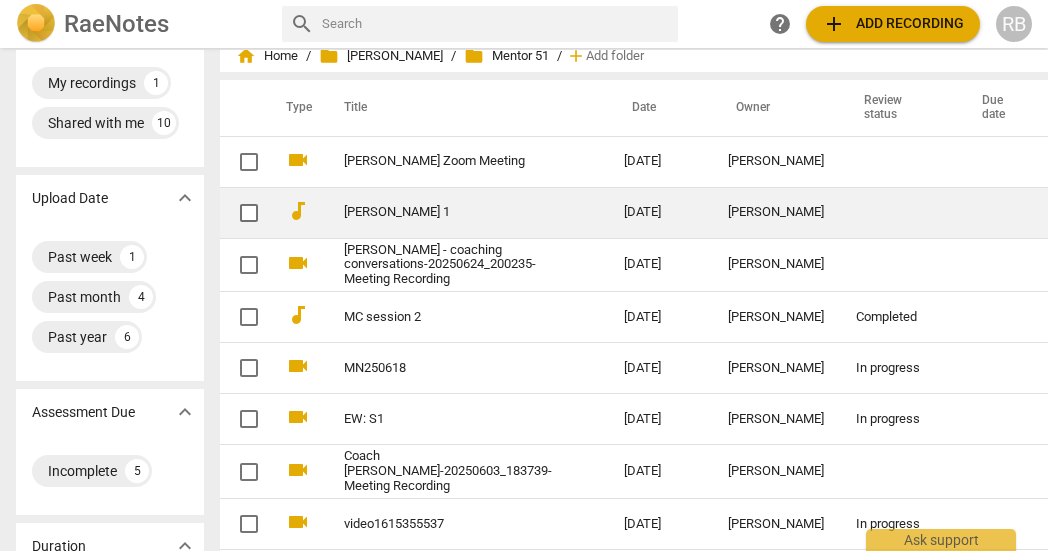 scroll, scrollTop: 64, scrollLeft: 0, axis: vertical 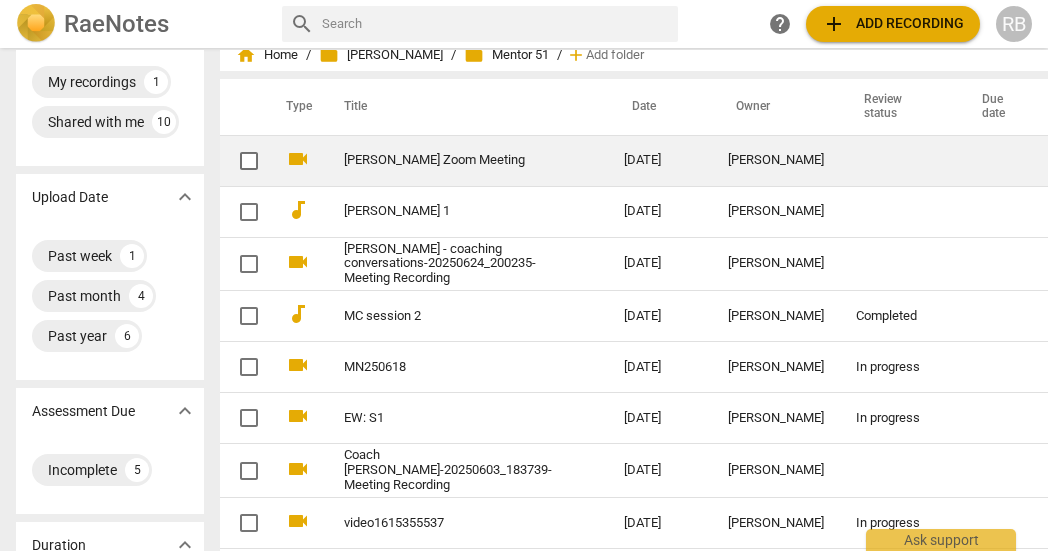 click on "[PERSON_NAME]" at bounding box center (776, 160) 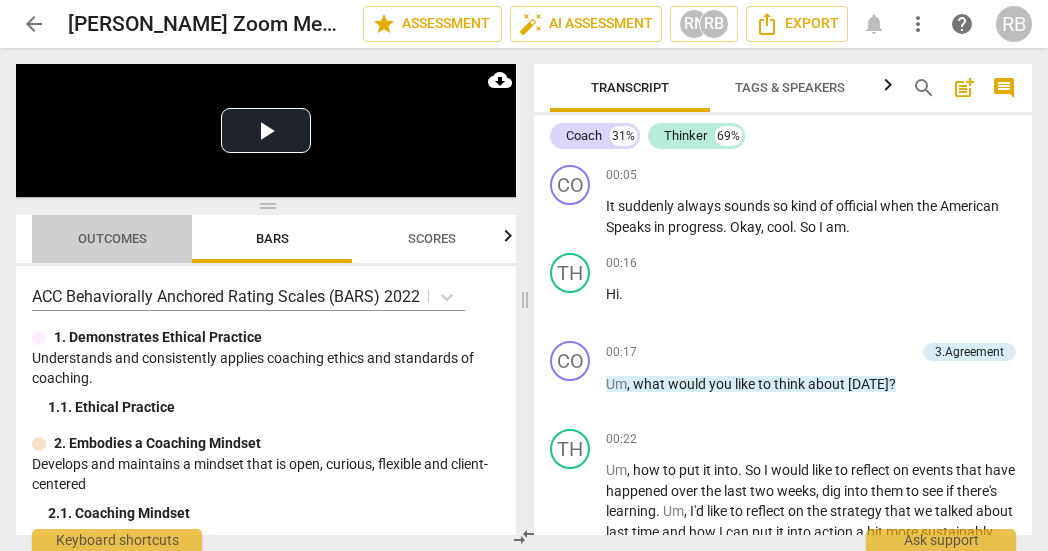 click on "Outcomes" at bounding box center [112, 238] 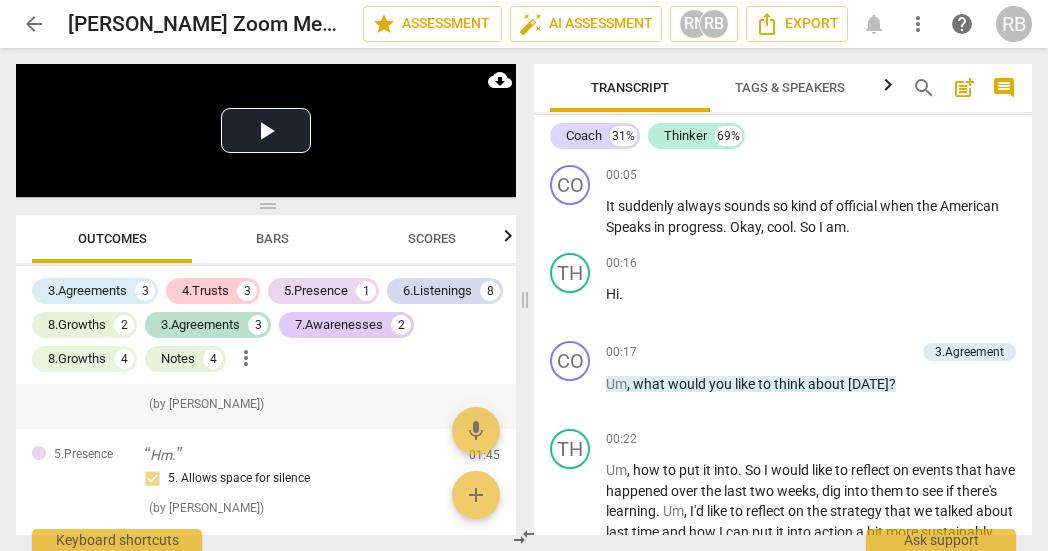 scroll, scrollTop: 111, scrollLeft: 0, axis: vertical 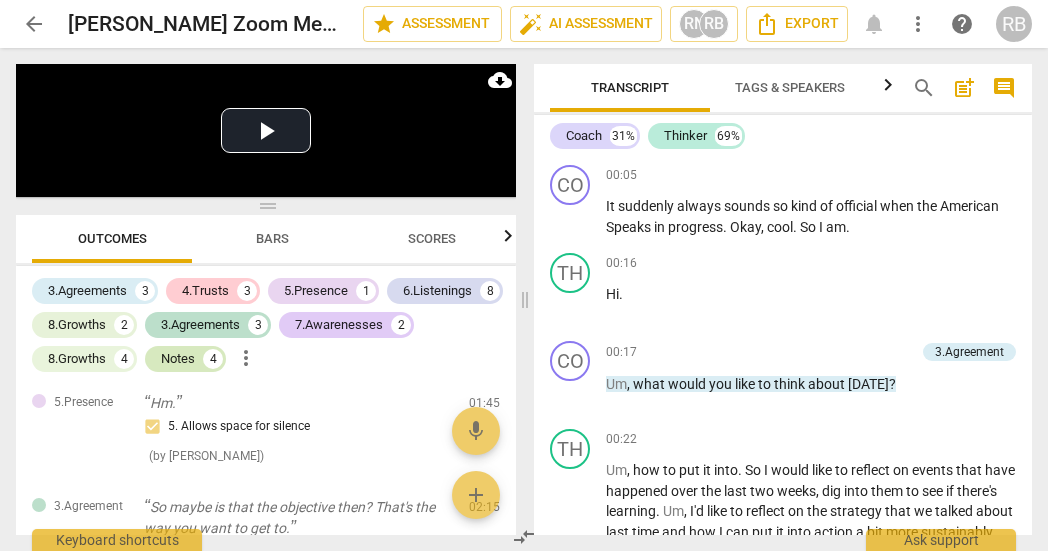 click on "Notes" at bounding box center [178, 359] 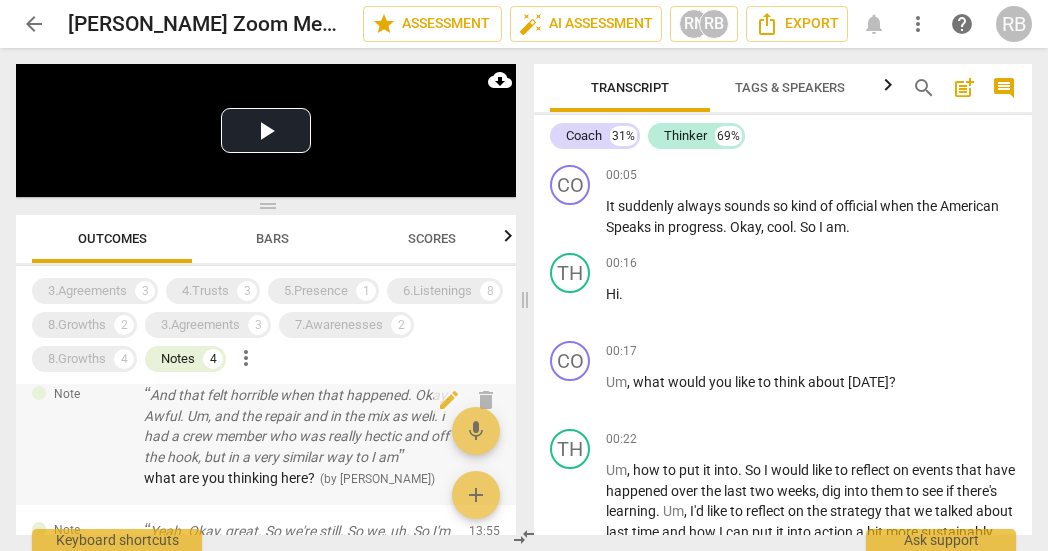 scroll, scrollTop: 97, scrollLeft: 0, axis: vertical 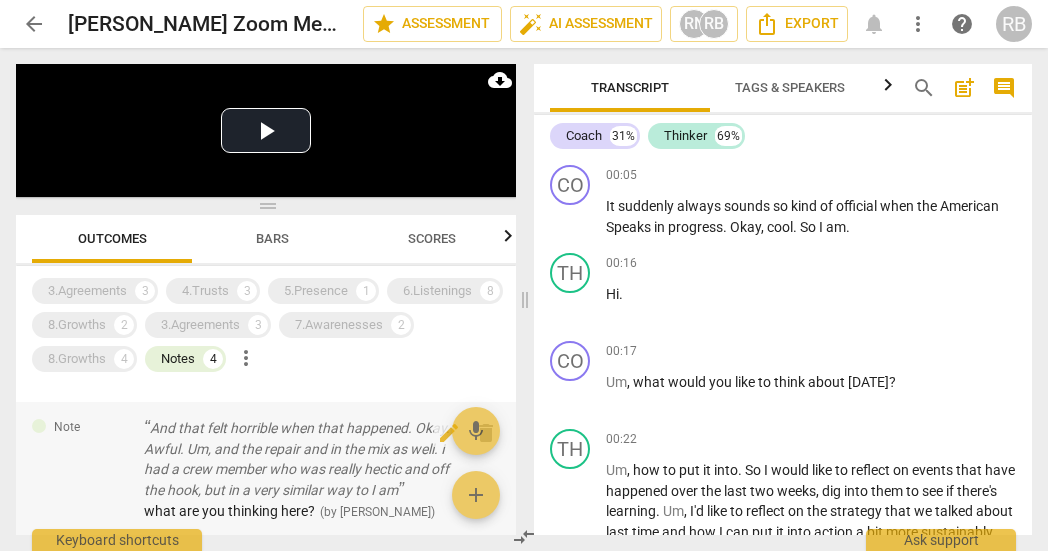 click on "And that felt horrible when that happened. Okay. Awful. Um, and the repair and in the mix as well. I had a crew member who was really hectic and off the hook, but in a very similar way to I am" at bounding box center (298, 459) 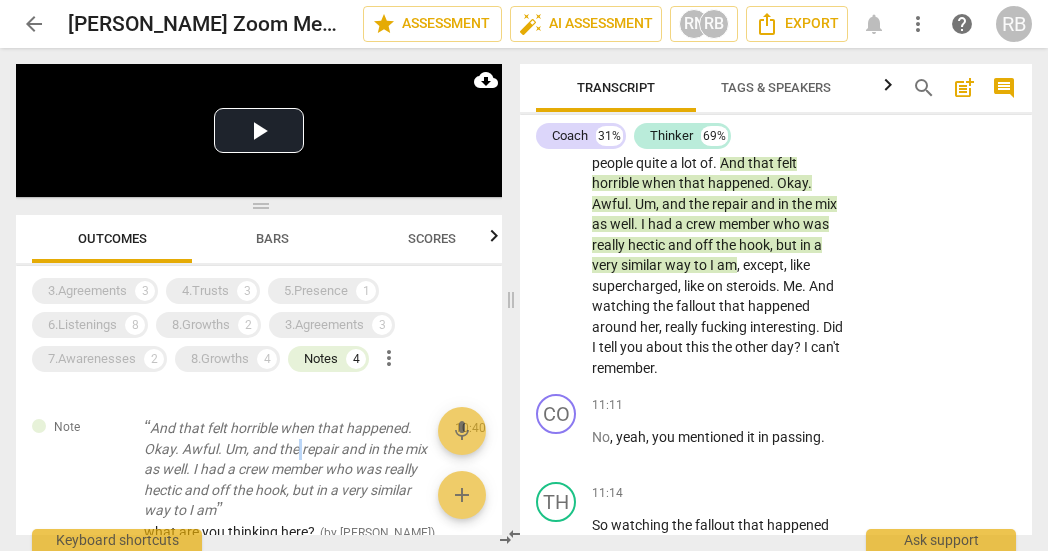 scroll, scrollTop: 7649, scrollLeft: 0, axis: vertical 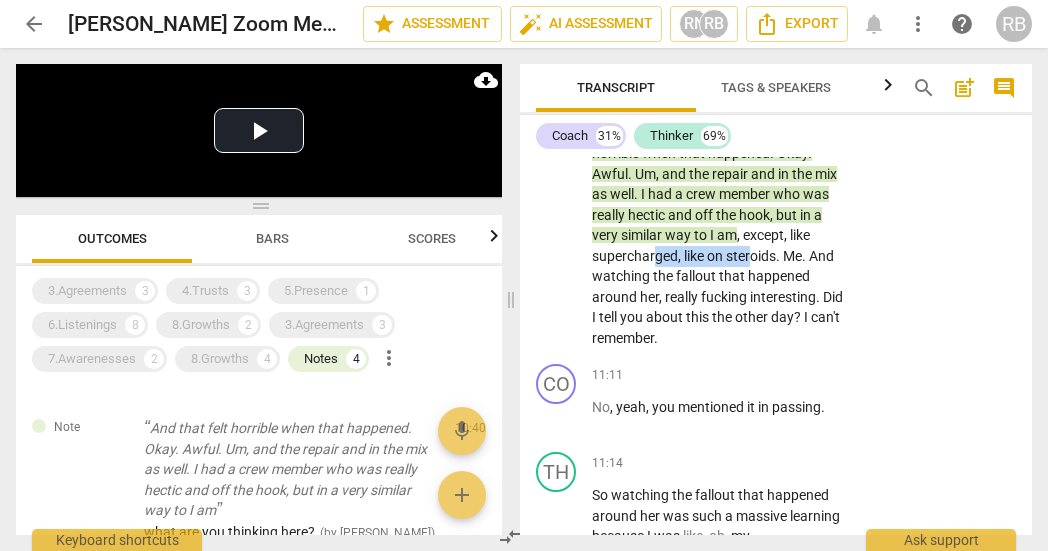 drag, startPoint x: 751, startPoint y: 358, endPoint x: 658, endPoint y: 370, distance: 93.770996 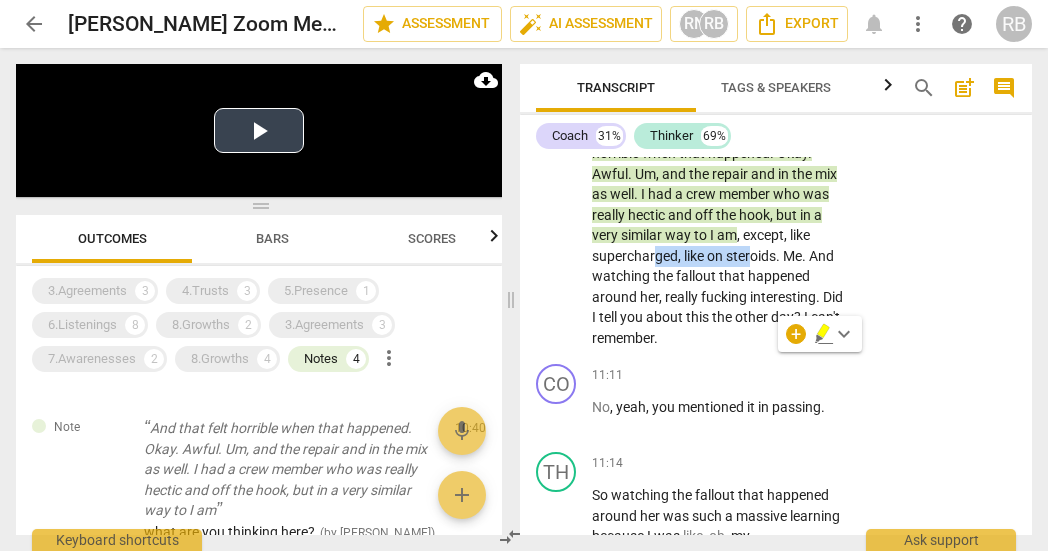 click at bounding box center [259, 130] 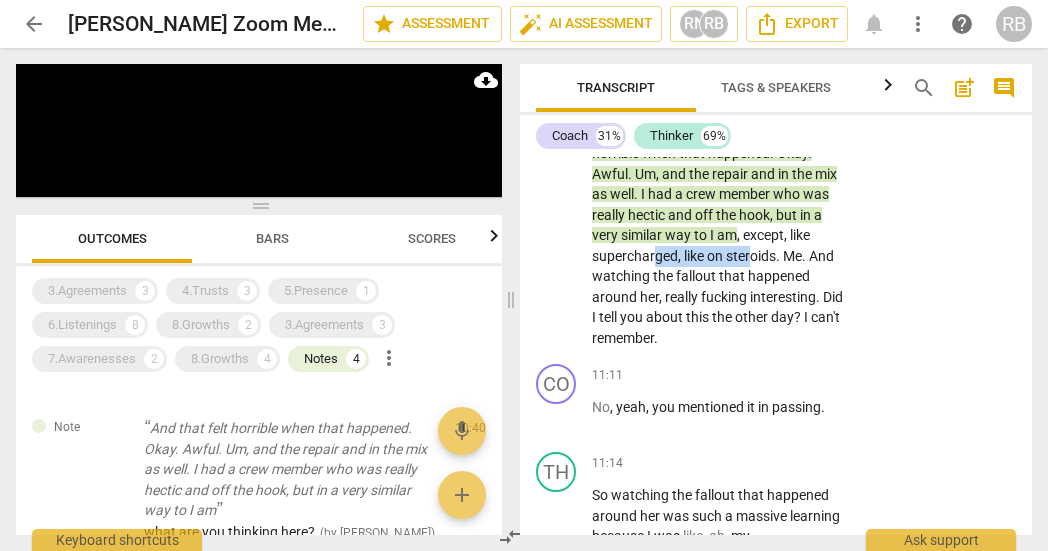 scroll, scrollTop: 43, scrollLeft: 0, axis: vertical 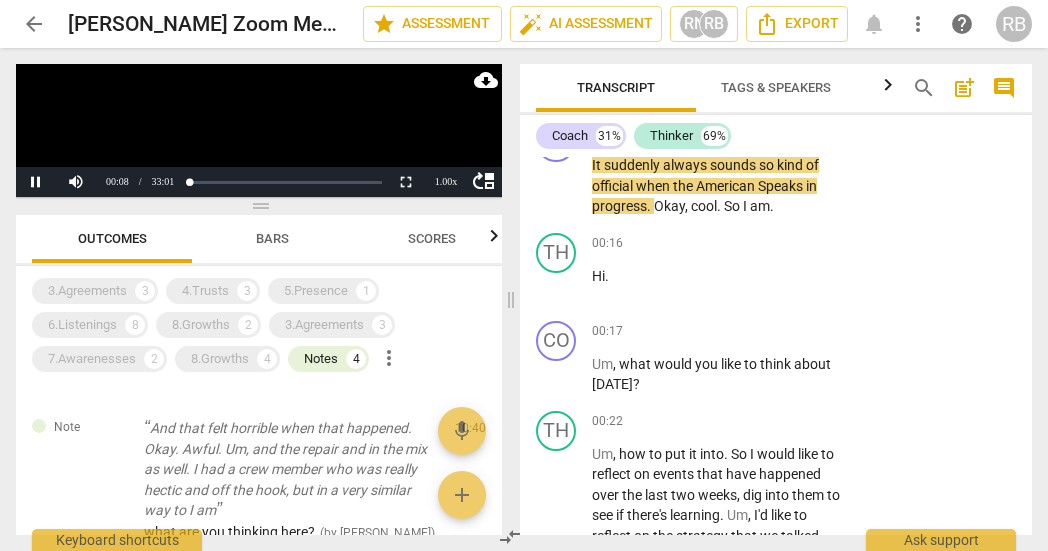 drag, startPoint x: 557, startPoint y: 191, endPoint x: 1039, endPoint y: 216, distance: 482.64792 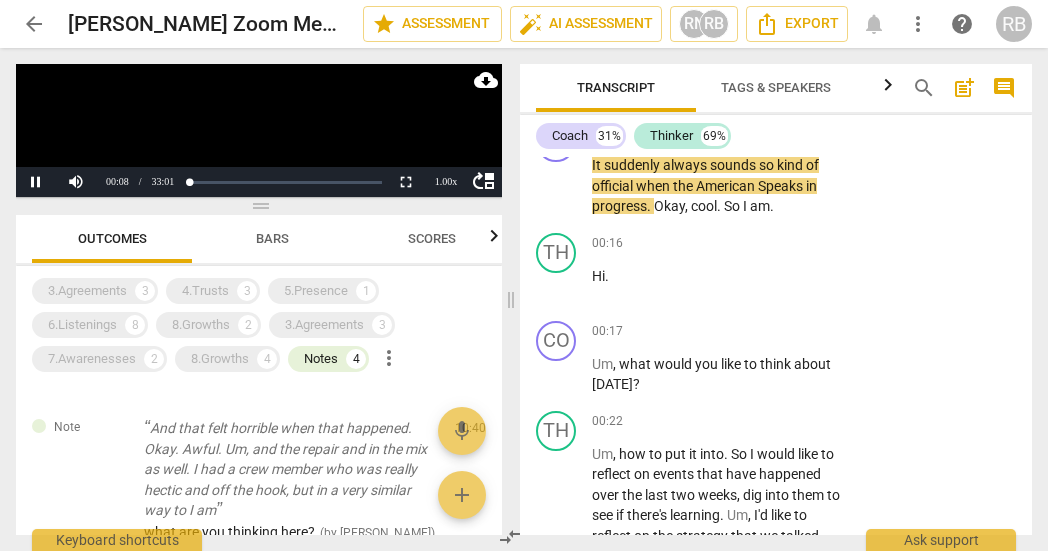 click on "pause" at bounding box center [557, 186] 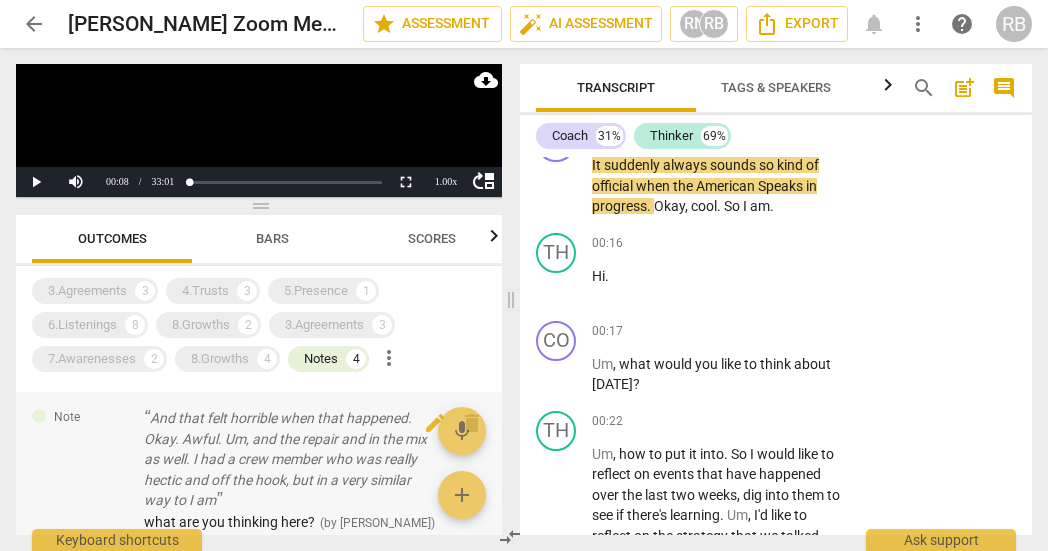 scroll, scrollTop: 0, scrollLeft: 0, axis: both 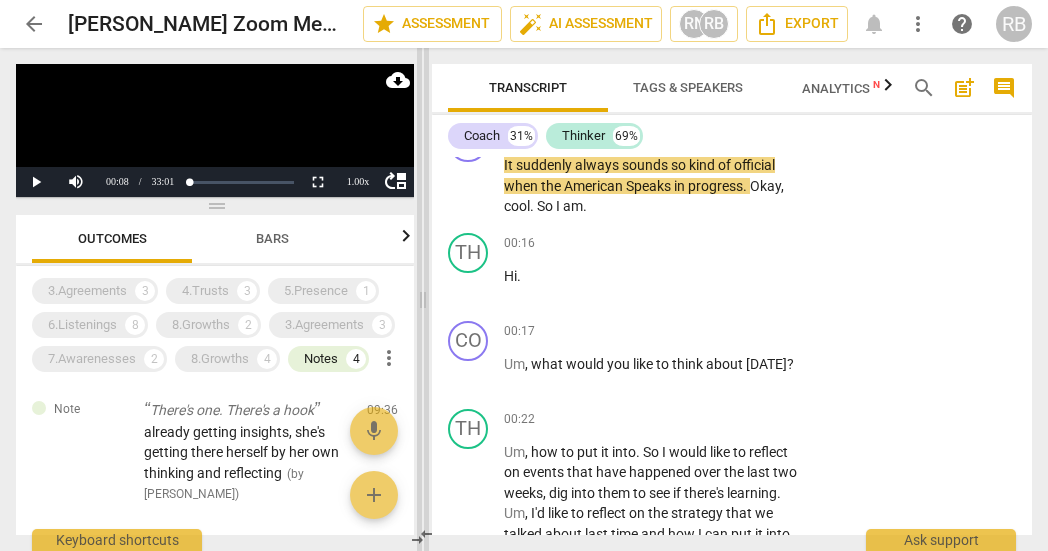 drag, startPoint x: 514, startPoint y: 298, endPoint x: 426, endPoint y: 302, distance: 88.09086 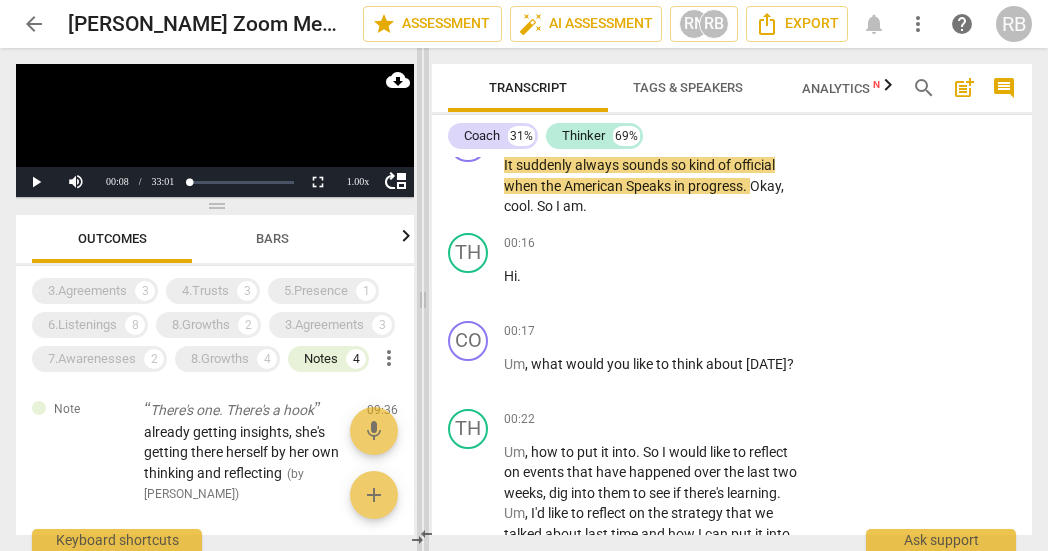 click at bounding box center [423, 299] 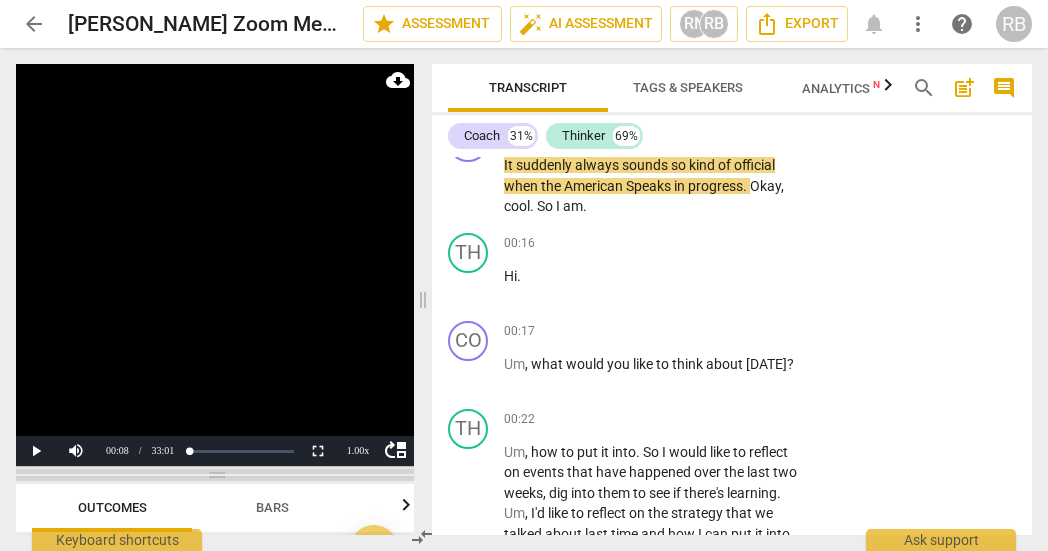 drag, startPoint x: 212, startPoint y: 206, endPoint x: 225, endPoint y: 472, distance: 266.31747 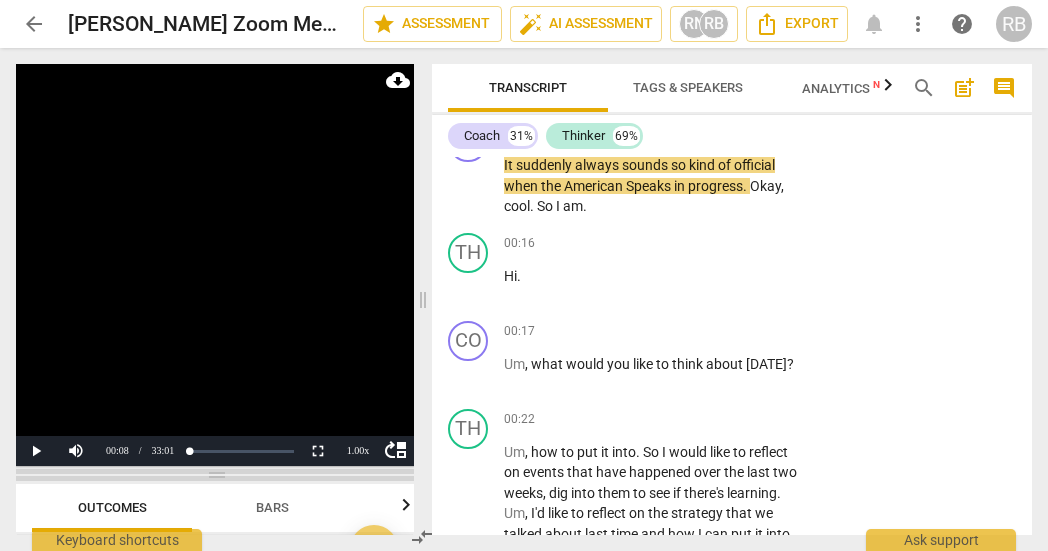 click at bounding box center [215, 475] 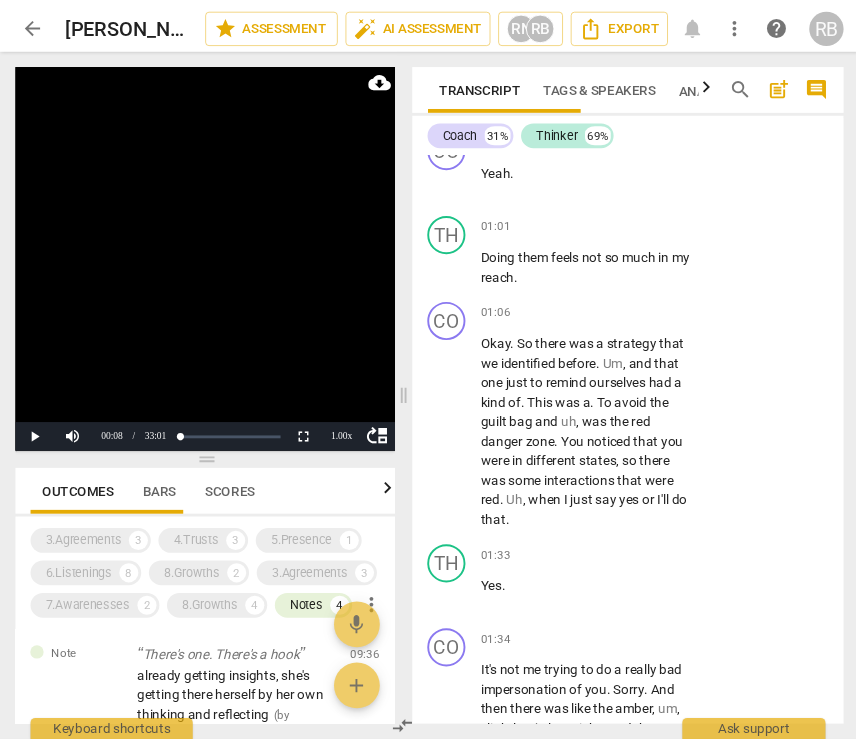 scroll, scrollTop: 637, scrollLeft: 0, axis: vertical 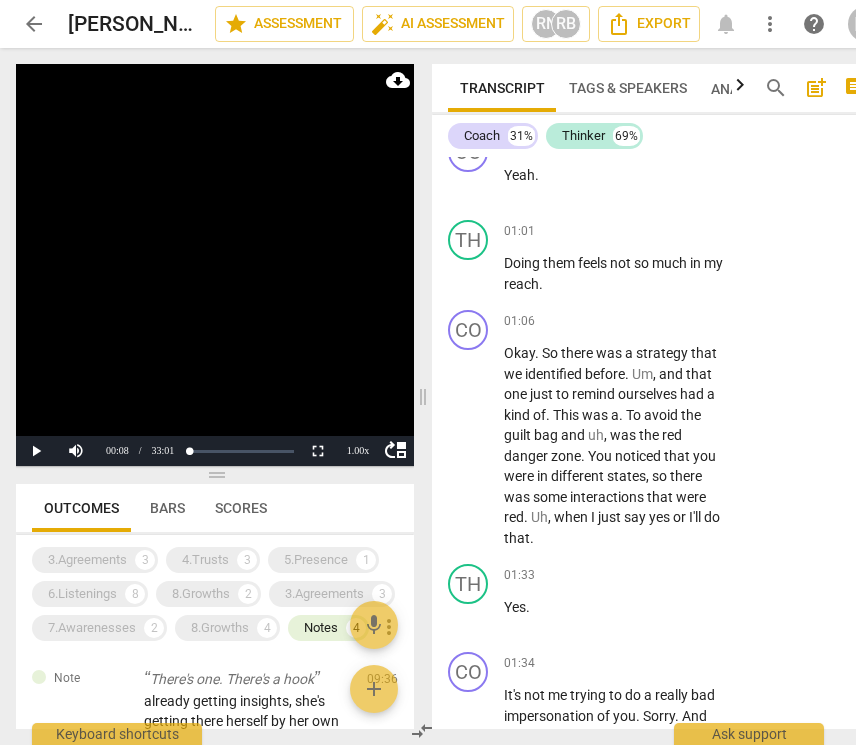 click on "Outcomes" at bounding box center (81, 508) 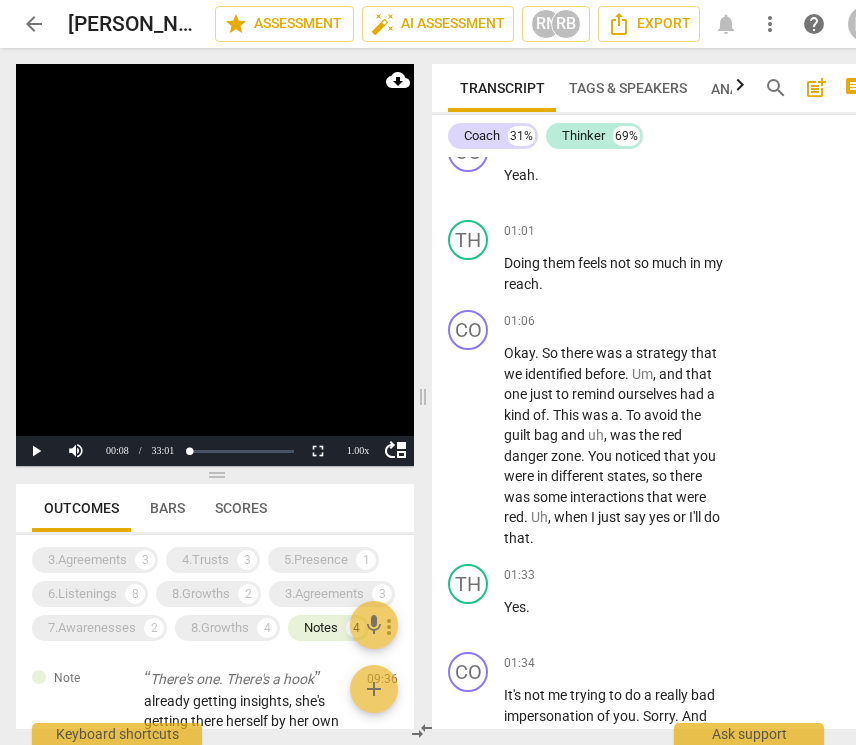 drag, startPoint x: 65, startPoint y: 553, endPoint x: 165, endPoint y: 565, distance: 100.71743 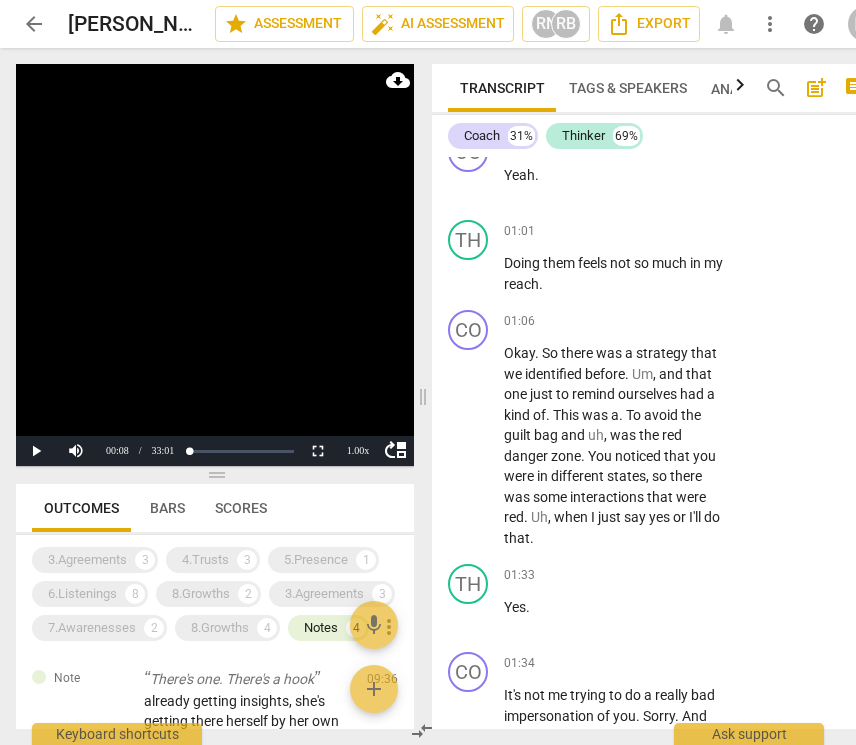 click on "3.Agreements" at bounding box center [87, 560] 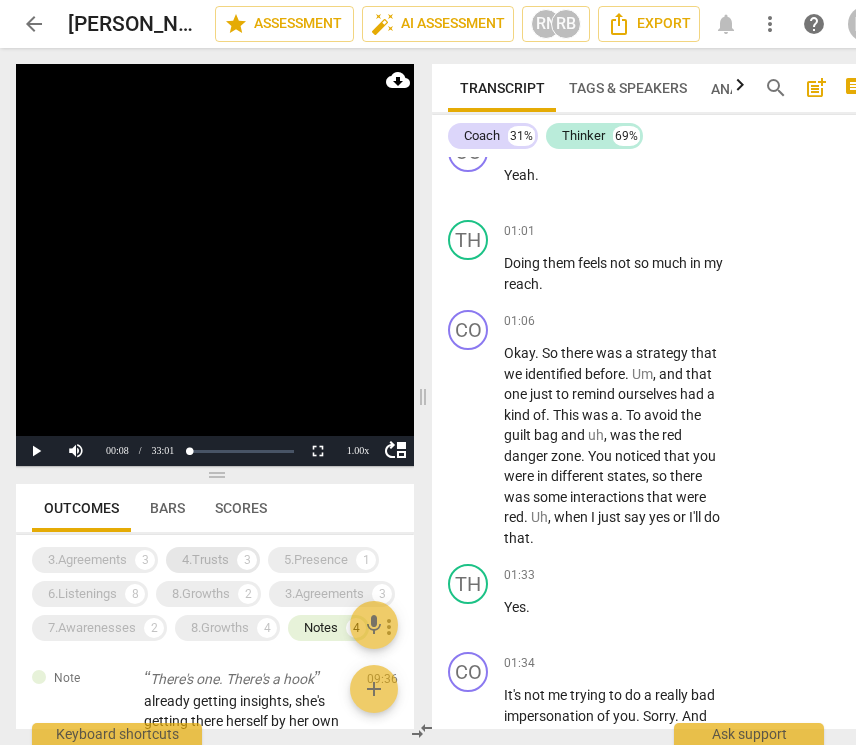 scroll, scrollTop: 657, scrollLeft: 0, axis: vertical 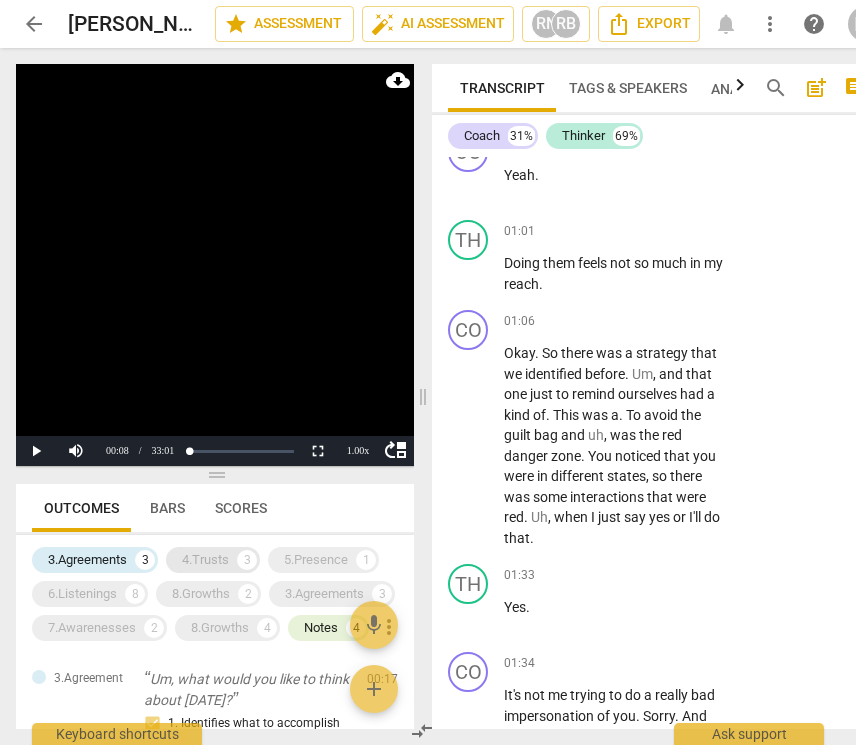 drag, startPoint x: 192, startPoint y: 554, endPoint x: 238, endPoint y: 558, distance: 46.173584 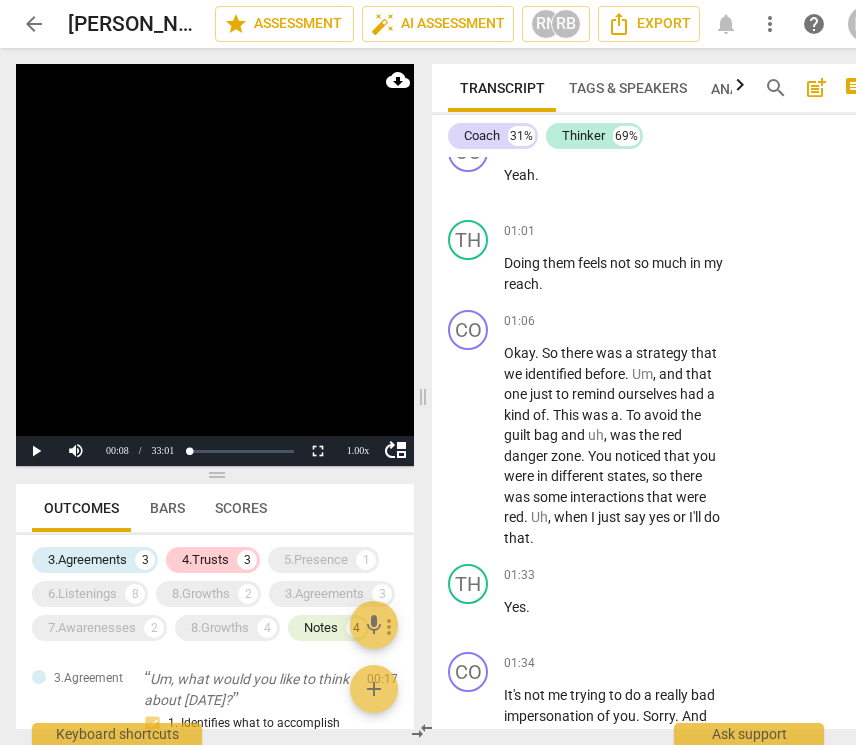 drag, startPoint x: 314, startPoint y: 552, endPoint x: 113, endPoint y: 574, distance: 202.2004 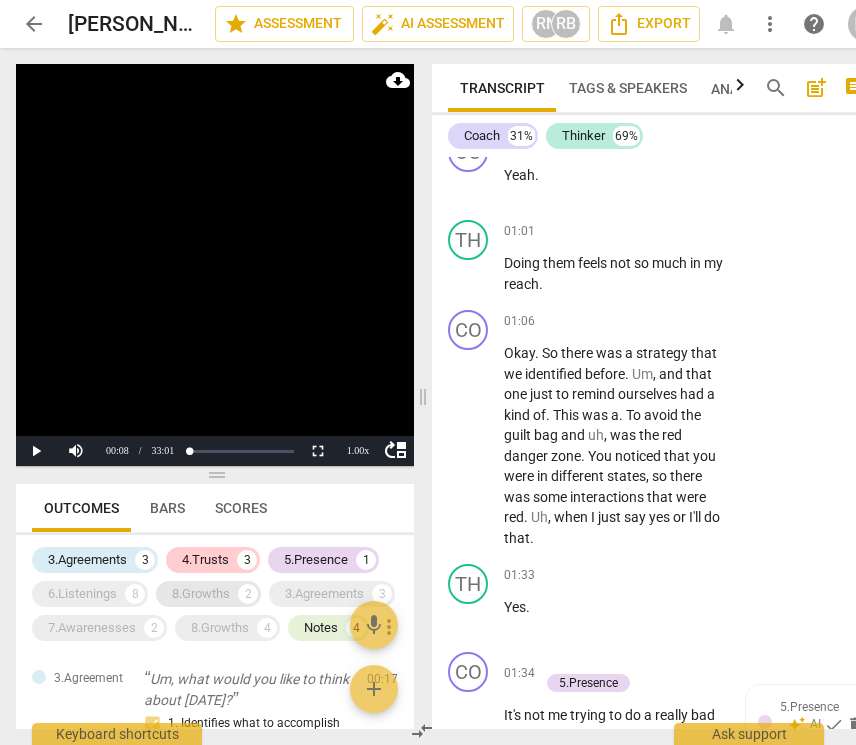 drag, startPoint x: 111, startPoint y: 587, endPoint x: 191, endPoint y: 590, distance: 80.05623 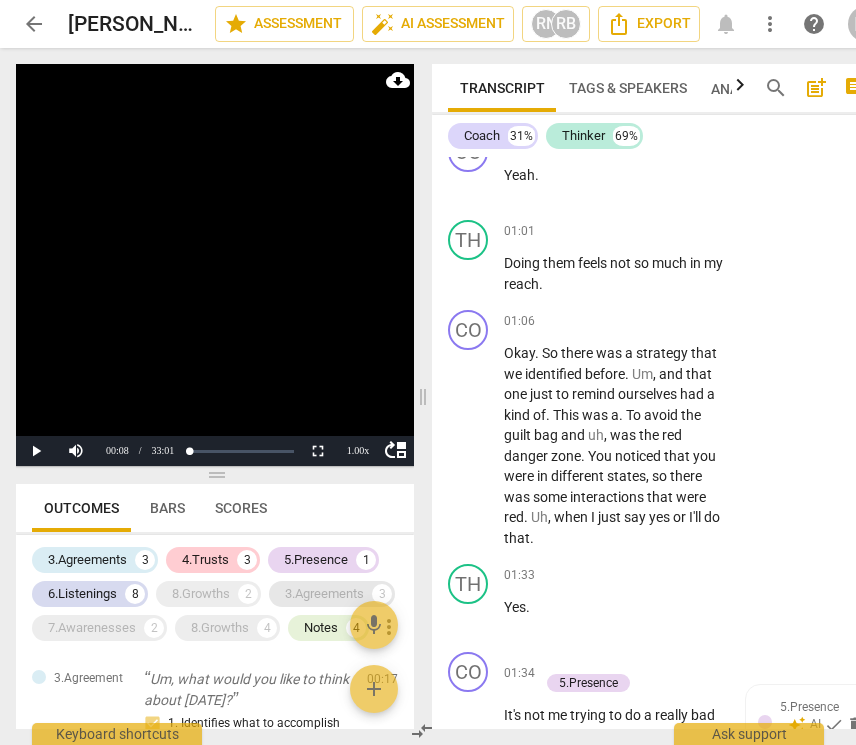 drag, startPoint x: 193, startPoint y: 588, endPoint x: 278, endPoint y: 594, distance: 85.2115 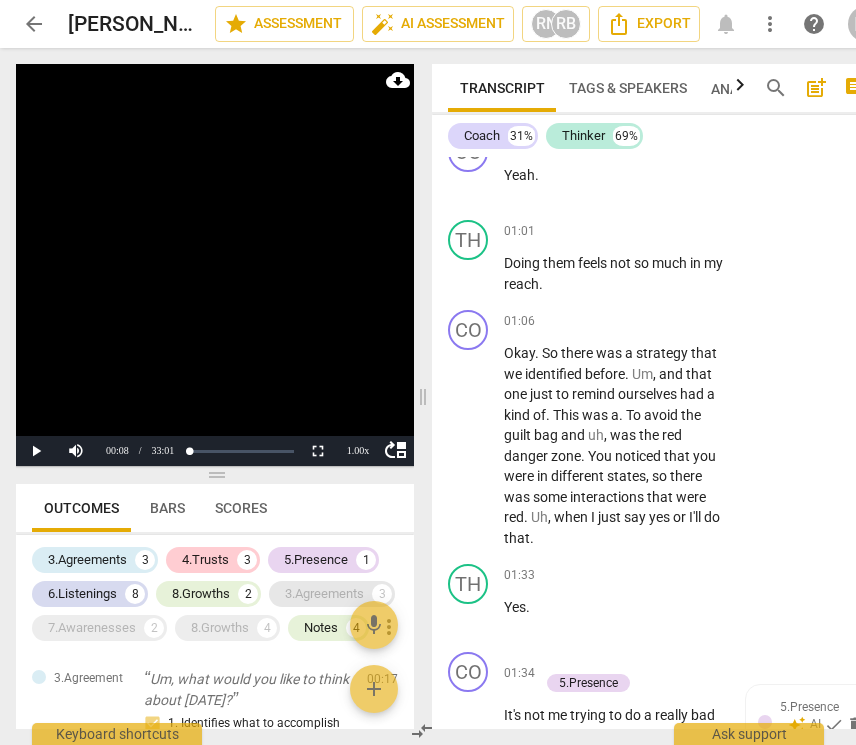 drag, startPoint x: 298, startPoint y: 594, endPoint x: 276, endPoint y: 598, distance: 22.36068 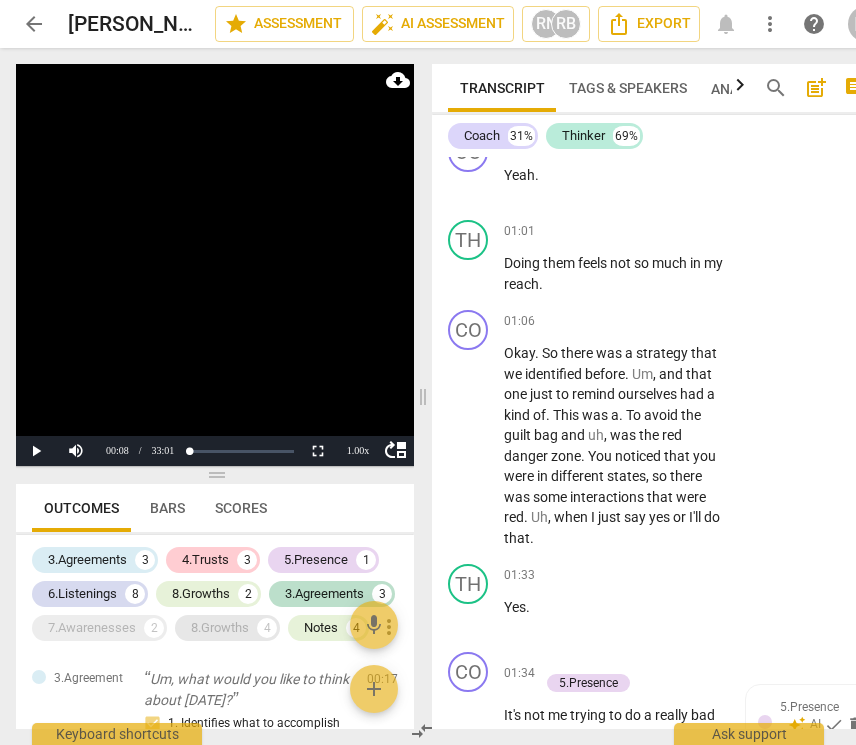 click on "7.Awarenesses" at bounding box center (92, 628) 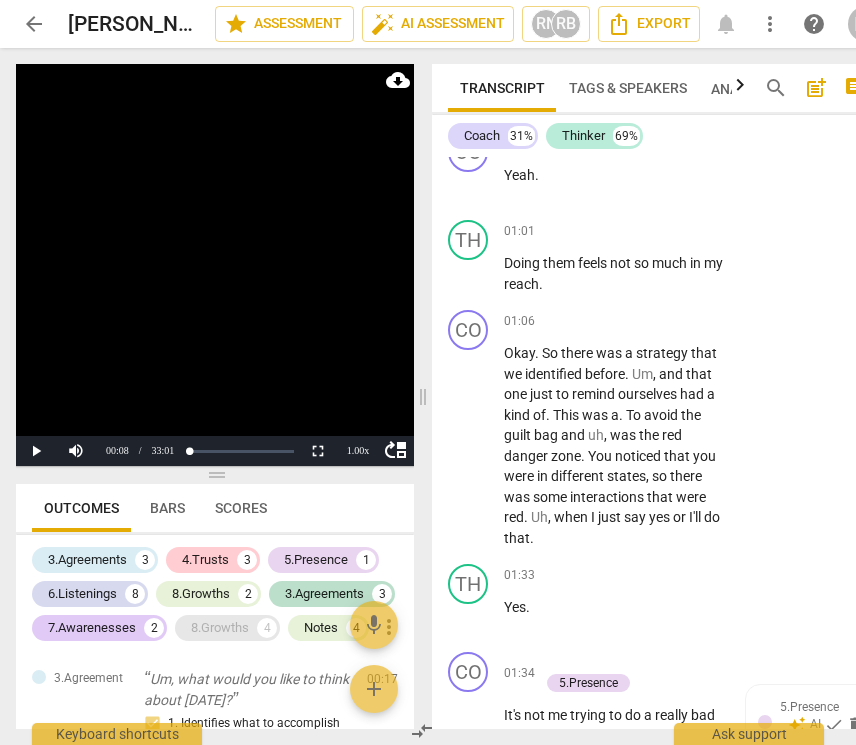 click on "8.Growths" at bounding box center [220, 628] 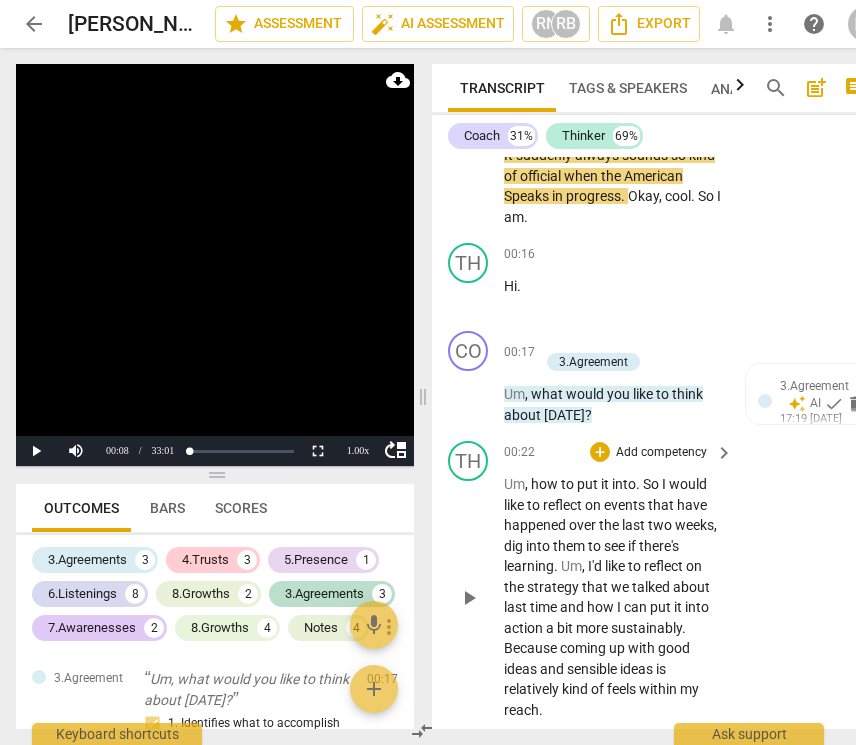 scroll, scrollTop: 0, scrollLeft: 0, axis: both 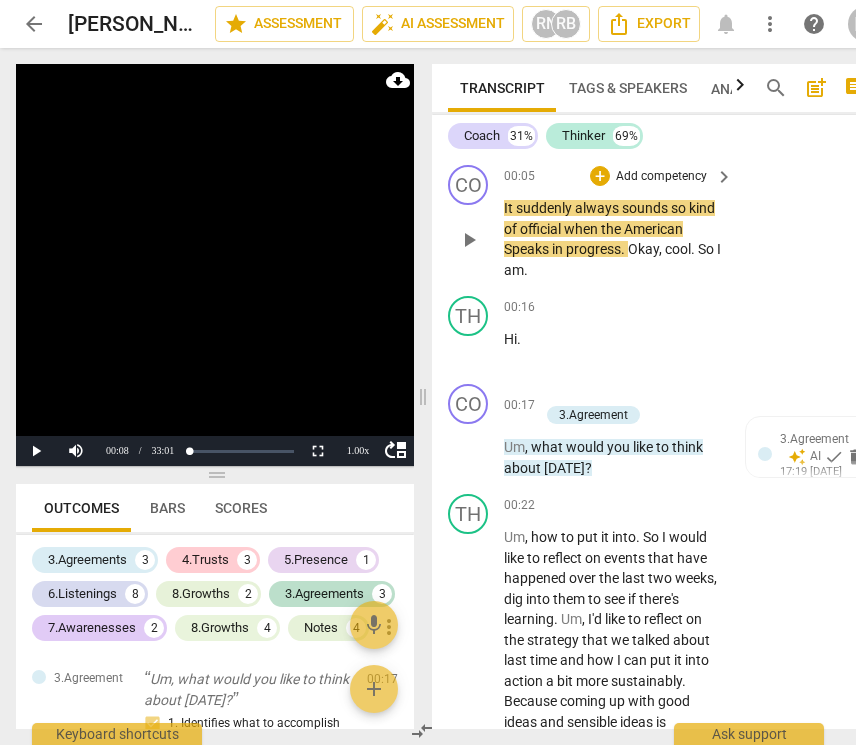 click on "play_arrow" at bounding box center [469, 240] 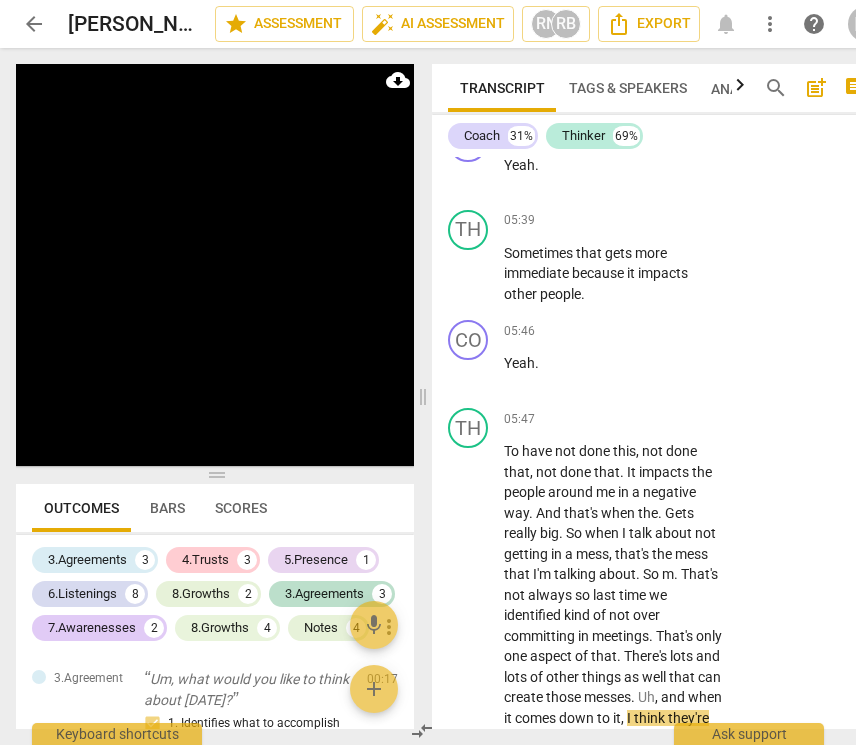 scroll, scrollTop: 4829, scrollLeft: 0, axis: vertical 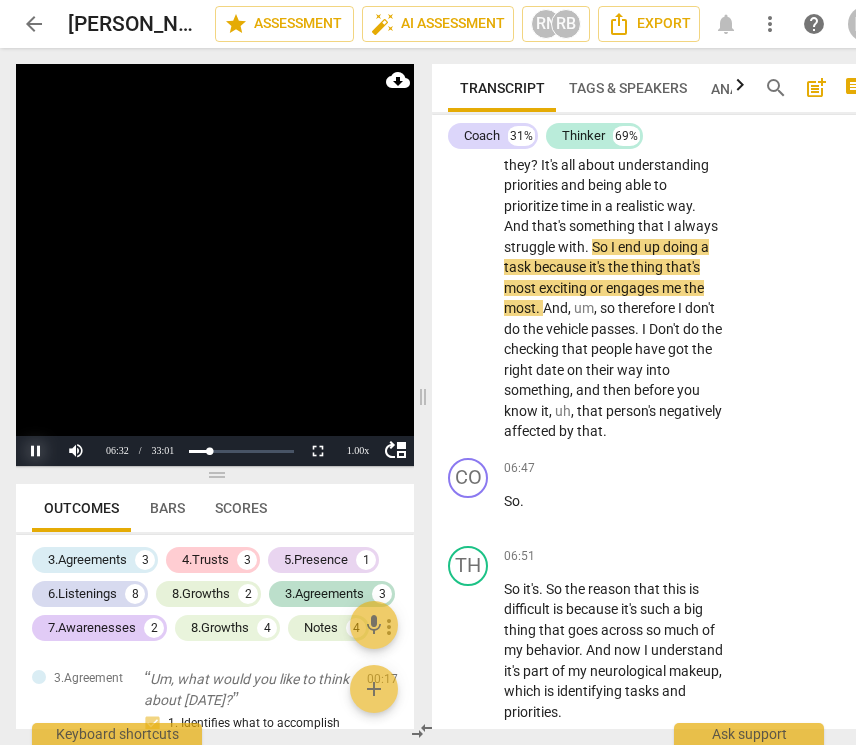 click on "Pause" at bounding box center [36, 451] 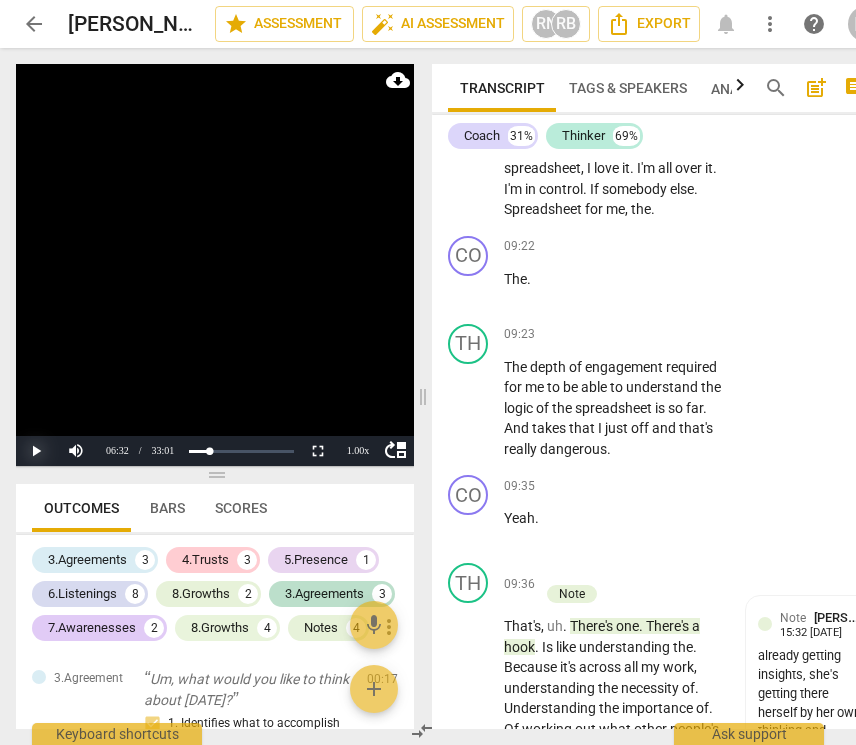 scroll, scrollTop: 7560, scrollLeft: 0, axis: vertical 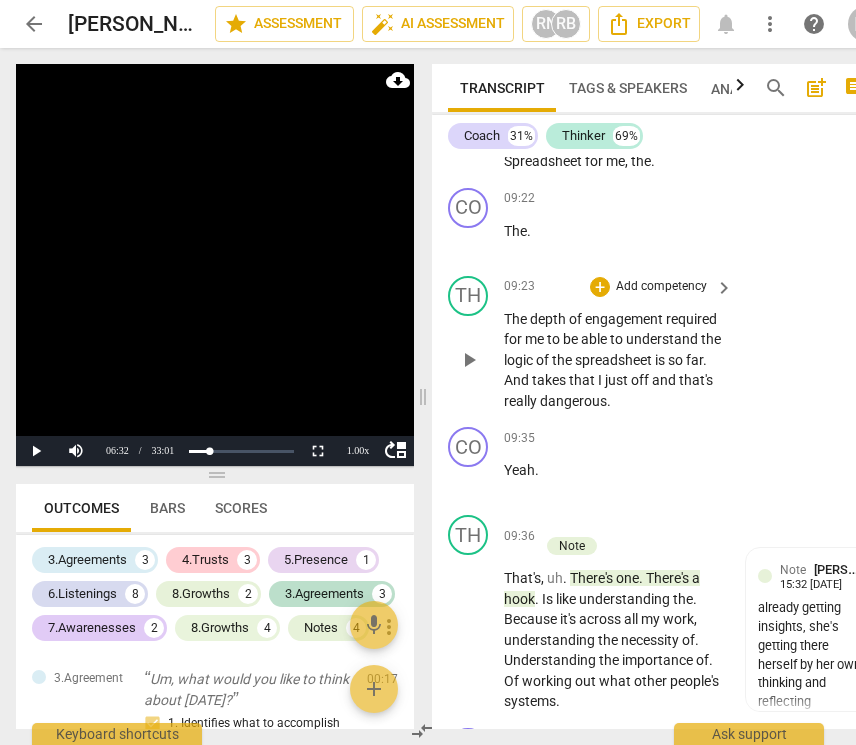 click on "play_arrow" at bounding box center (469, 360) 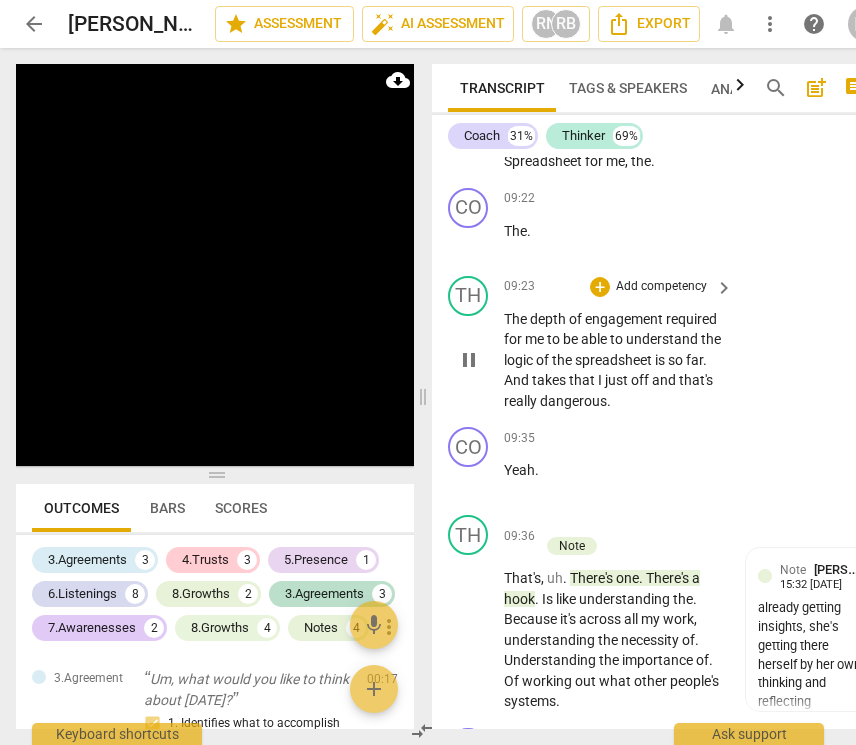 scroll, scrollTop: 8186, scrollLeft: 0, axis: vertical 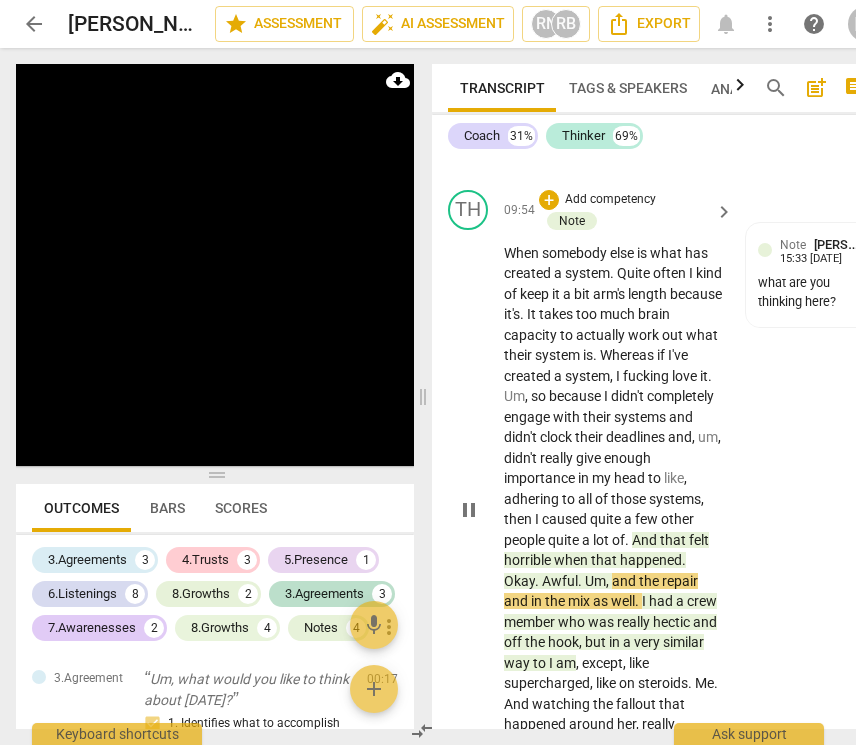 click on "pause" at bounding box center [469, 510] 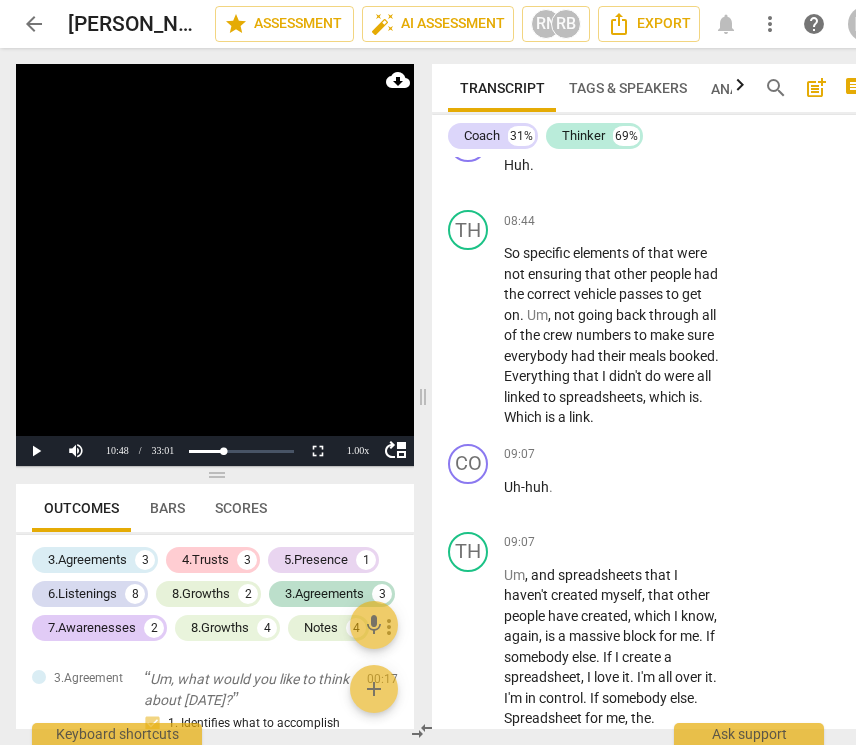scroll, scrollTop: 7007, scrollLeft: 0, axis: vertical 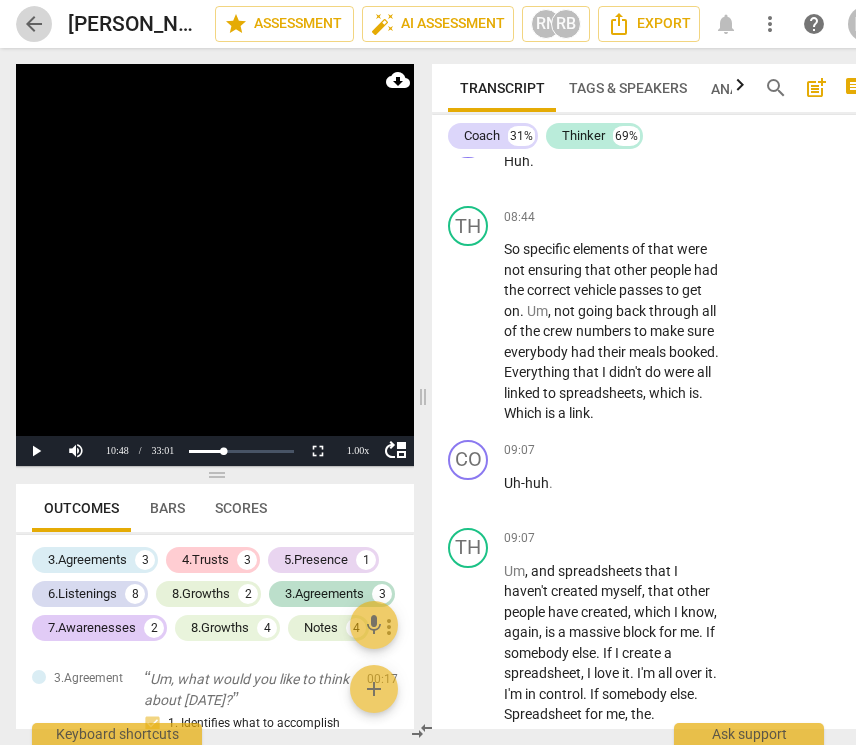 click on "arrow_back" at bounding box center (34, 24) 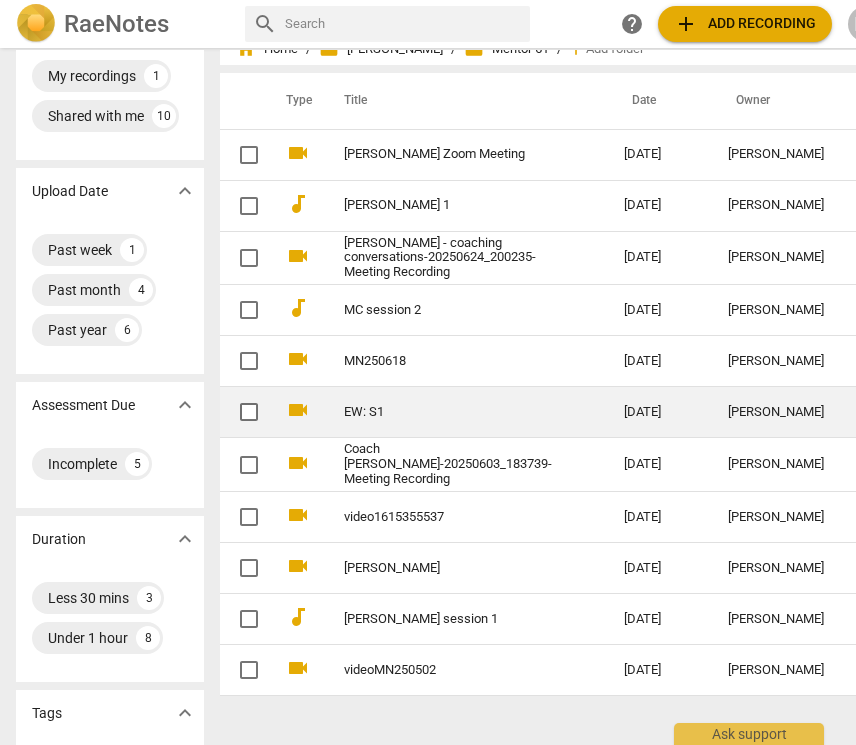 scroll, scrollTop: 70, scrollLeft: 1, axis: both 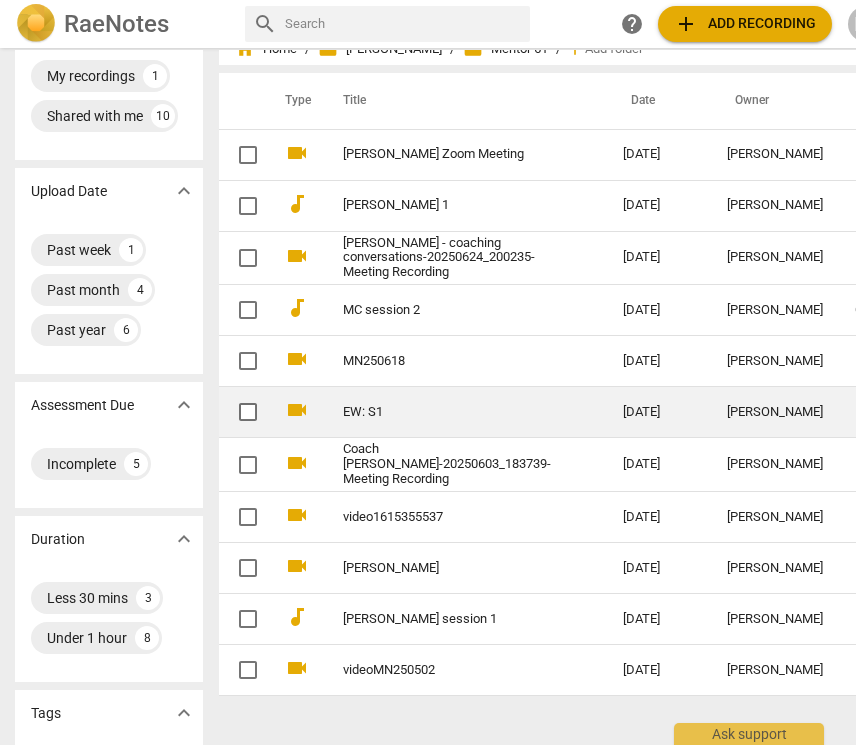 click on "EW: S1" at bounding box center [463, 412] 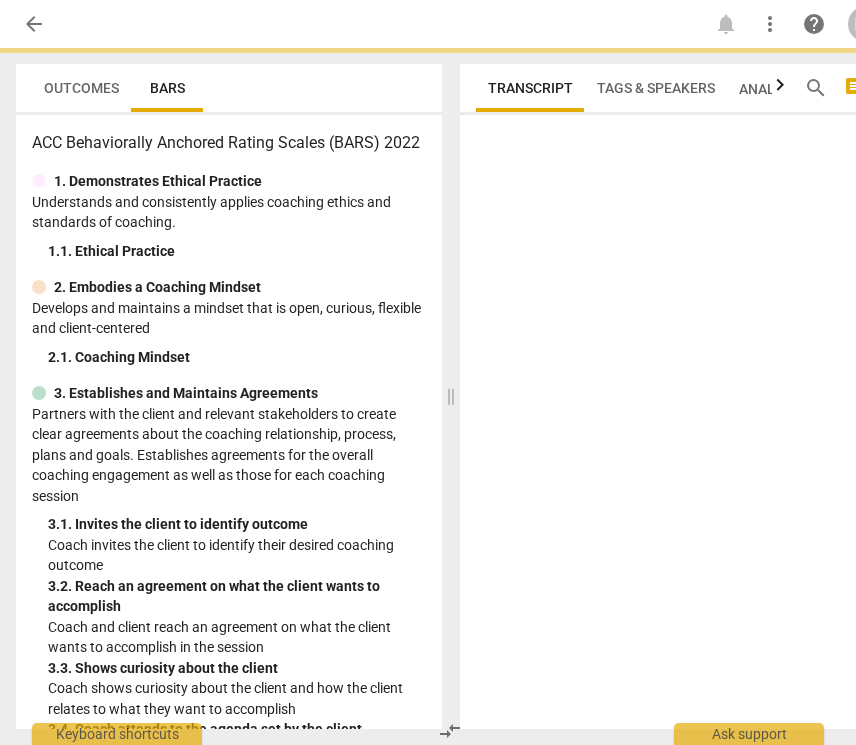 scroll, scrollTop: 0, scrollLeft: 4, axis: horizontal 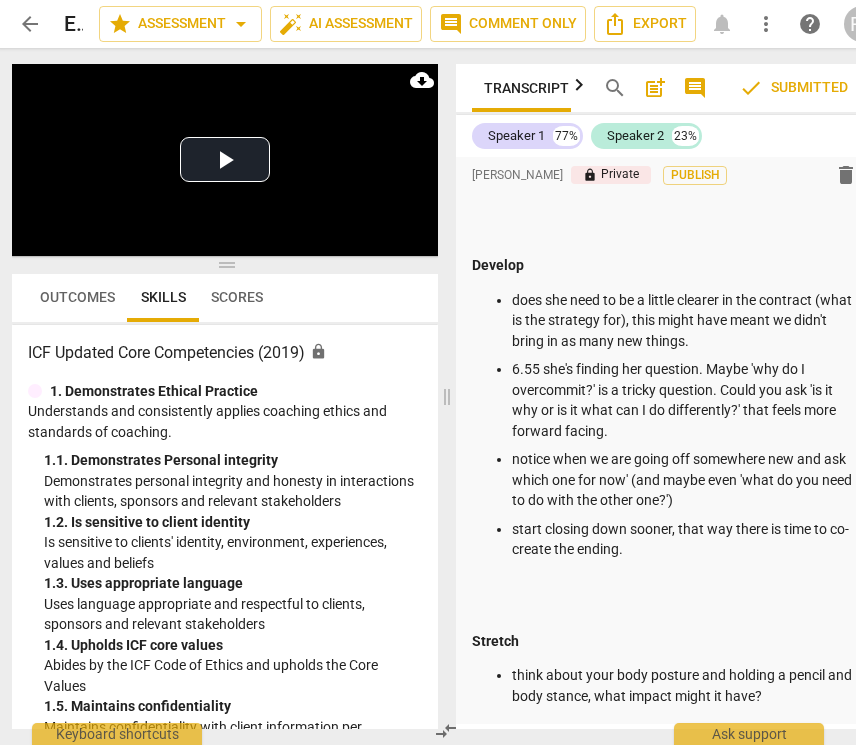 click on "Outcomes" at bounding box center (77, 297) 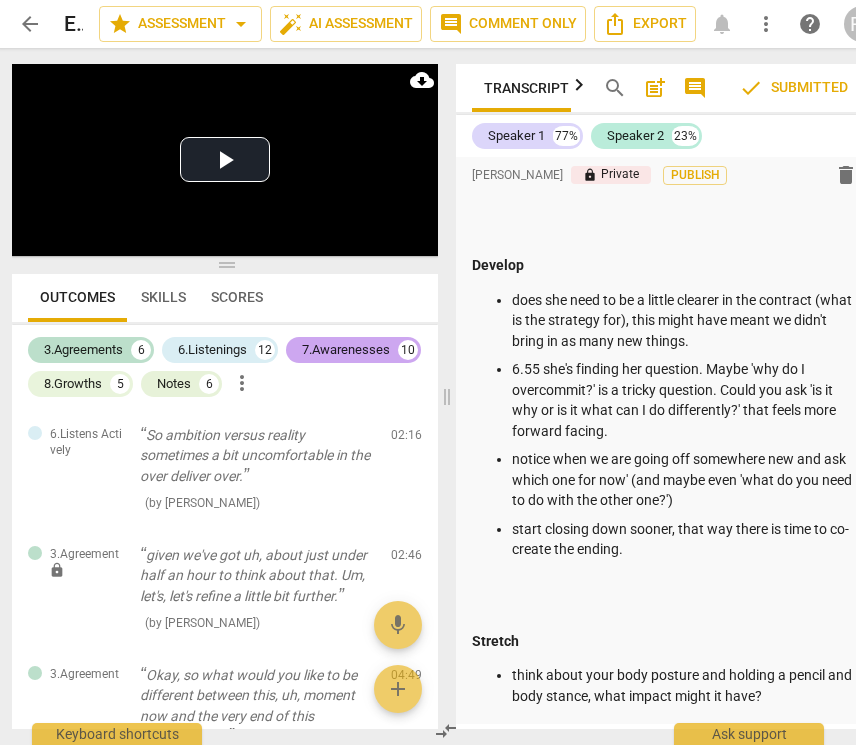 click on "7.Awarenesses" at bounding box center [346, 350] 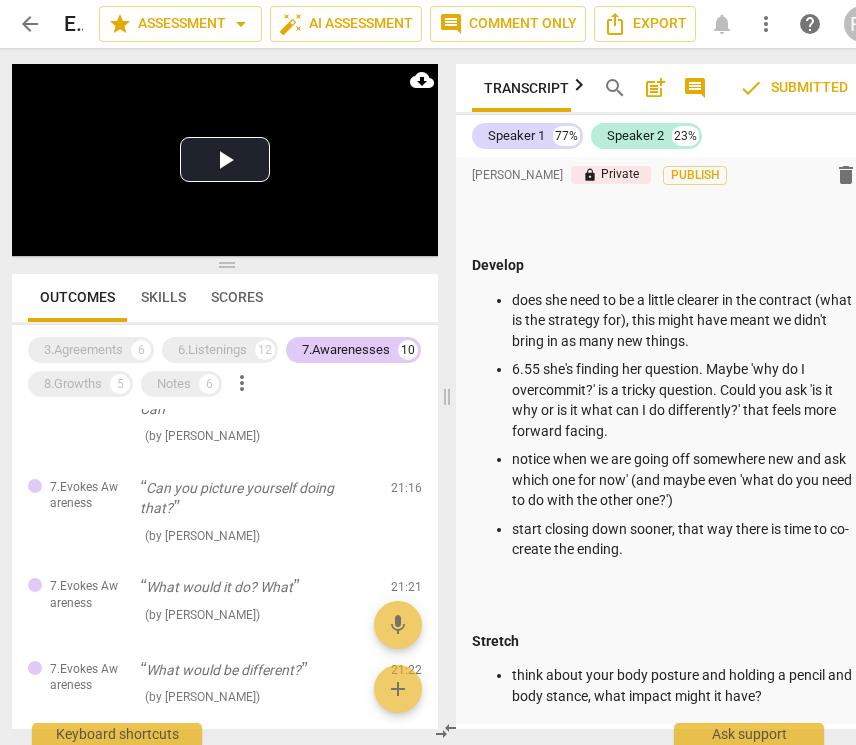 scroll, scrollTop: 326, scrollLeft: 0, axis: vertical 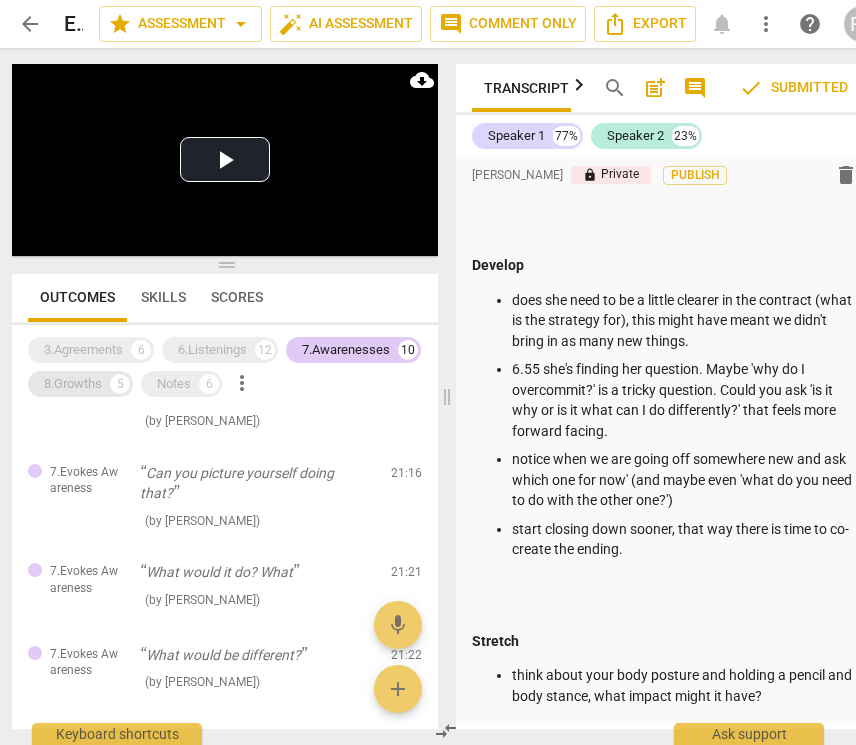 click on "8.Growths 5" at bounding box center [80, 384] 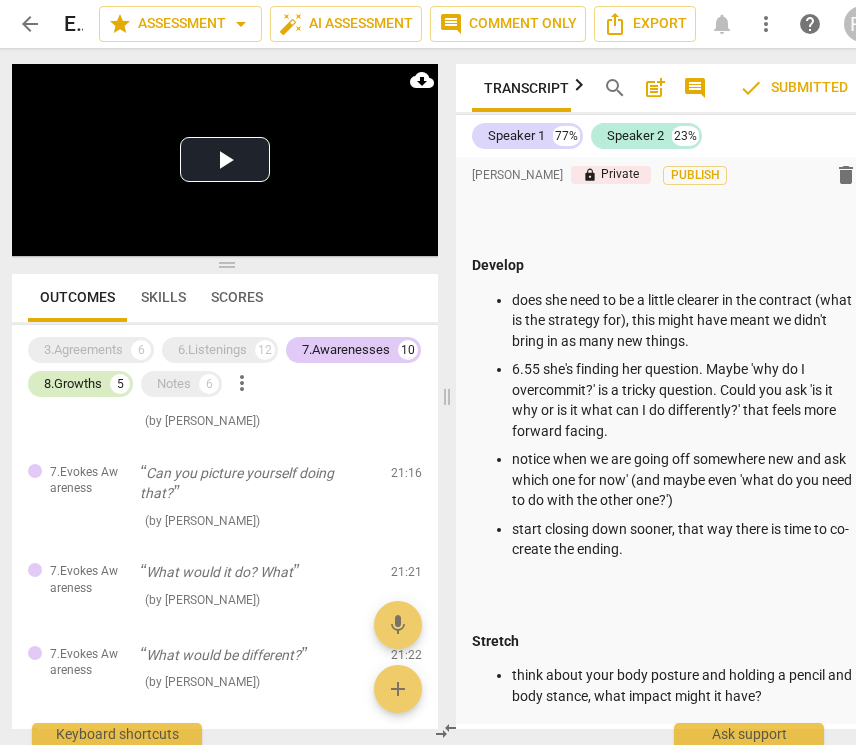 click on "8.Growths" at bounding box center (73, 384) 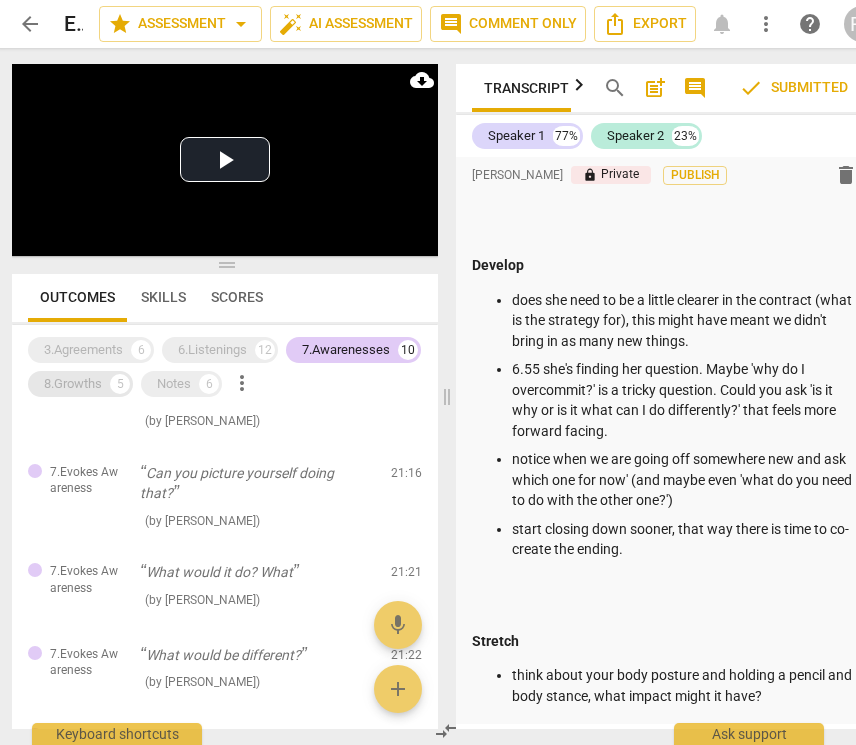 click on "8.Growths" at bounding box center (73, 384) 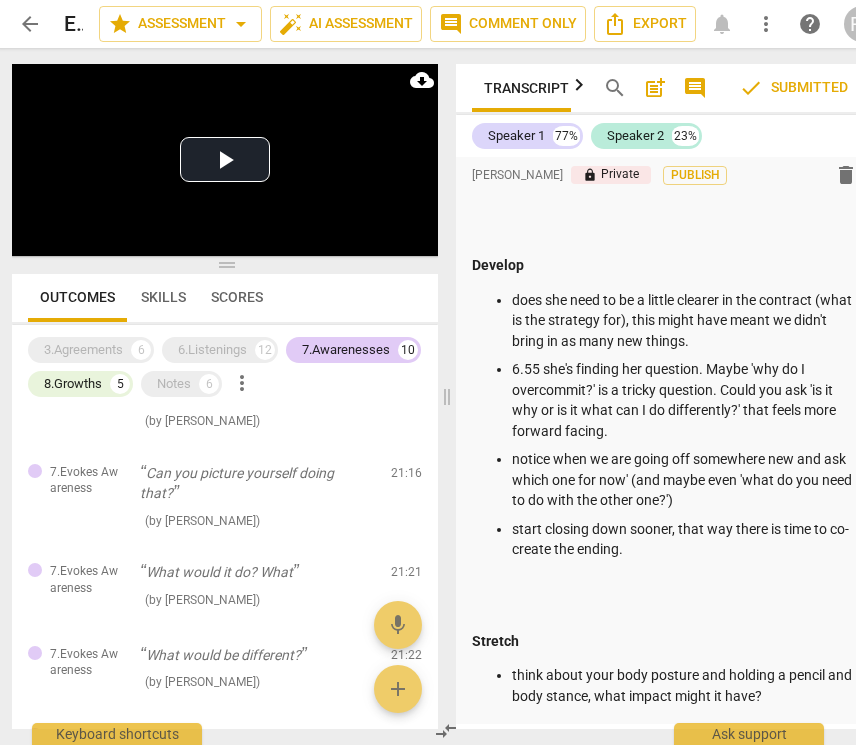 drag, startPoint x: 323, startPoint y: 351, endPoint x: 200, endPoint y: 365, distance: 123.79418 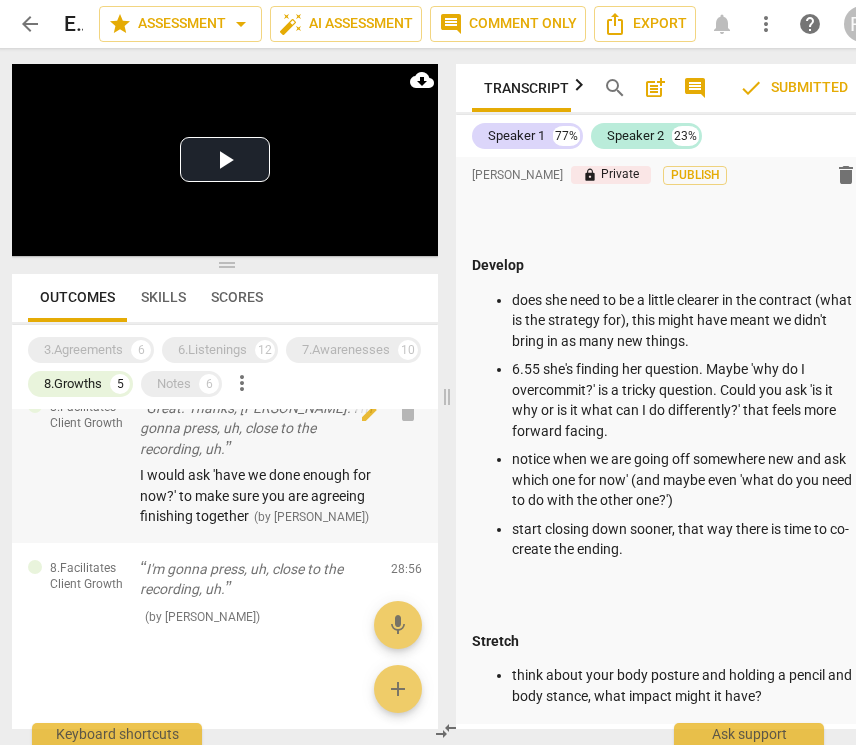 scroll, scrollTop: 441, scrollLeft: 0, axis: vertical 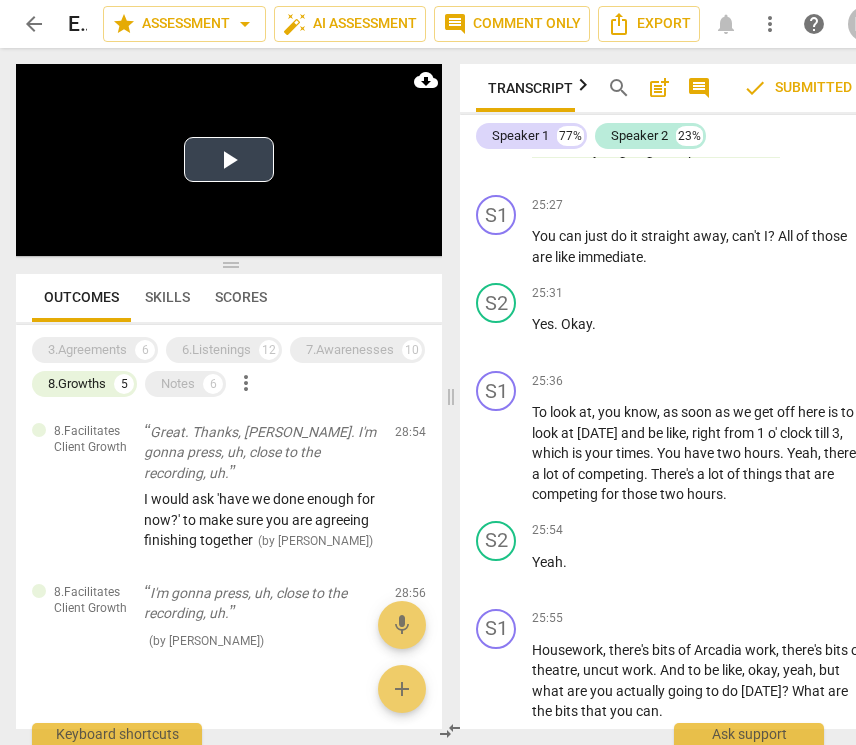 click at bounding box center [229, 160] 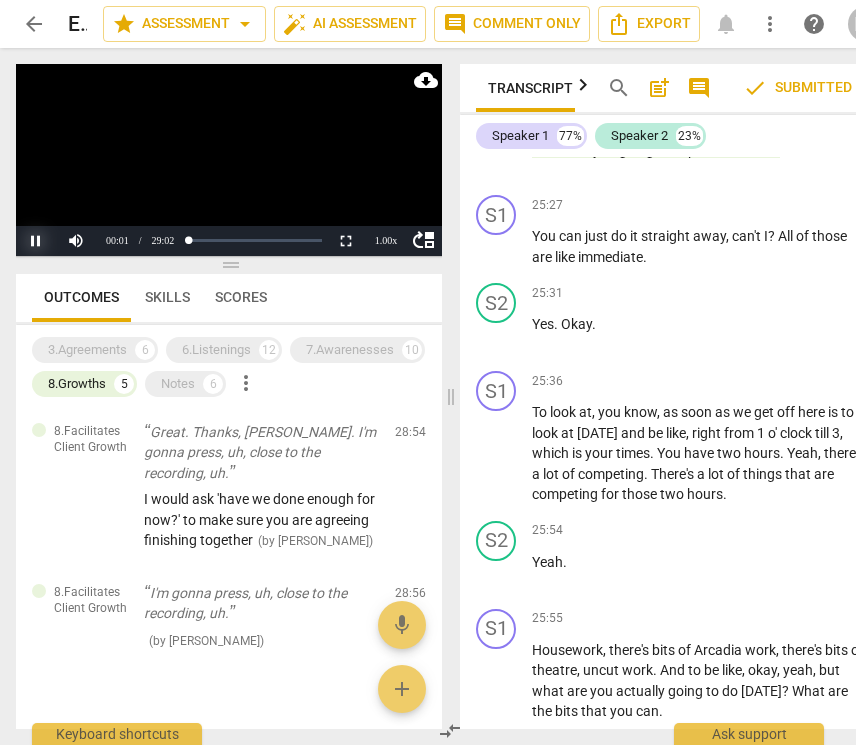 drag, startPoint x: 216, startPoint y: 174, endPoint x: 31, endPoint y: 231, distance: 193.58203 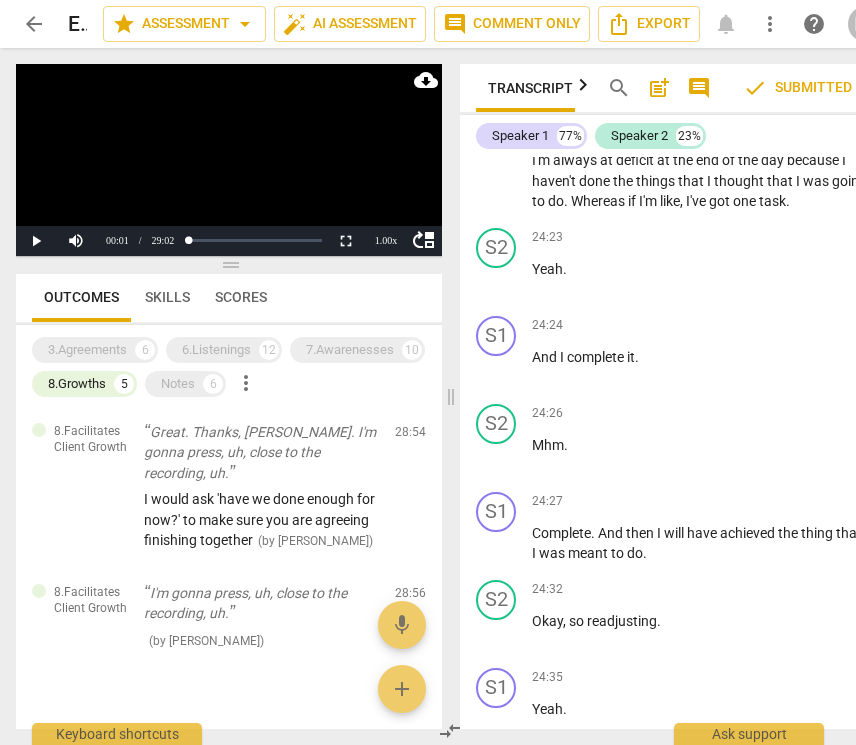 scroll, scrollTop: 15426, scrollLeft: 0, axis: vertical 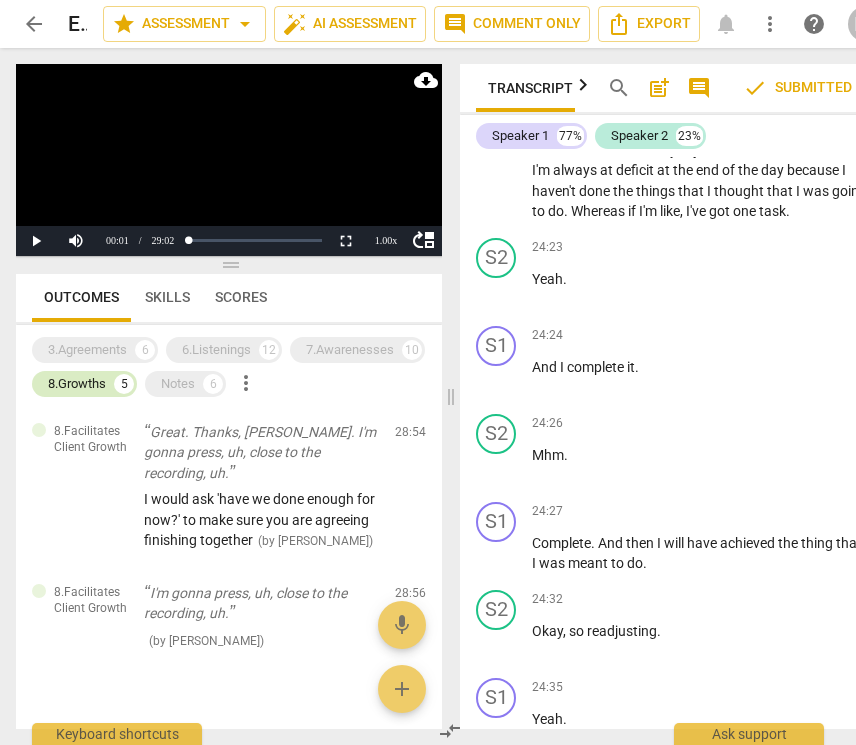 click on "8.Growths" at bounding box center (77, 384) 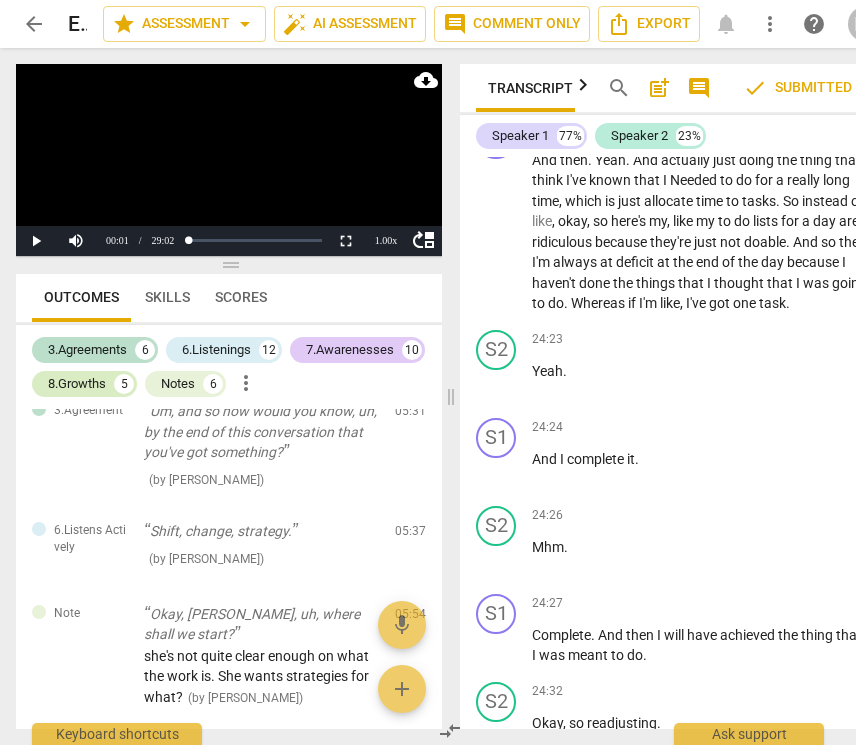scroll, scrollTop: 4199, scrollLeft: 0, axis: vertical 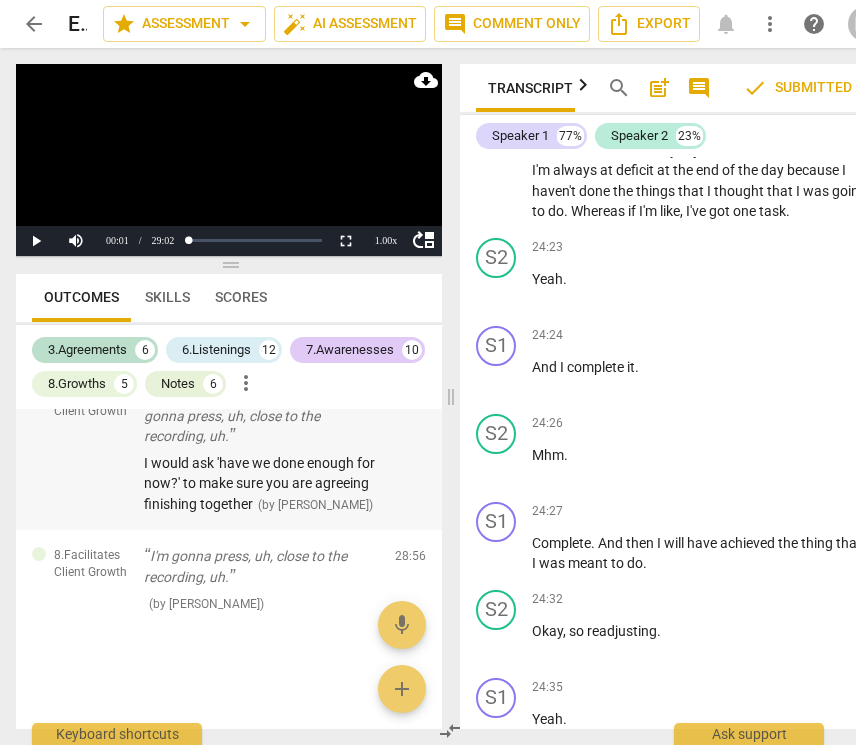 drag, startPoint x: 223, startPoint y: 452, endPoint x: 252, endPoint y: 444, distance: 30.083218 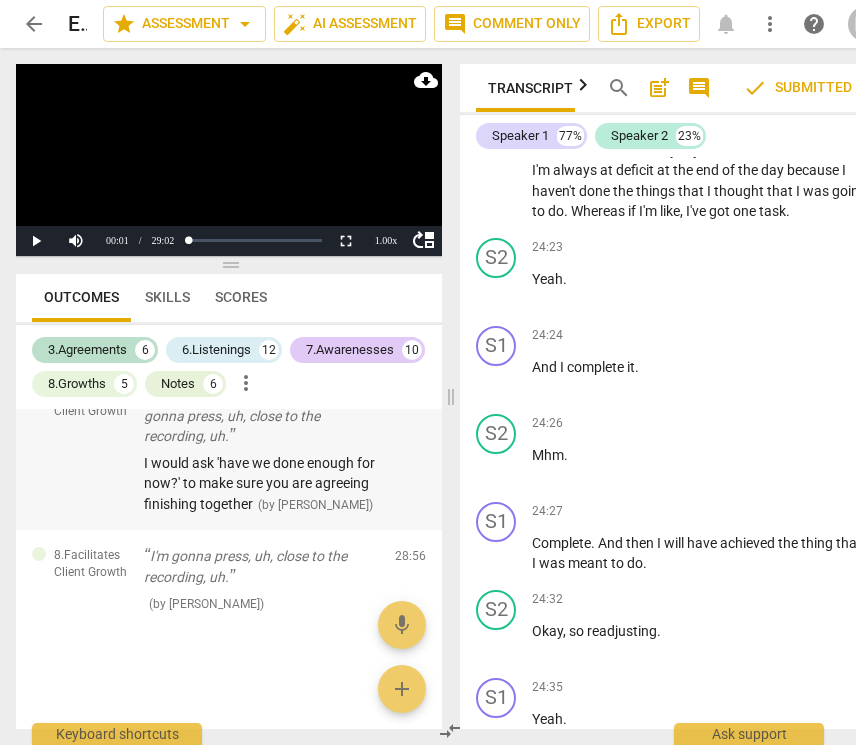 click on "Great. Thanks, [PERSON_NAME]. I'm gonna press, uh, close to the recording, uh." at bounding box center (261, 416) 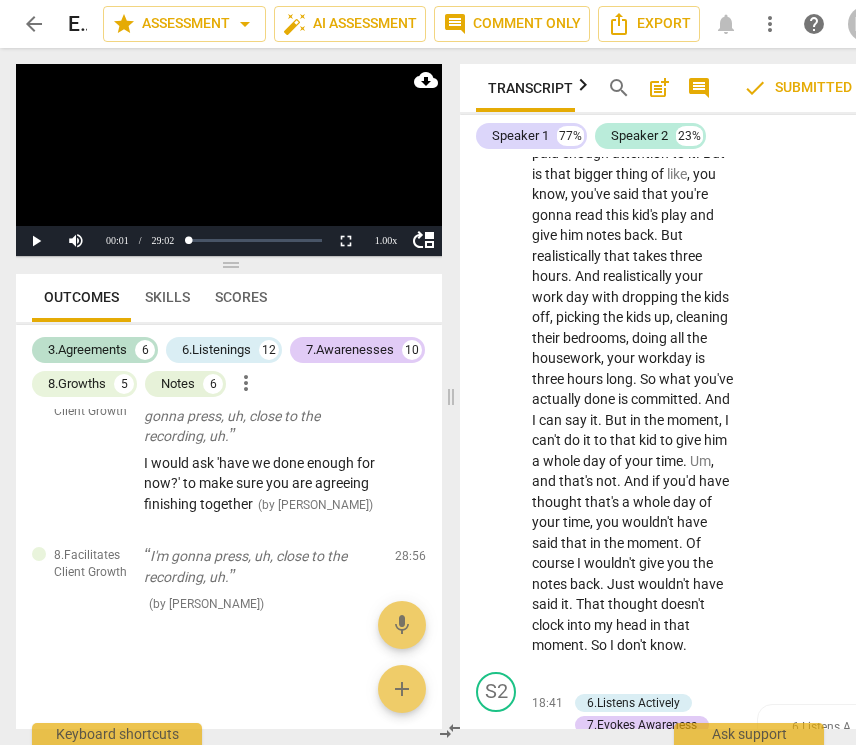 scroll, scrollTop: 23339, scrollLeft: 0, axis: vertical 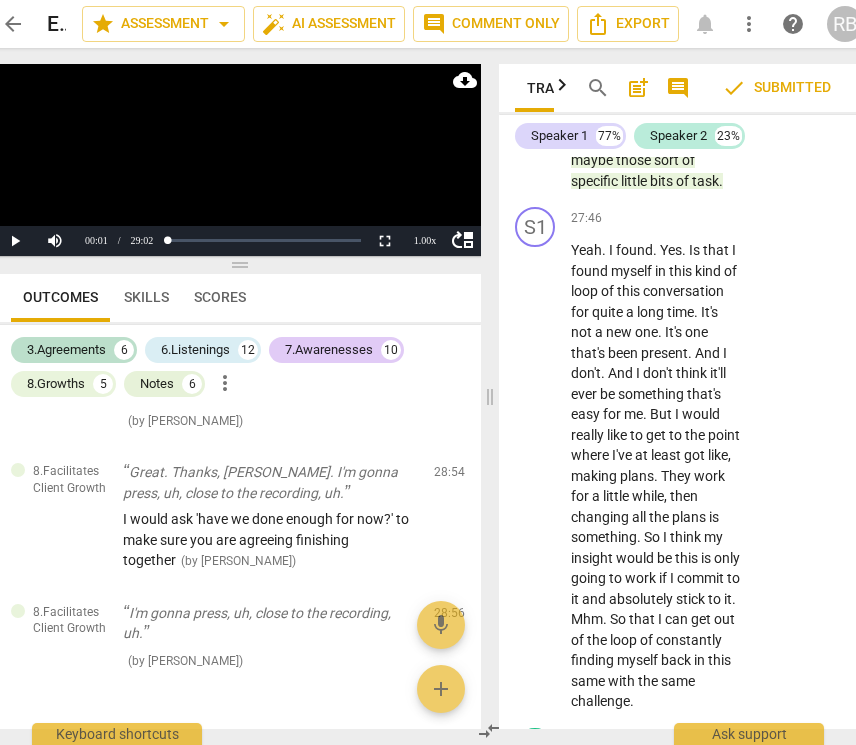 drag, startPoint x: 533, startPoint y: 428, endPoint x: 683, endPoint y: 424, distance: 150.05333 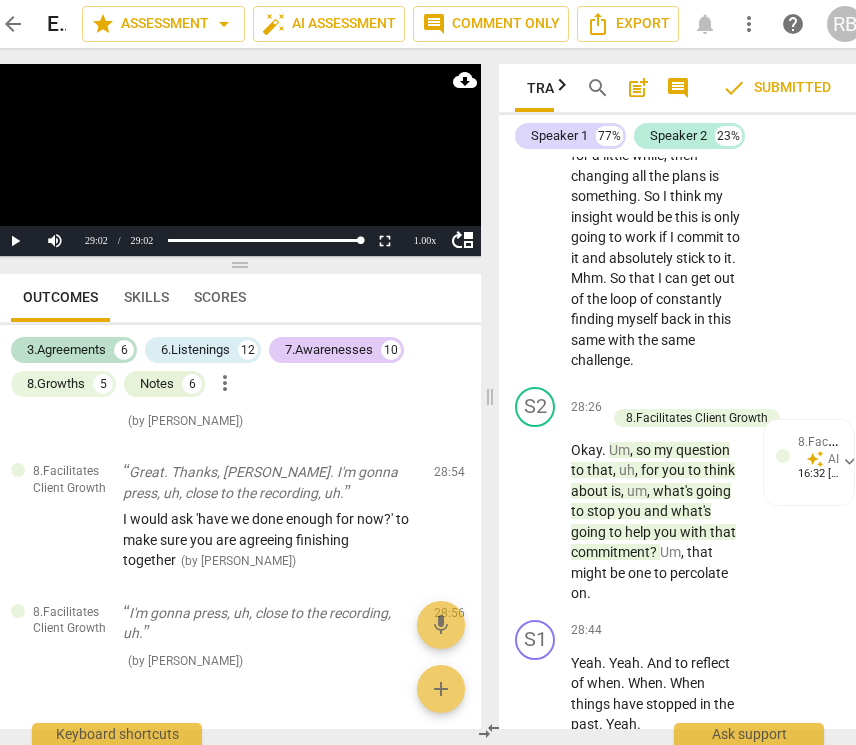 scroll, scrollTop: 28002, scrollLeft: 0, axis: vertical 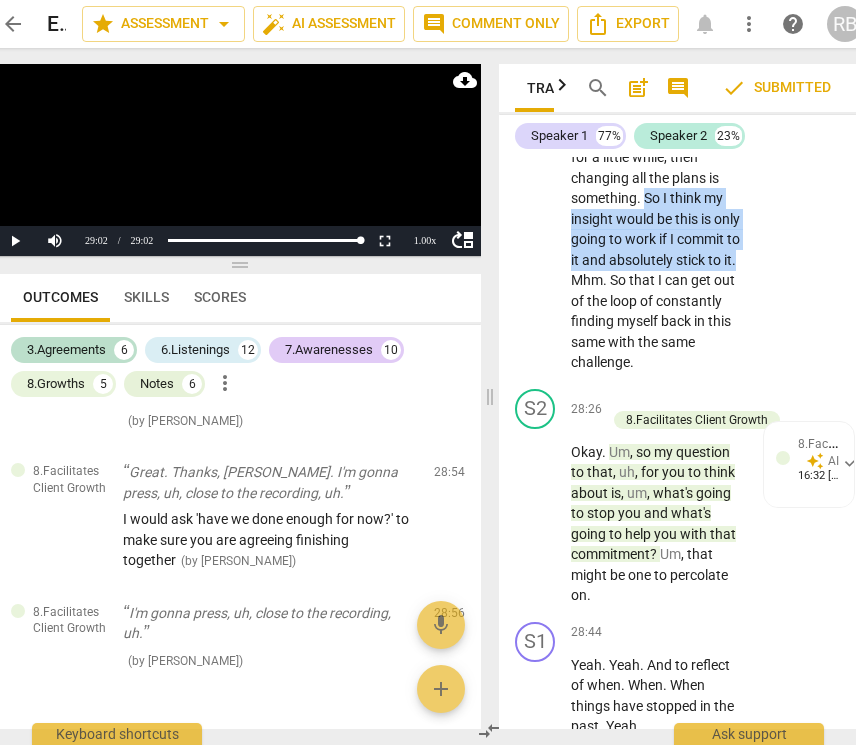 drag, startPoint x: 646, startPoint y: 523, endPoint x: 702, endPoint y: 603, distance: 97.65244 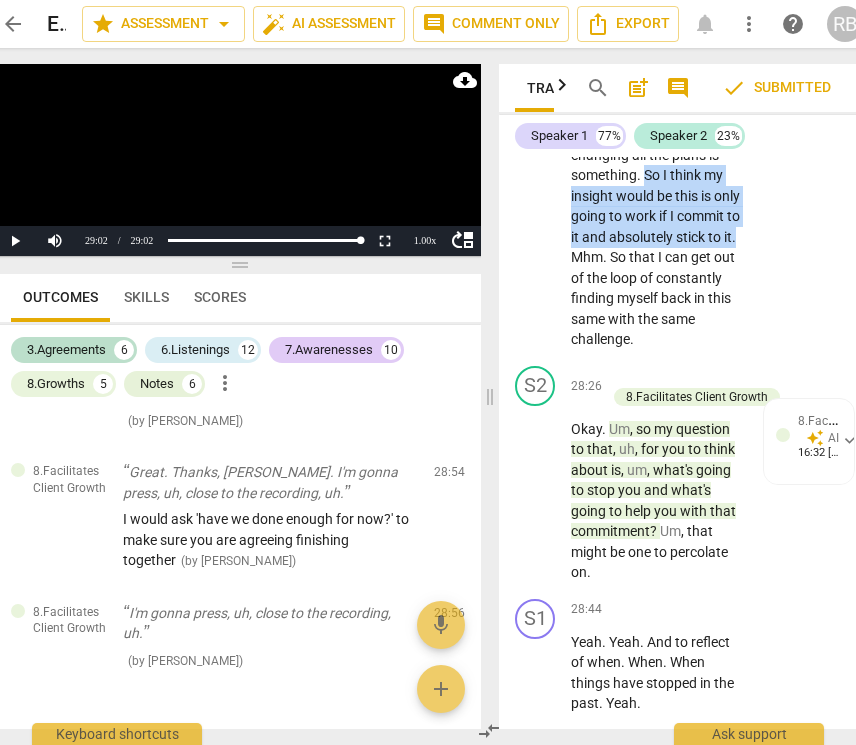 scroll, scrollTop: 28035, scrollLeft: 0, axis: vertical 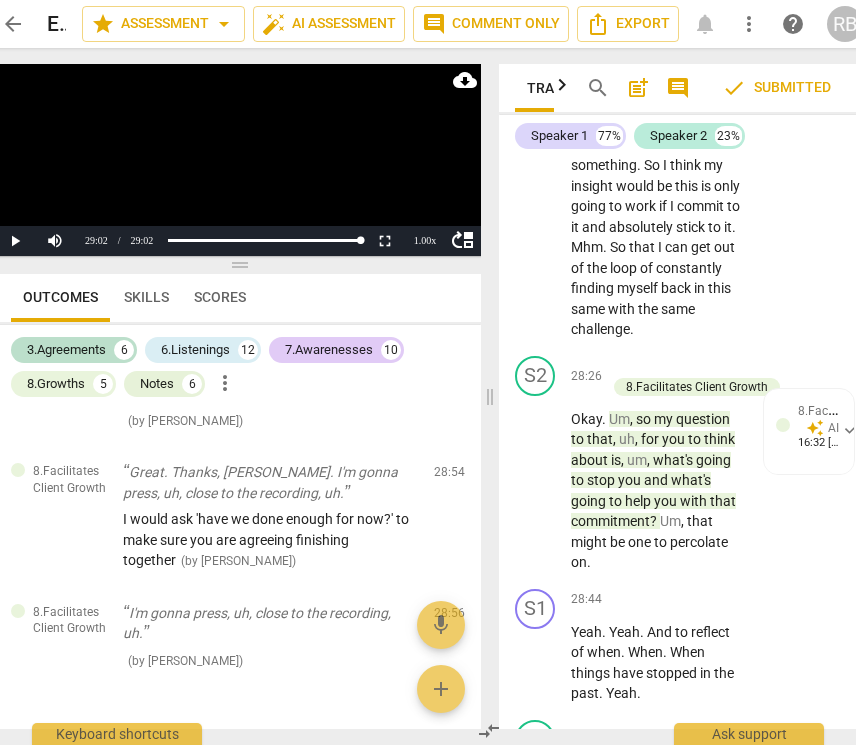 click on "Yeah .   I   found .   Yes .   Is   that   I   found   myself   in   this   kind   of   loop   of   this   conversation   for   quite   a   long   time .   It's   not   a   new   one .   It's   one   that's   been   present .   And   I   don't .   And   I   don't   think   it'll   ever   be   something   that's   easy   for   me .   But   I   would   really   like   to   get   to   the   point   where   I've   at   least   got   like ,   making   plans .   They   work   for   a   little   while ,   then   changing   all   the   plans   is   something .   So   I   think   my   insight   would   be   this   is   only   going   to   work   if   I   commit   to   it   and   absolutely   stick   to   it .   Mhm .   So   that   I   can   get   out   of   the   loop   of   constantly   finding   myself   back   in   this   same   with   the   same   challenge ." at bounding box center (656, 104) 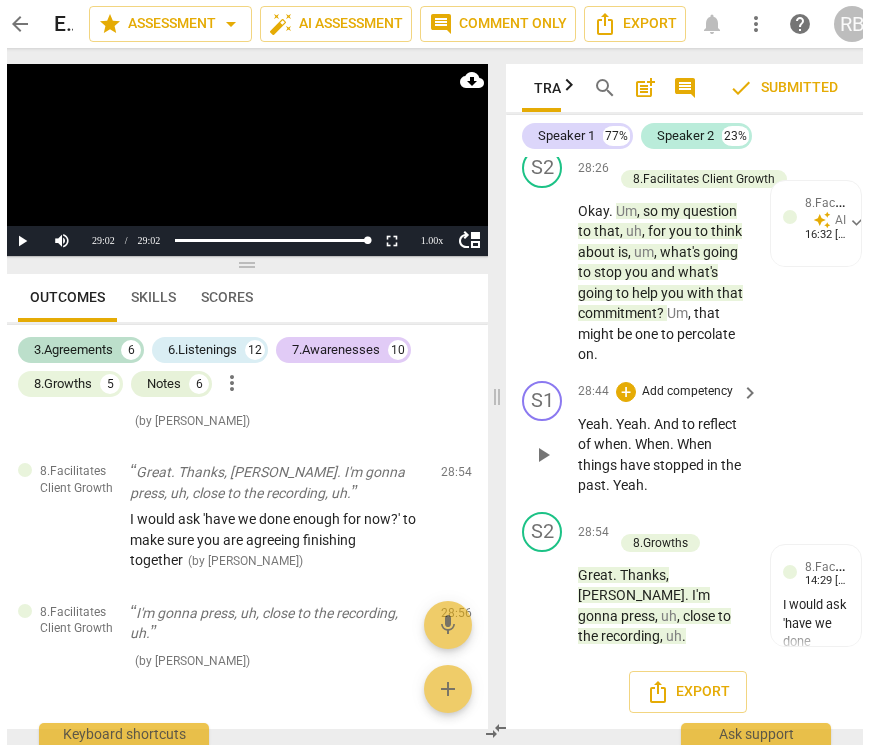 scroll, scrollTop: 28571, scrollLeft: 0, axis: vertical 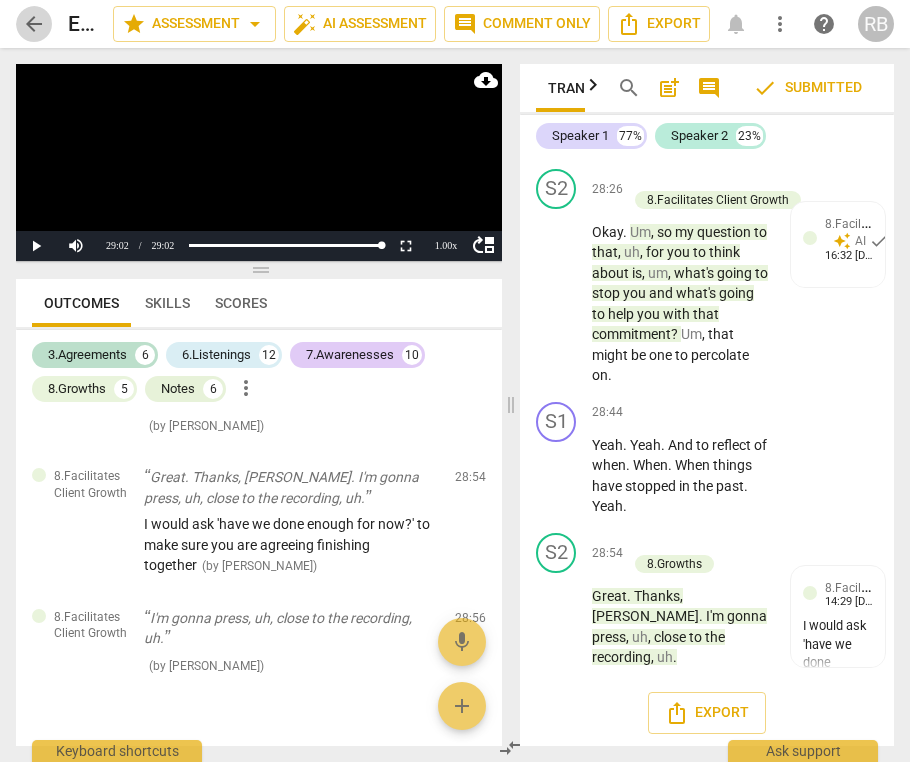 click on "arrow_back" at bounding box center [34, 24] 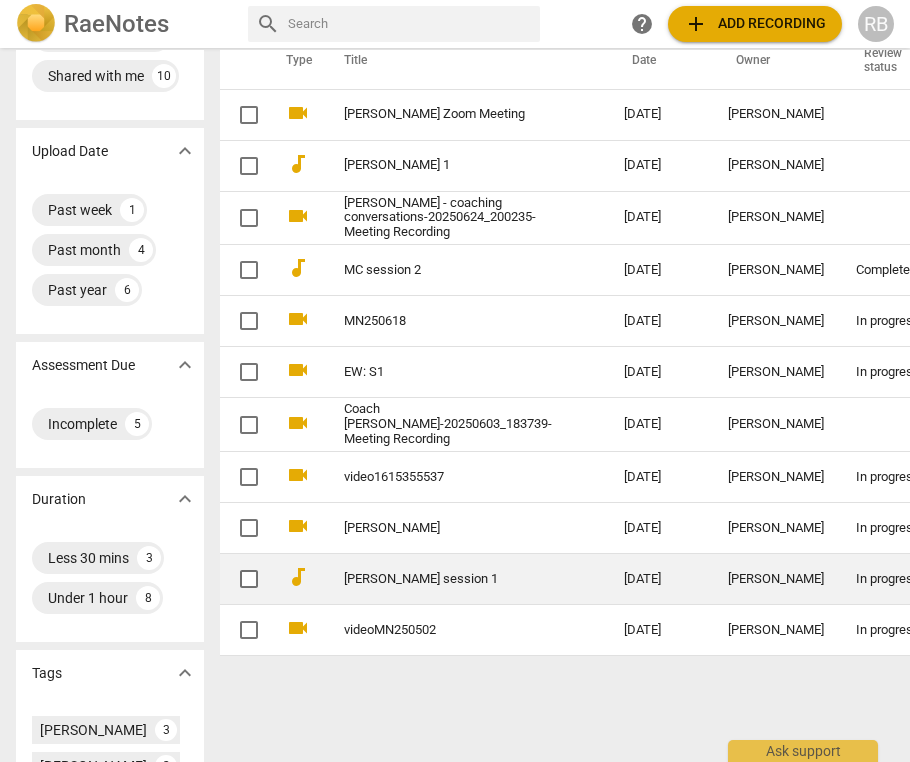 scroll, scrollTop: 111, scrollLeft: 0, axis: vertical 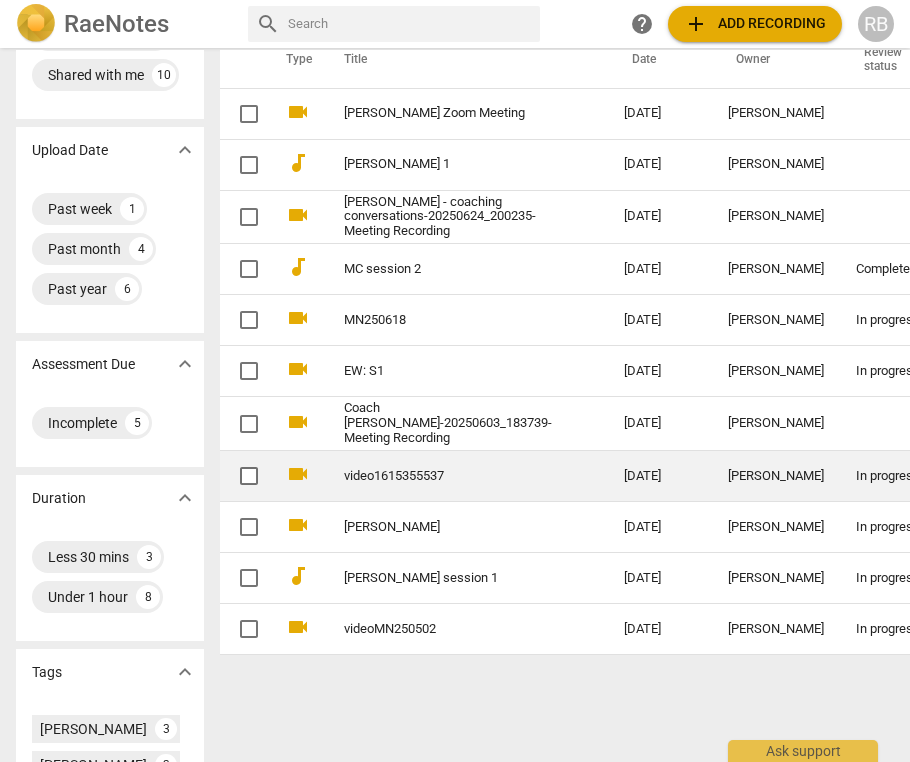 click on "[DATE]" at bounding box center (660, 476) 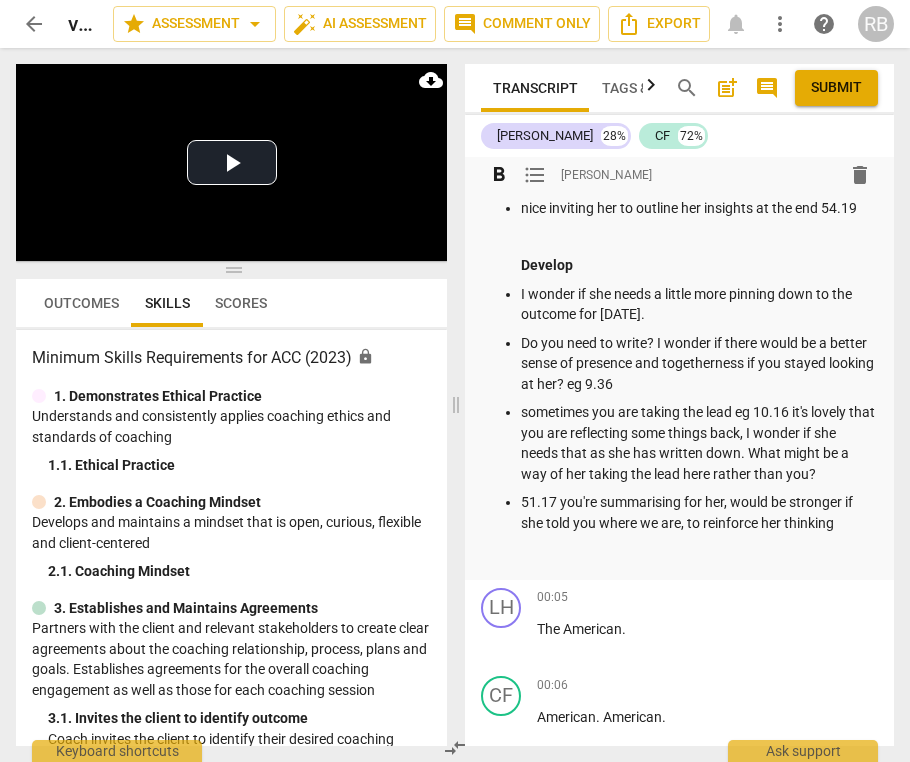 scroll, scrollTop: 152, scrollLeft: 0, axis: vertical 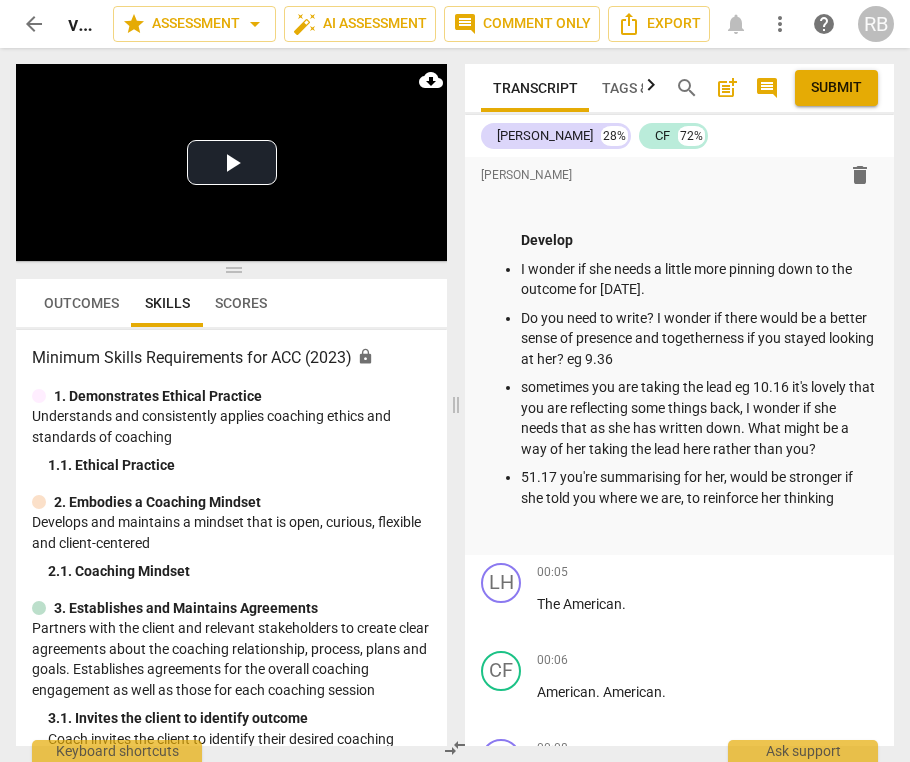 click on "Outcomes" at bounding box center (81, 303) 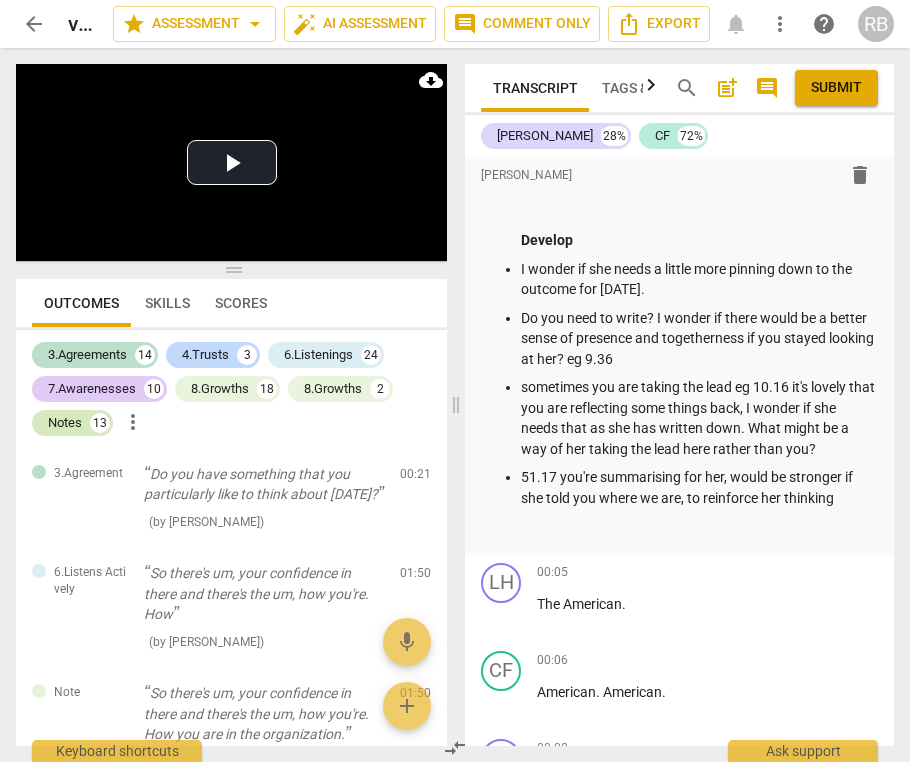 click on "Notes 13" at bounding box center [72, 423] 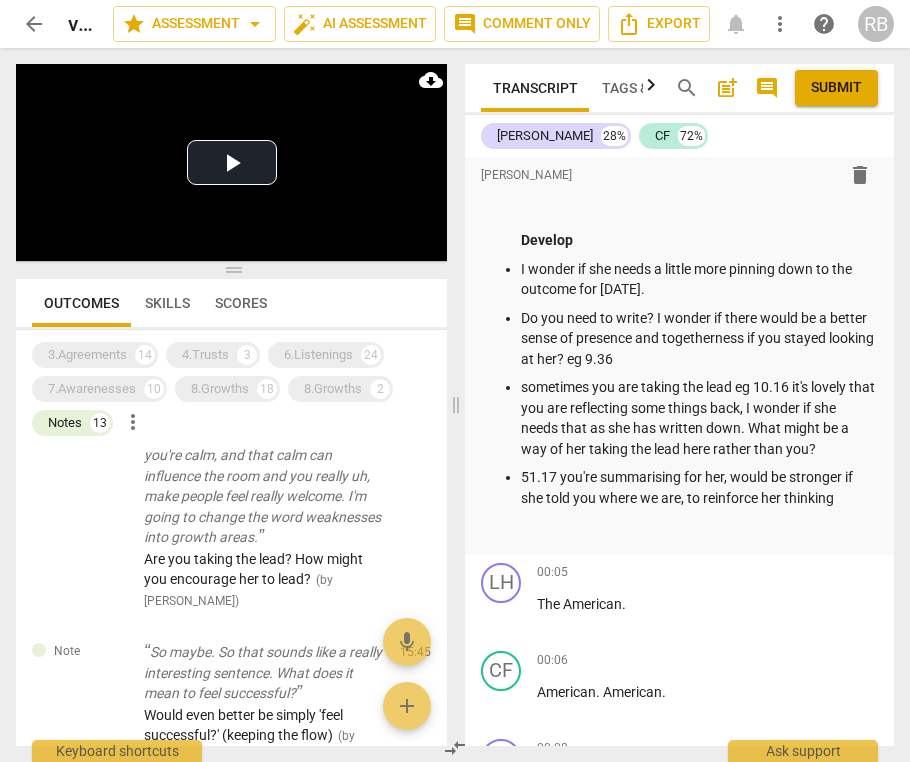 scroll, scrollTop: 1025, scrollLeft: 0, axis: vertical 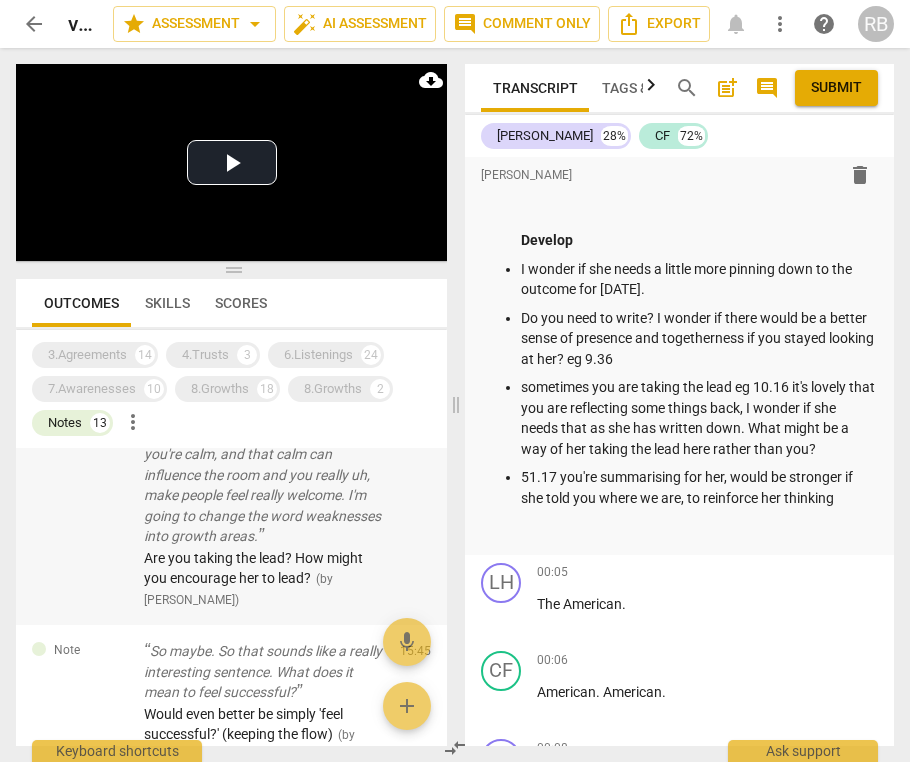 click on "Are you taking the lead? How might you encourage her to lead?" at bounding box center [253, 568] 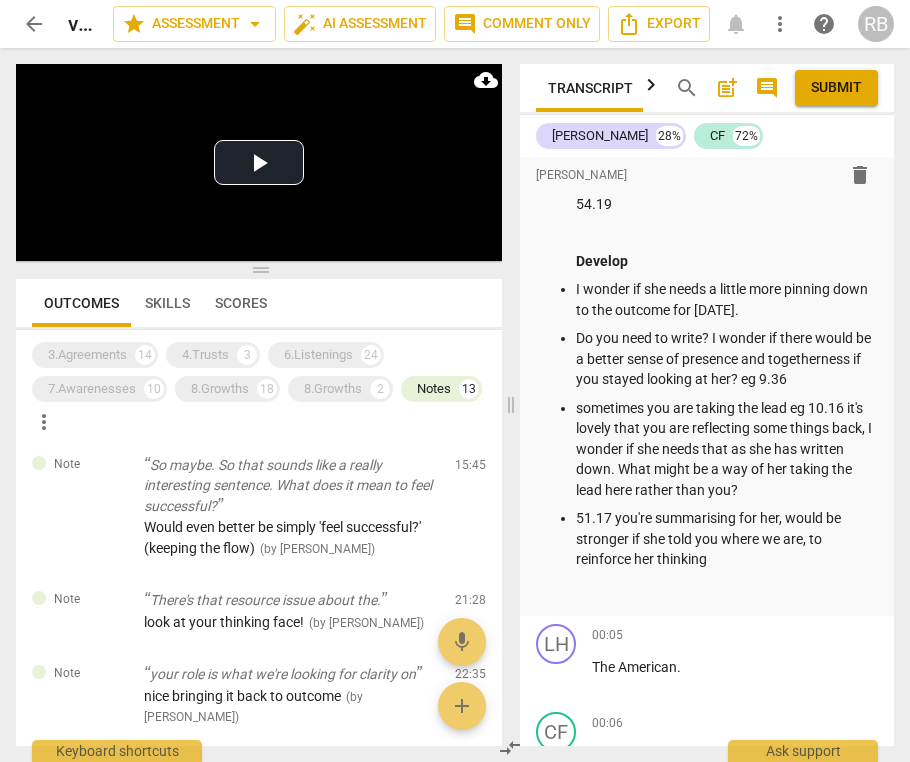 scroll, scrollTop: 882, scrollLeft: 0, axis: vertical 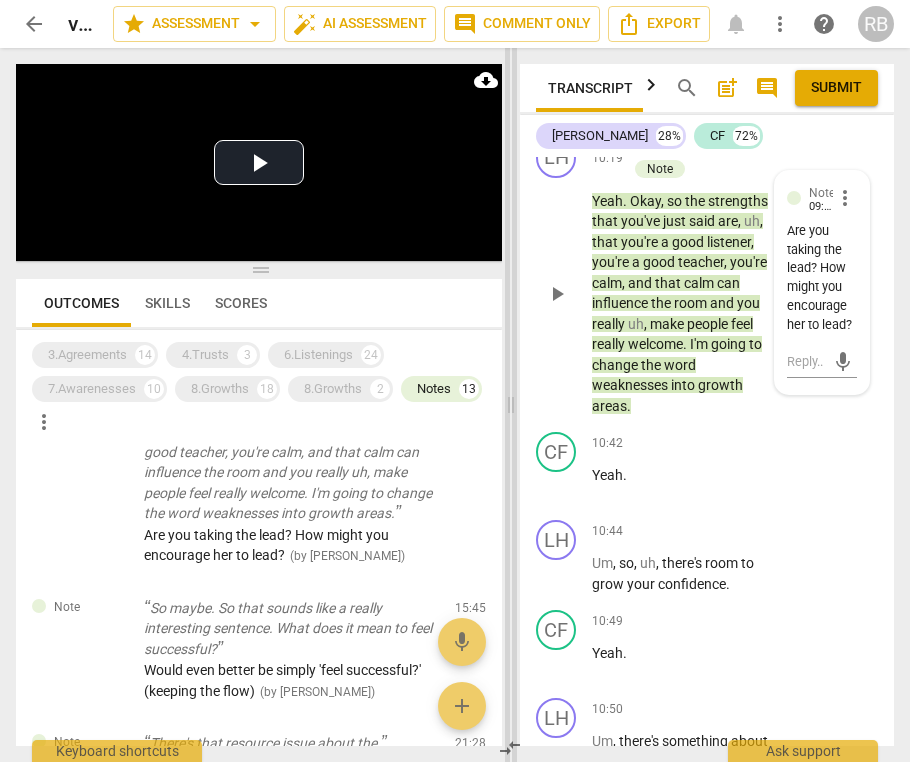 drag, startPoint x: 512, startPoint y: 405, endPoint x: 463, endPoint y: 415, distance: 50.01 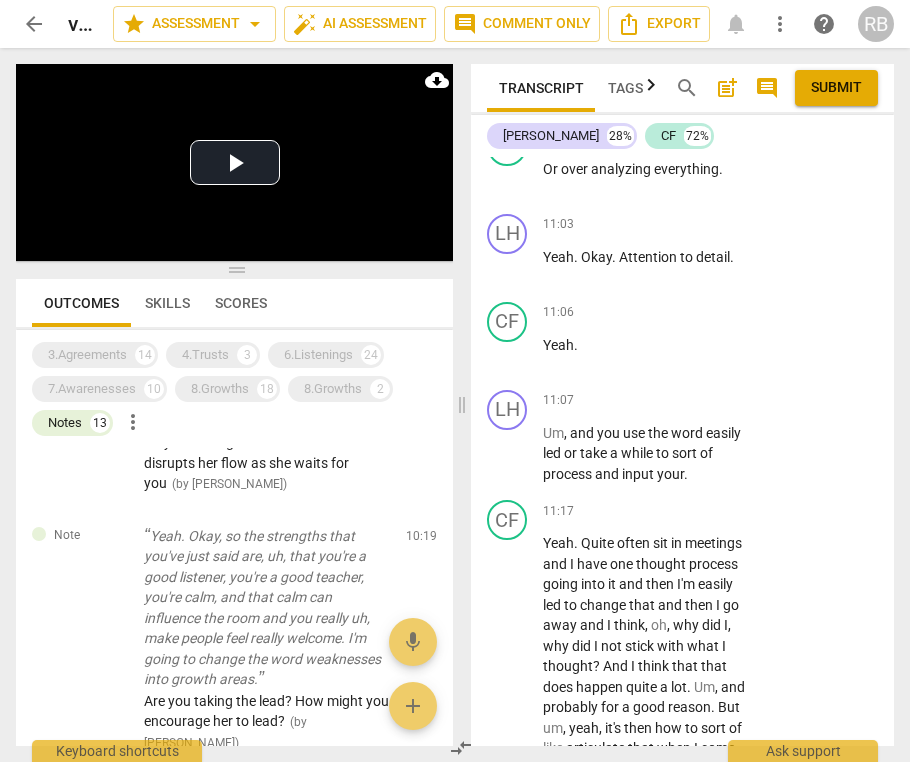 scroll, scrollTop: 7730, scrollLeft: 0, axis: vertical 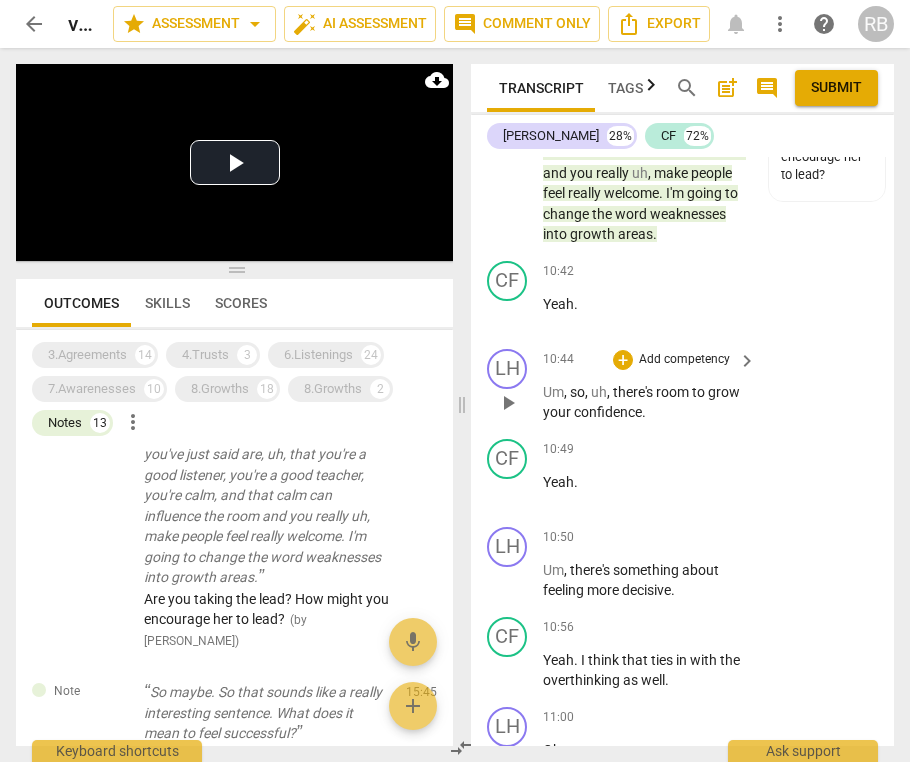 drag, startPoint x: 506, startPoint y: 458, endPoint x: 756, endPoint y: 518, distance: 257.0992 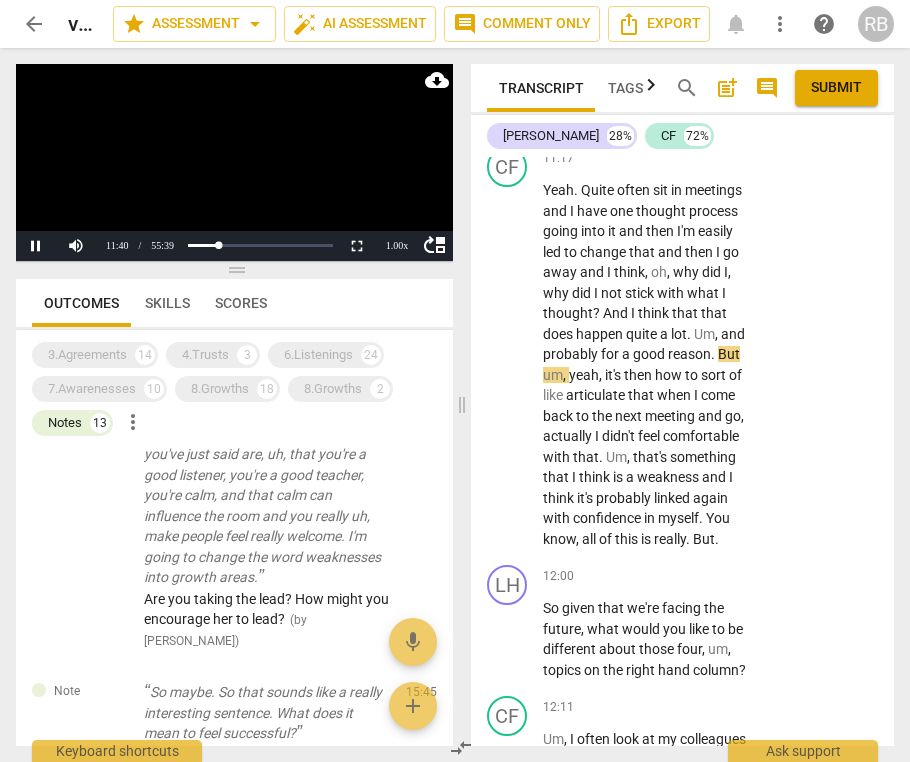 scroll, scrollTop: 8882, scrollLeft: 0, axis: vertical 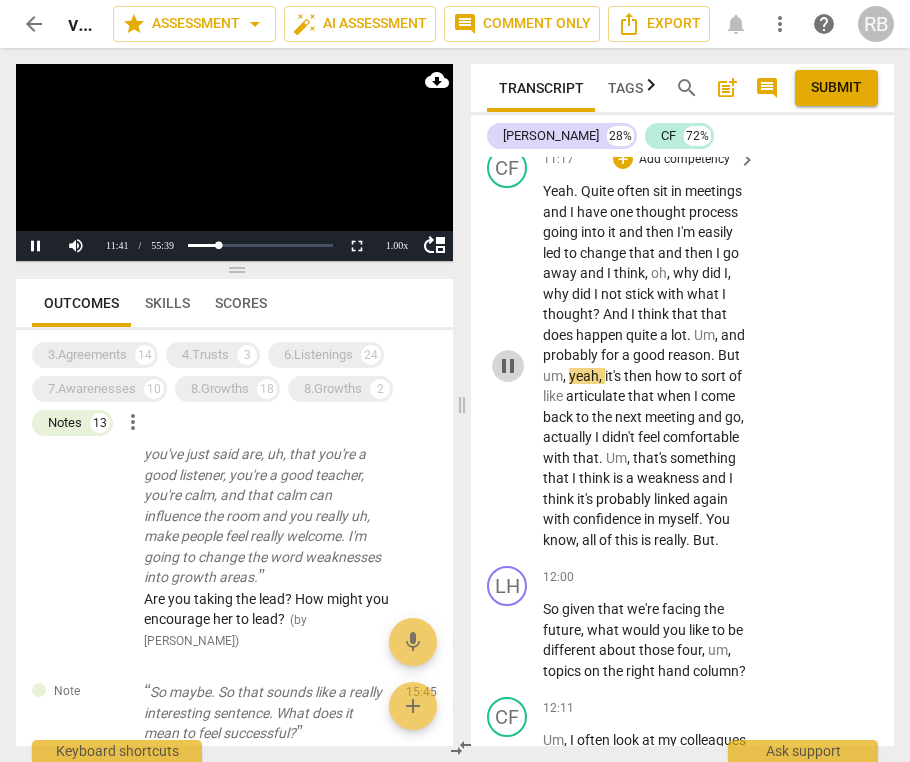 click on "pause" at bounding box center (508, 366) 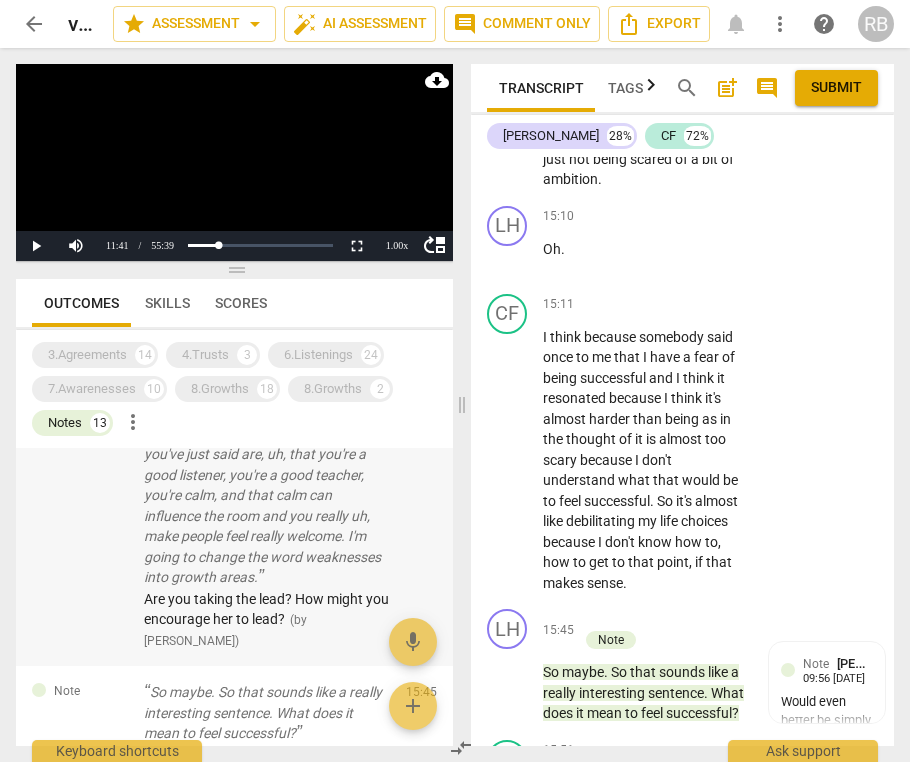 scroll, scrollTop: 11351, scrollLeft: 0, axis: vertical 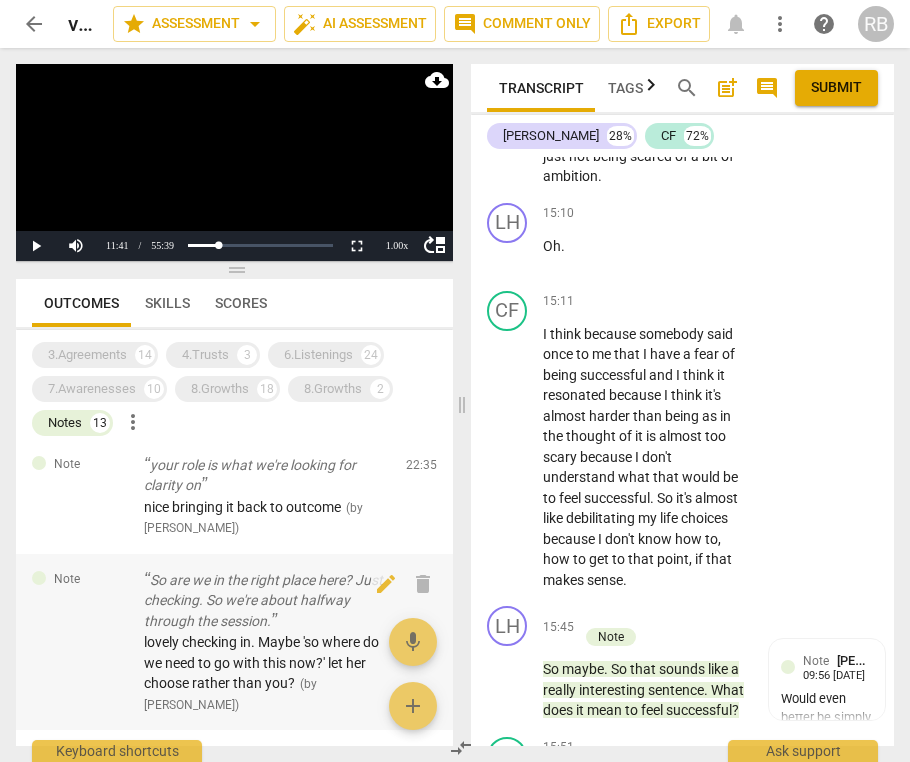 click on "lovely checking in. Maybe 'so where do we need to go with this now?' let her choose rather than you?" at bounding box center [261, 662] 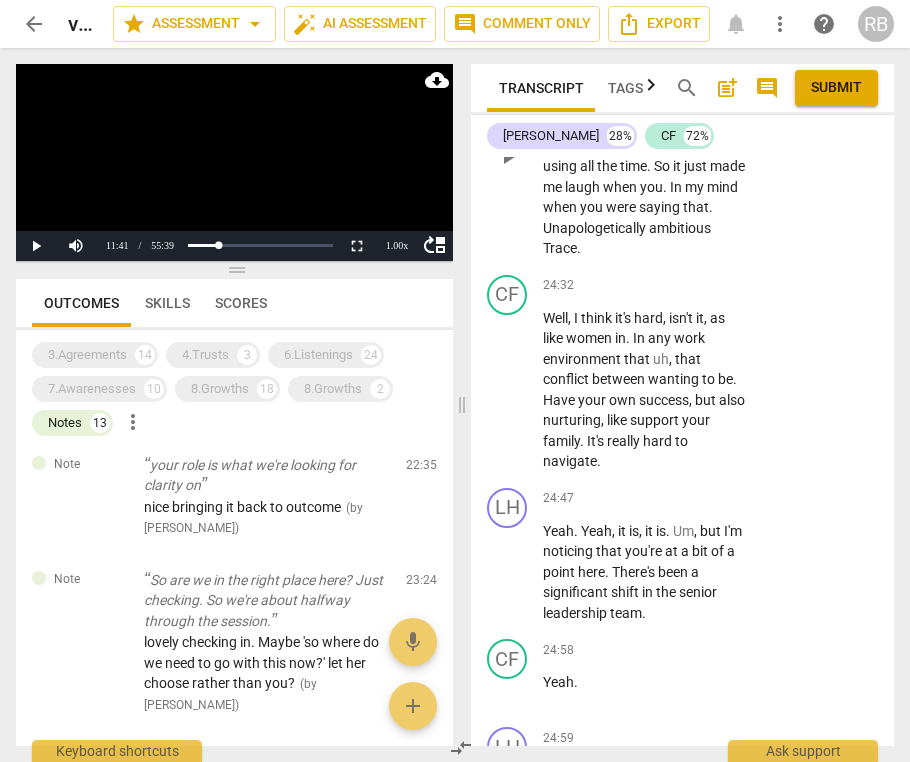 scroll, scrollTop: 18281, scrollLeft: 0, axis: vertical 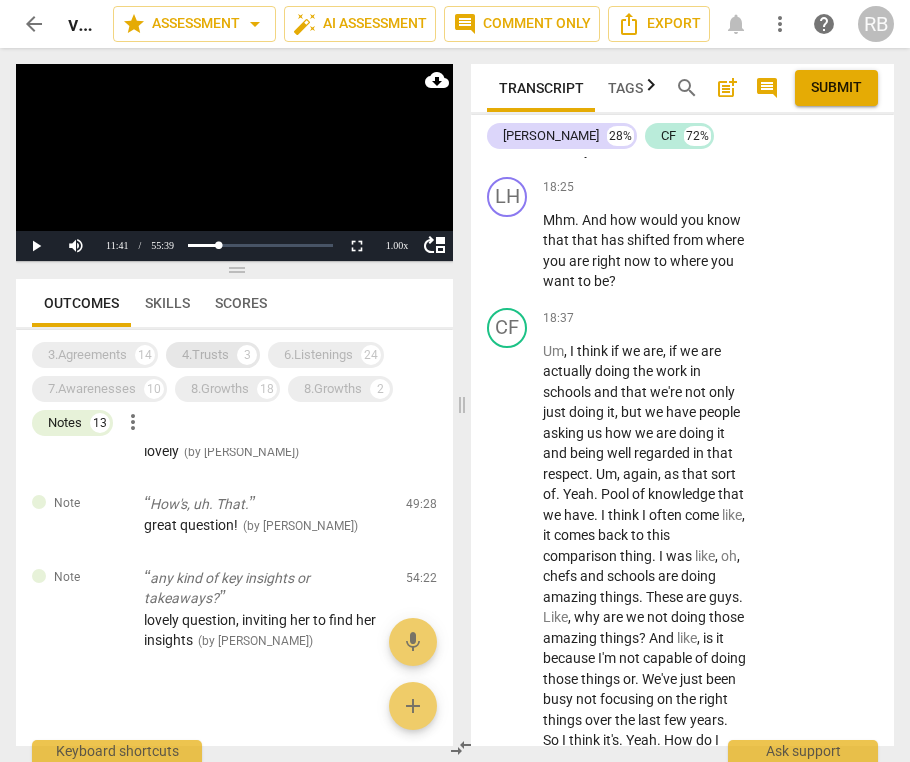 drag, startPoint x: 97, startPoint y: 346, endPoint x: 202, endPoint y: 347, distance: 105.00476 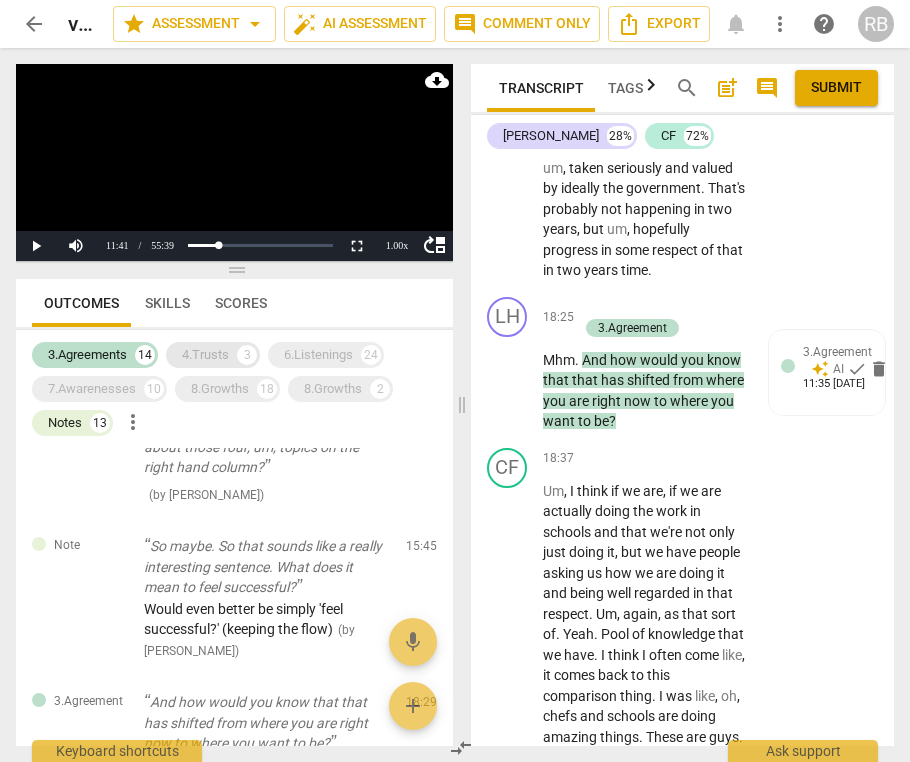 scroll, scrollTop: 3027, scrollLeft: 0, axis: vertical 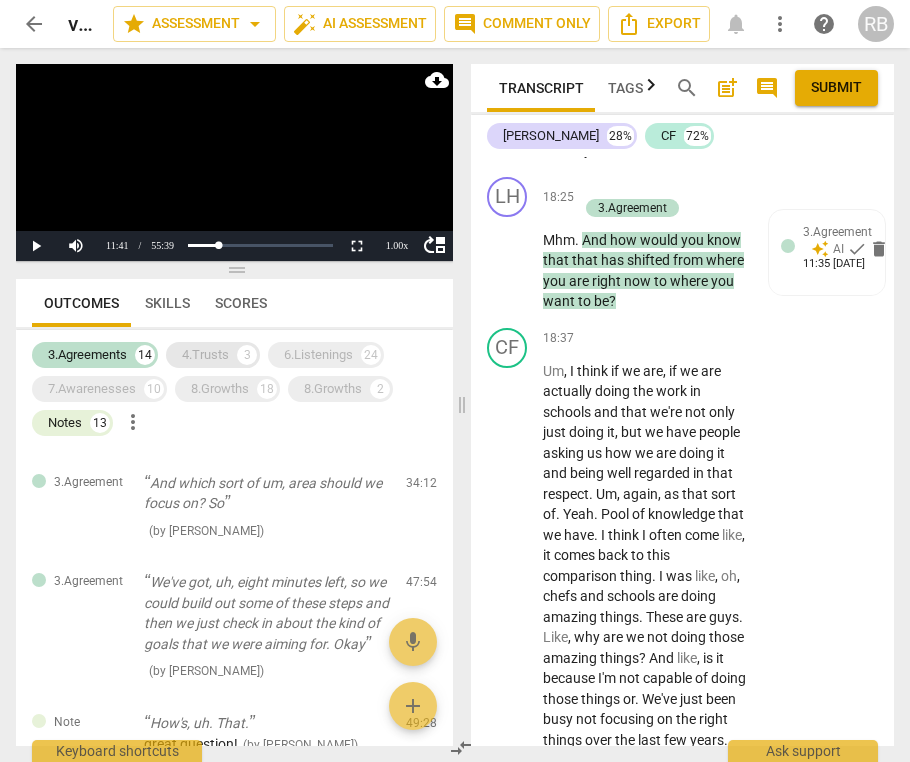 drag, startPoint x: 204, startPoint y: 347, endPoint x: 268, endPoint y: 350, distance: 64.070274 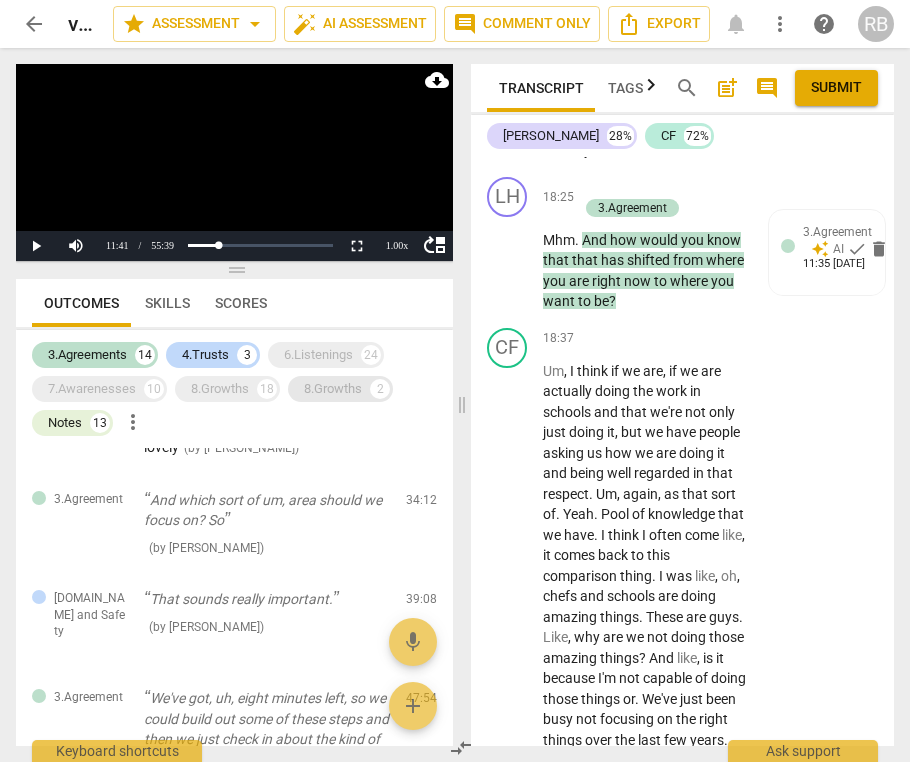 drag, startPoint x: 325, startPoint y: 349, endPoint x: 316, endPoint y: 381, distance: 33.24154 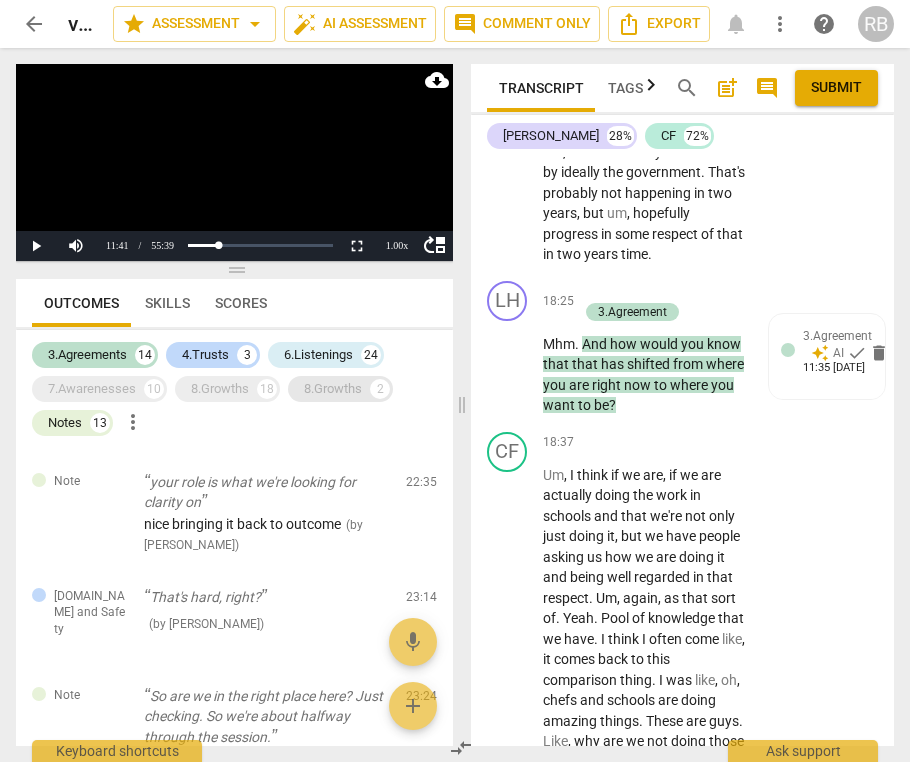 scroll, scrollTop: 4595, scrollLeft: 0, axis: vertical 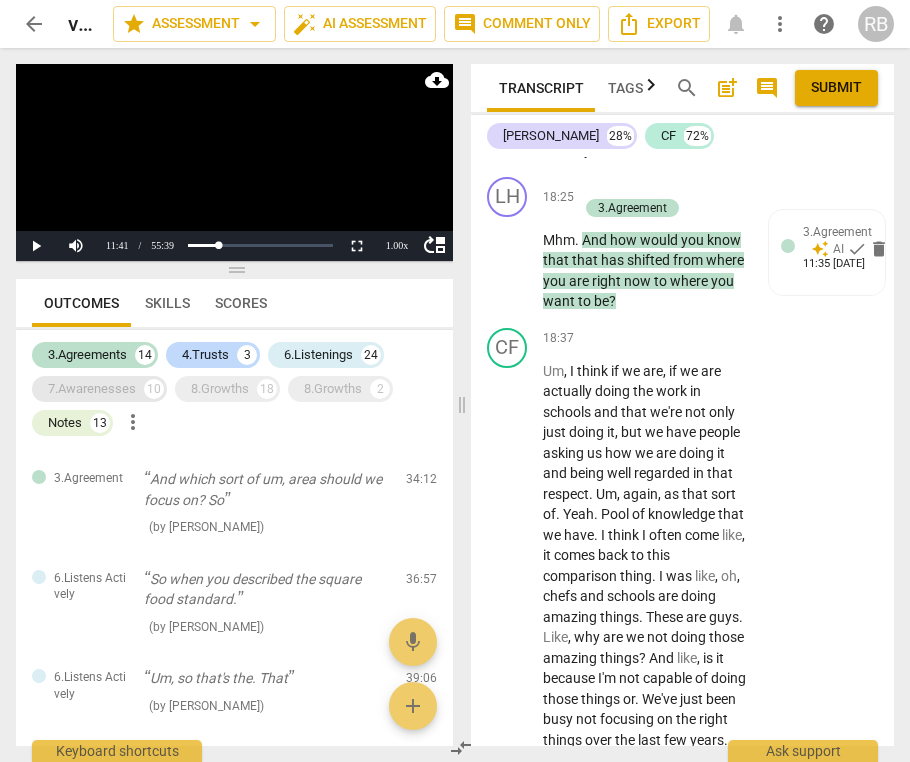 click on "7.Awarenesses" at bounding box center [92, 389] 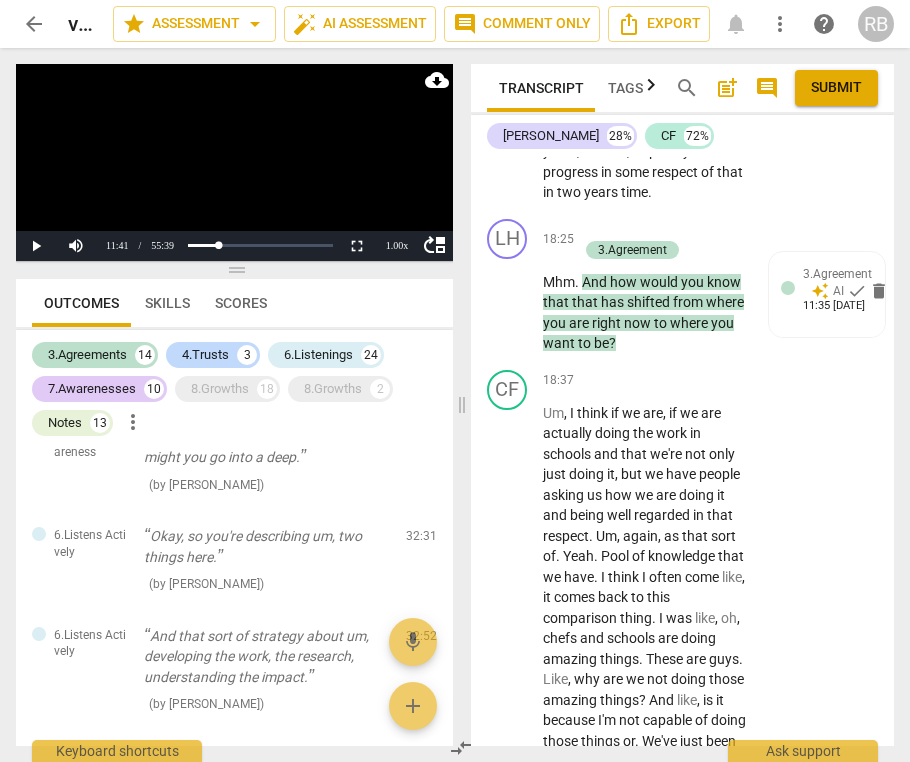 scroll, scrollTop: 5319, scrollLeft: 0, axis: vertical 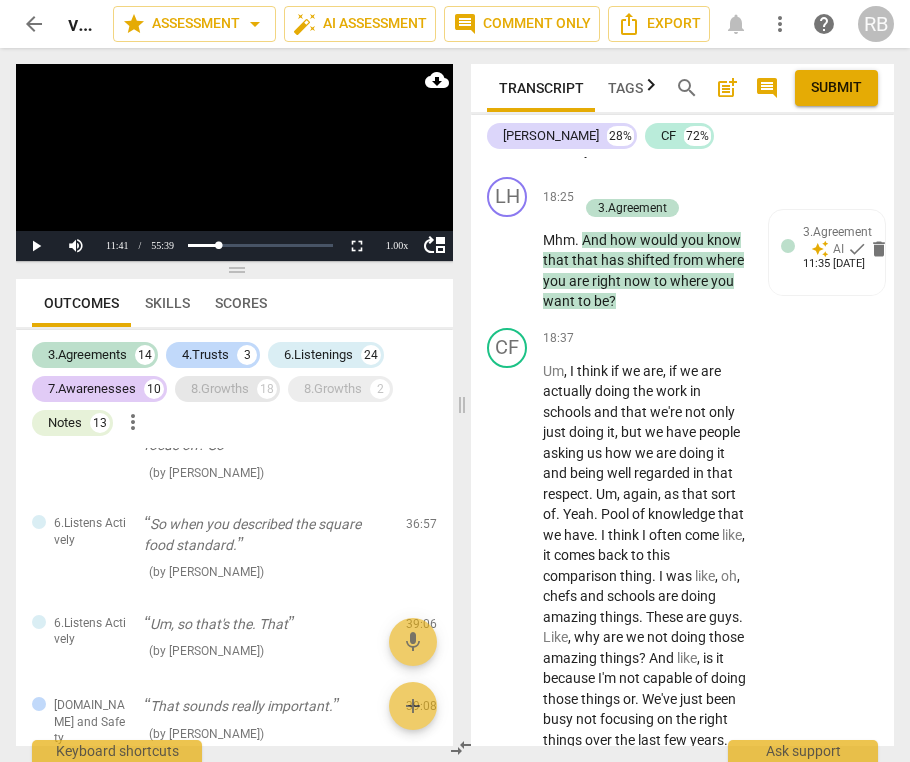 click on "8.Growths" at bounding box center [220, 389] 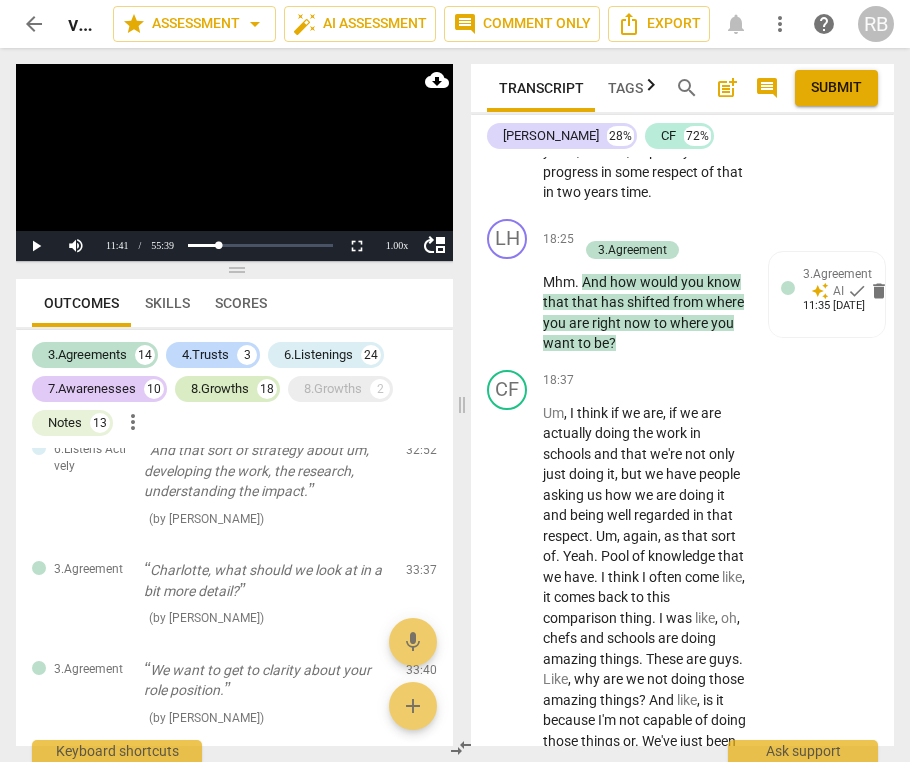 scroll, scrollTop: 5858, scrollLeft: 0, axis: vertical 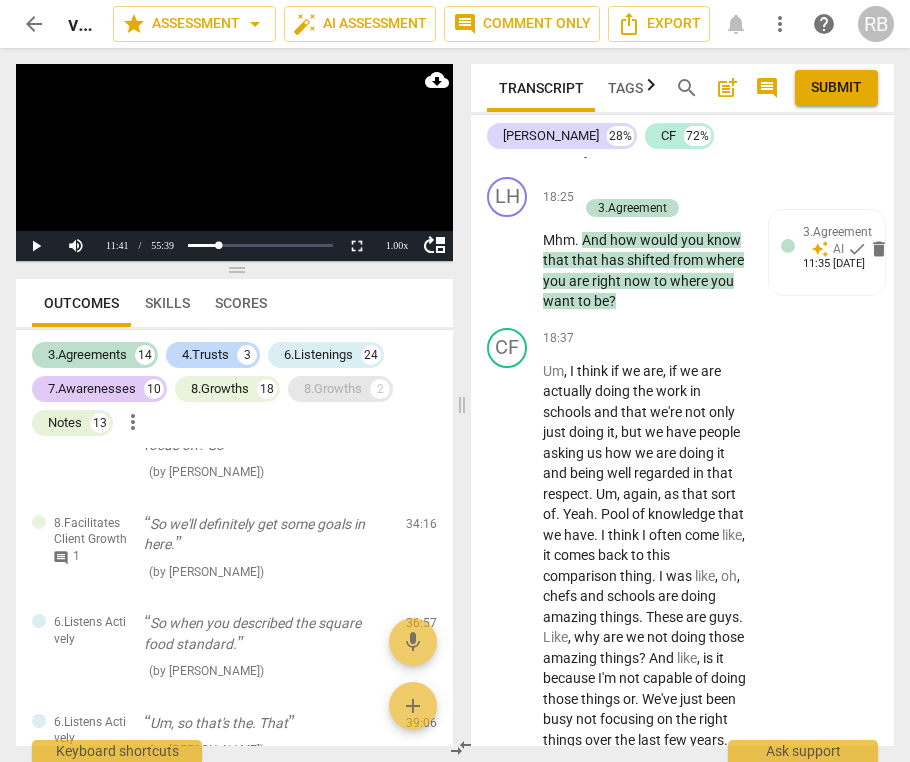 click on "8.Growths" at bounding box center (333, 389) 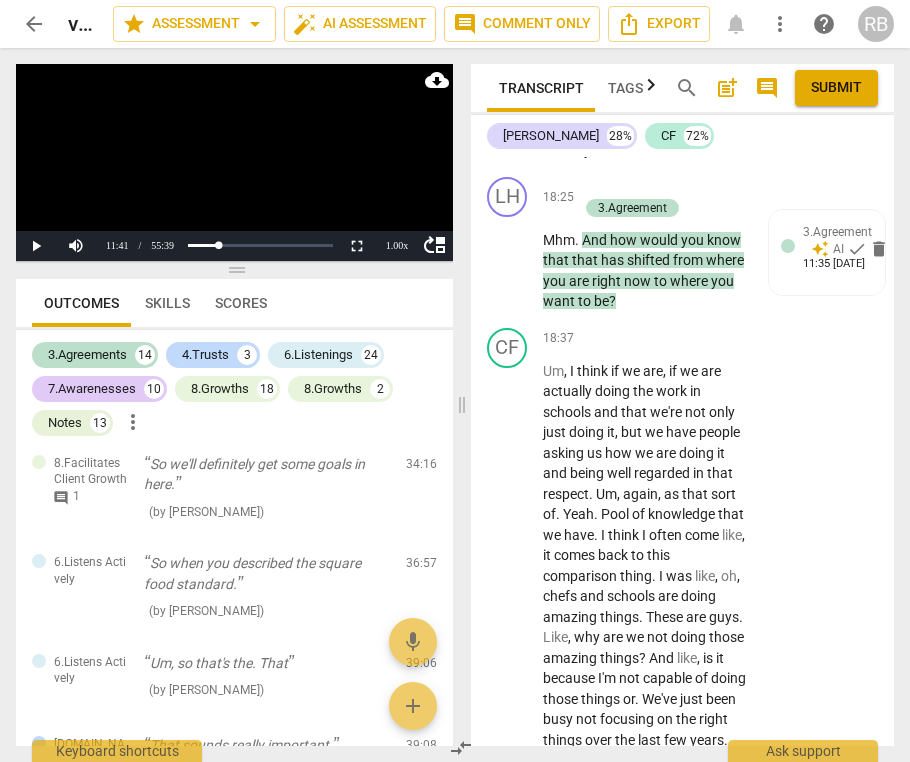 scroll, scrollTop: 5942, scrollLeft: 0, axis: vertical 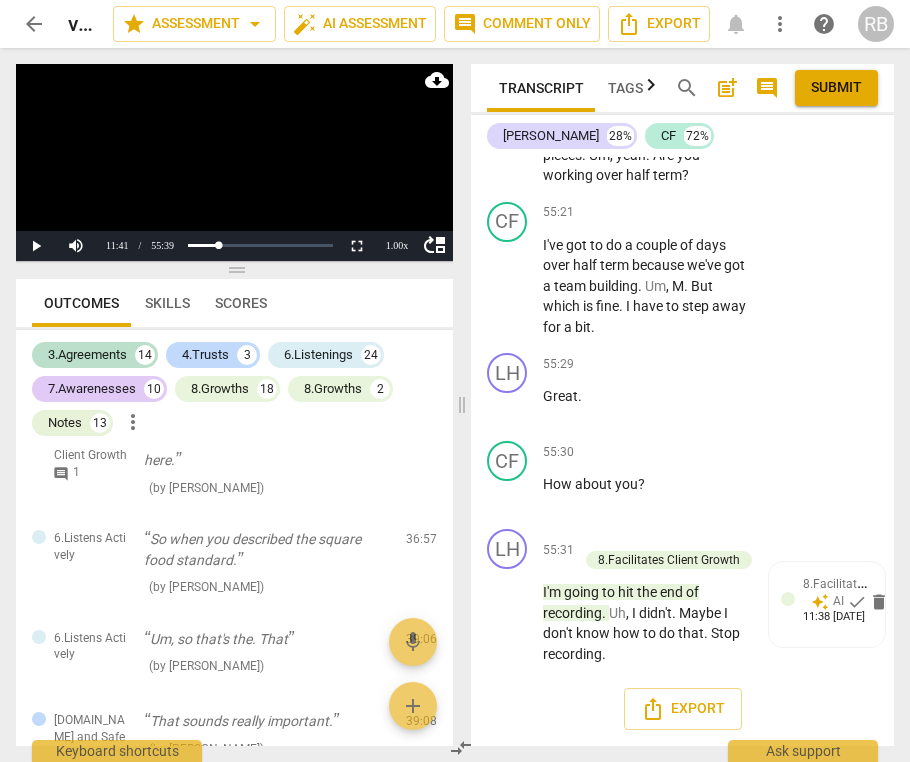 click on "play_arrow" at bounding box center [508, -272] 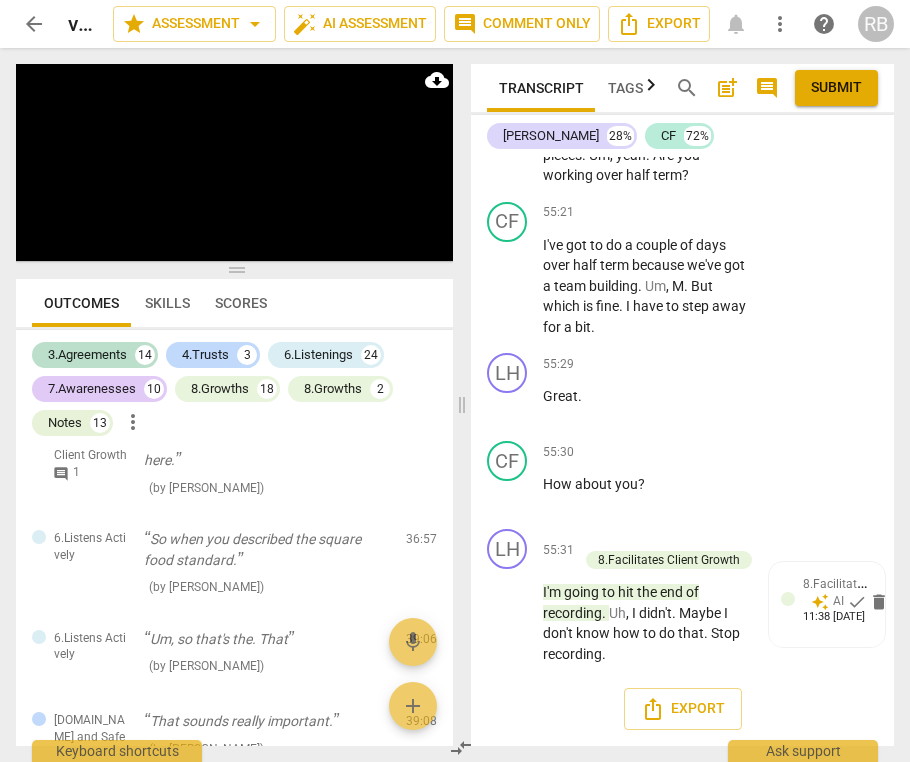 click on "pause" at bounding box center [508, -272] 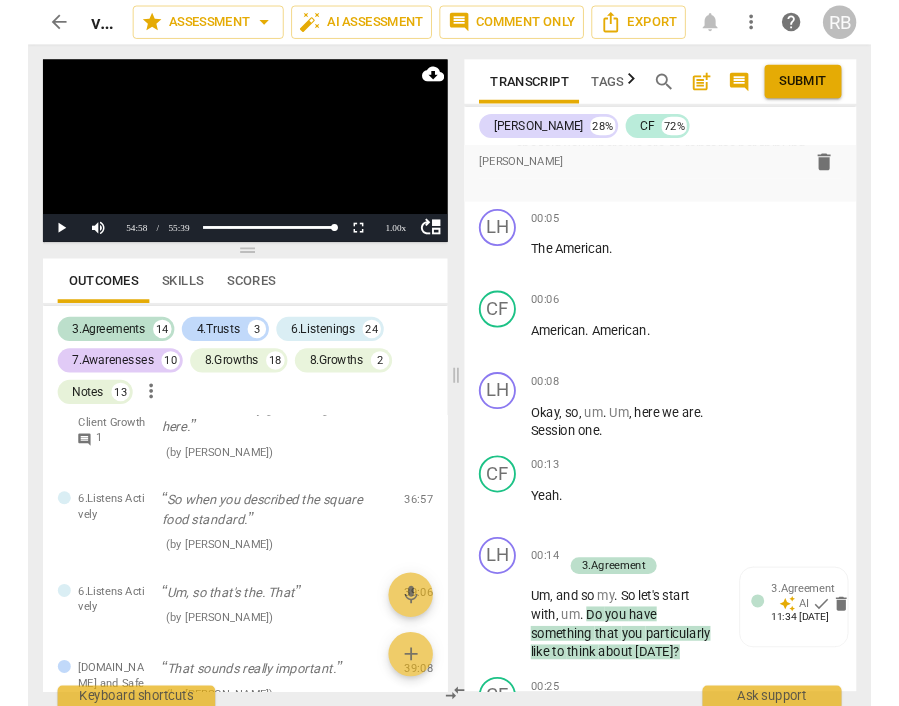 scroll, scrollTop: 510, scrollLeft: 0, axis: vertical 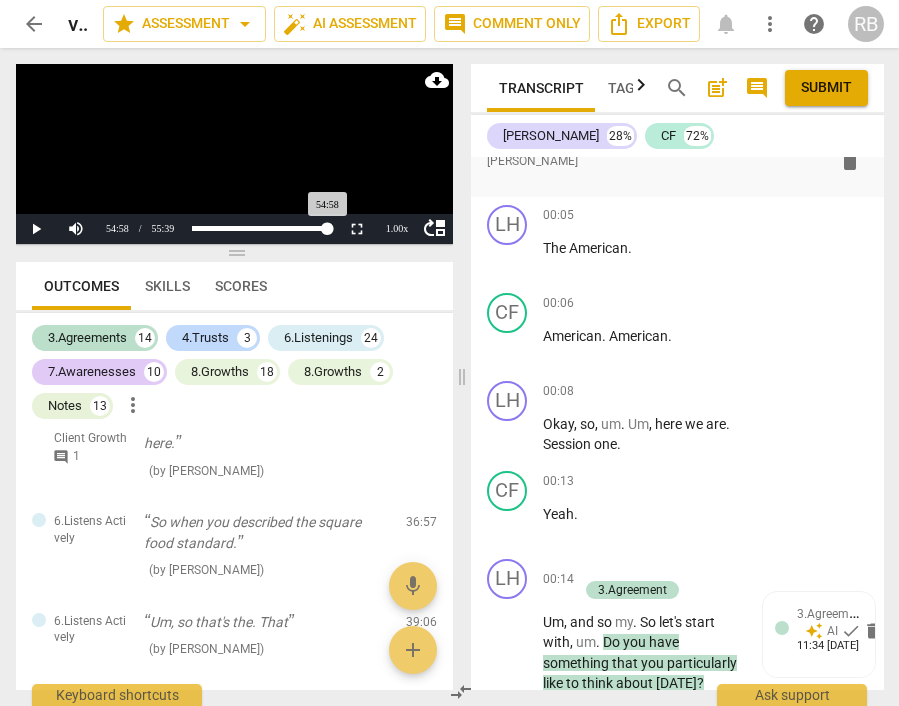click on "Loaded : 0% Progress :  98.79%" at bounding box center [260, 229] 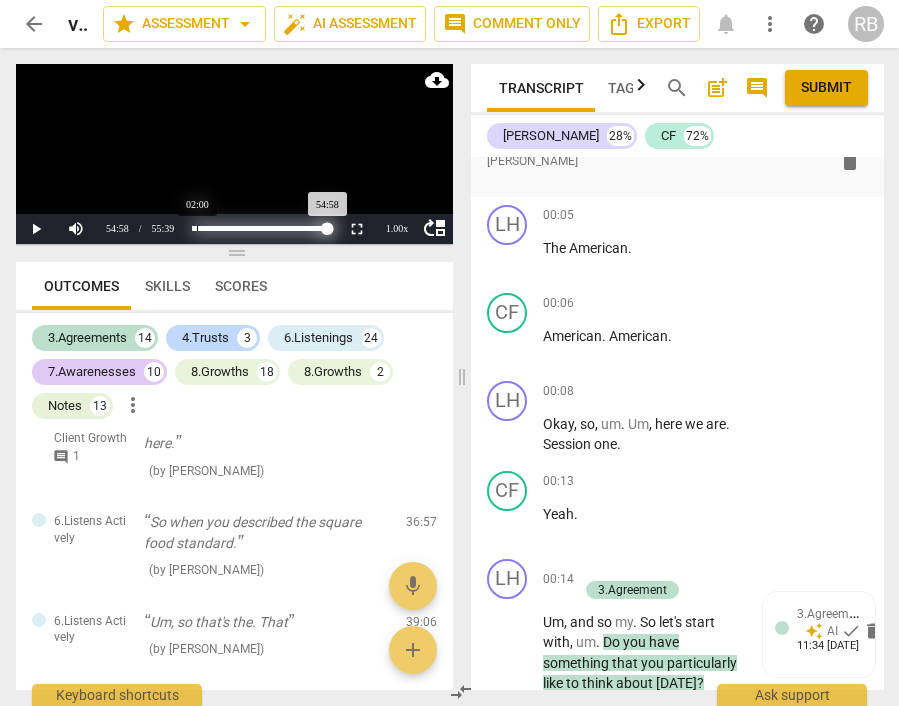 click on "Loaded : 0% Progress :  98.79%" at bounding box center [261, 228] 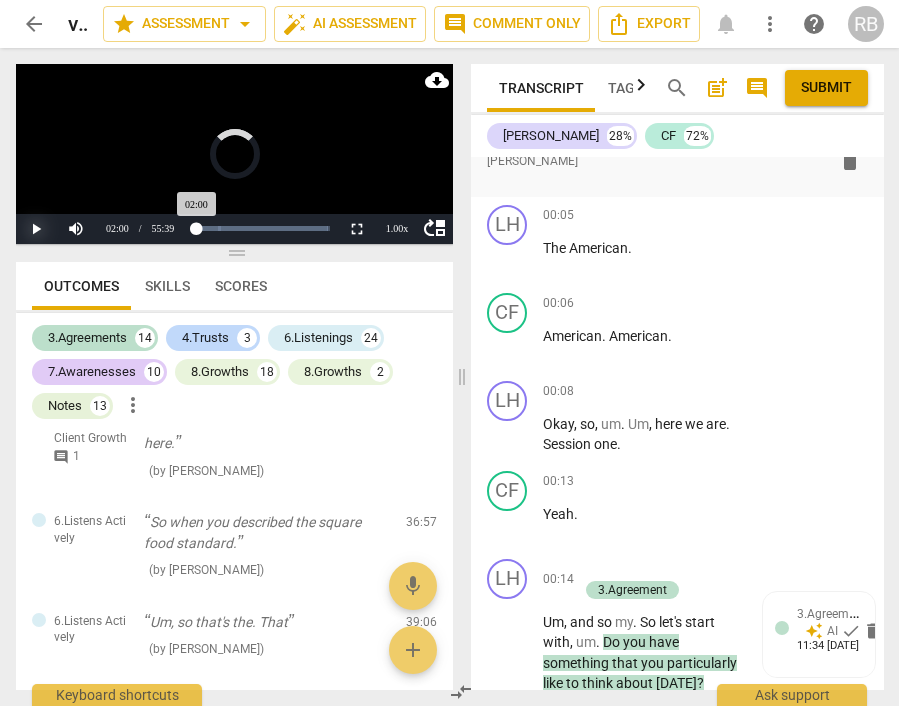 click on "Play" at bounding box center (36, 229) 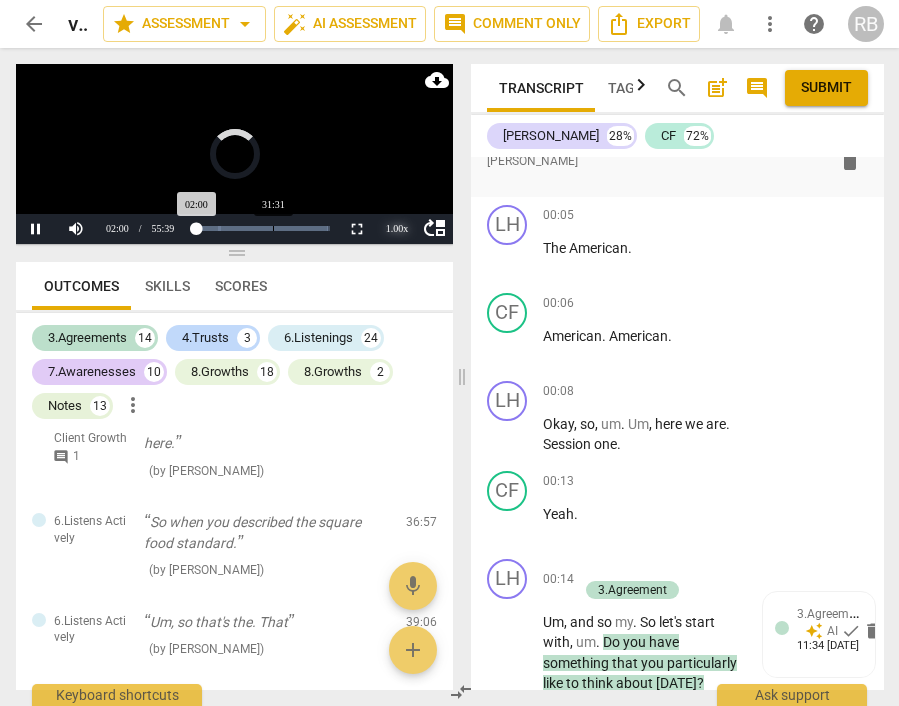 click on "1.00 x" at bounding box center (397, 229) 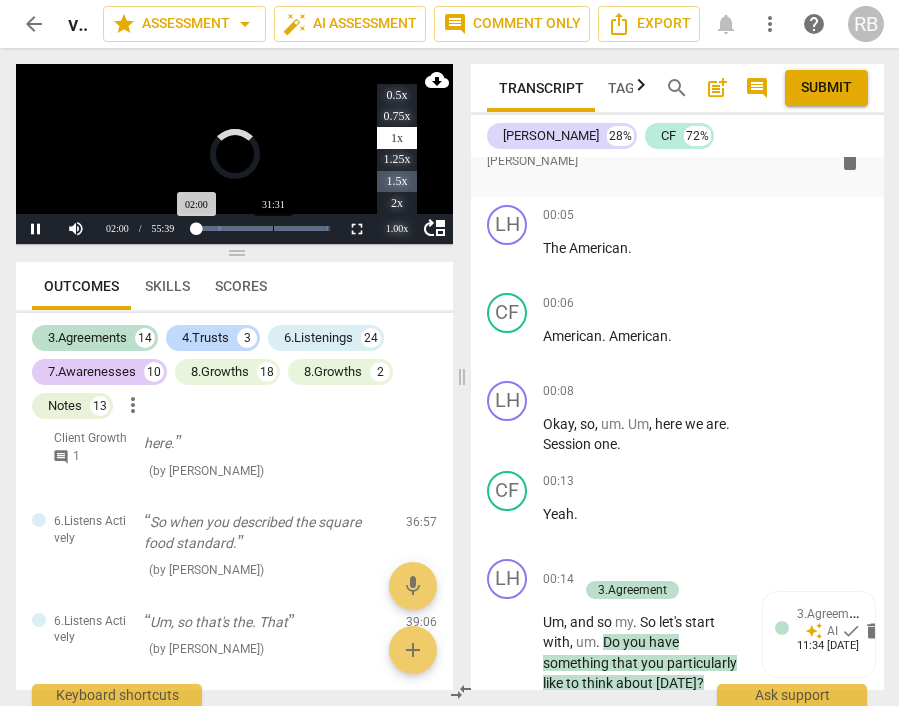 click on "1.5x" at bounding box center (397, 182) 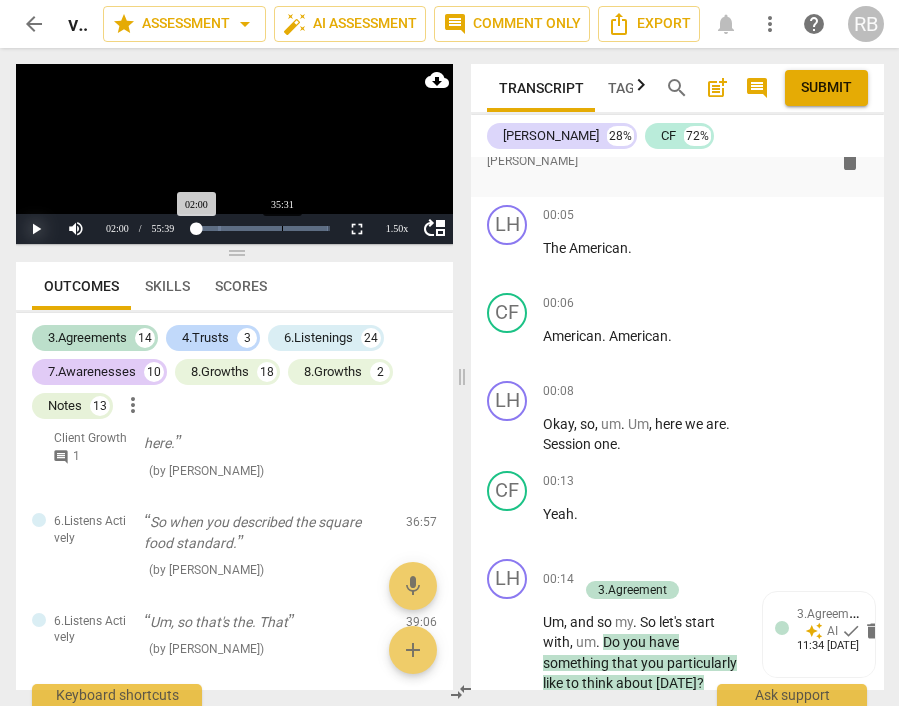 click on "Play" at bounding box center [36, 229] 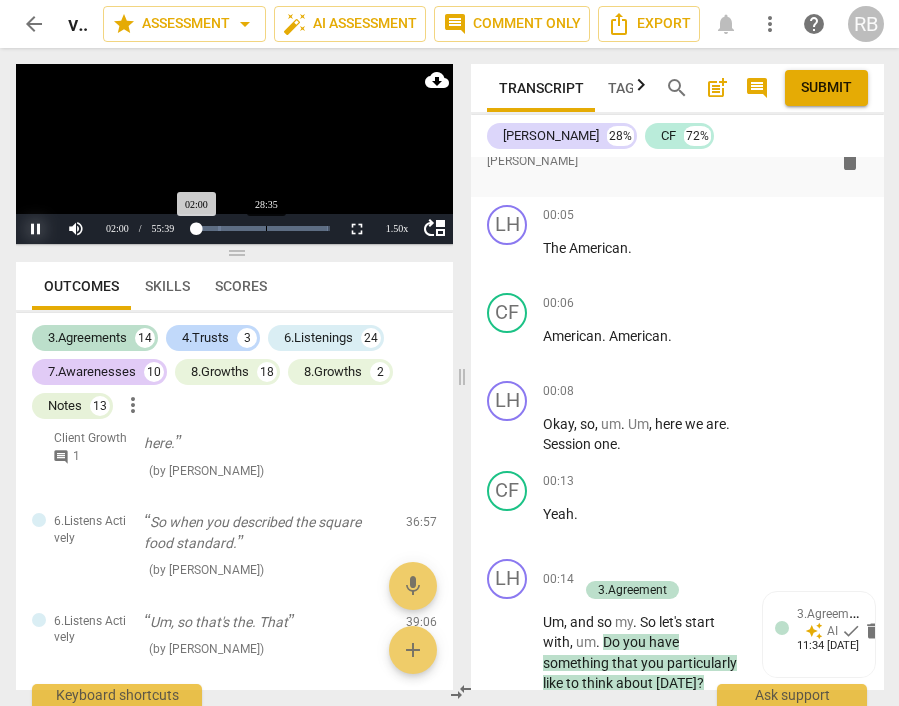 click on "Pause" at bounding box center [36, 229] 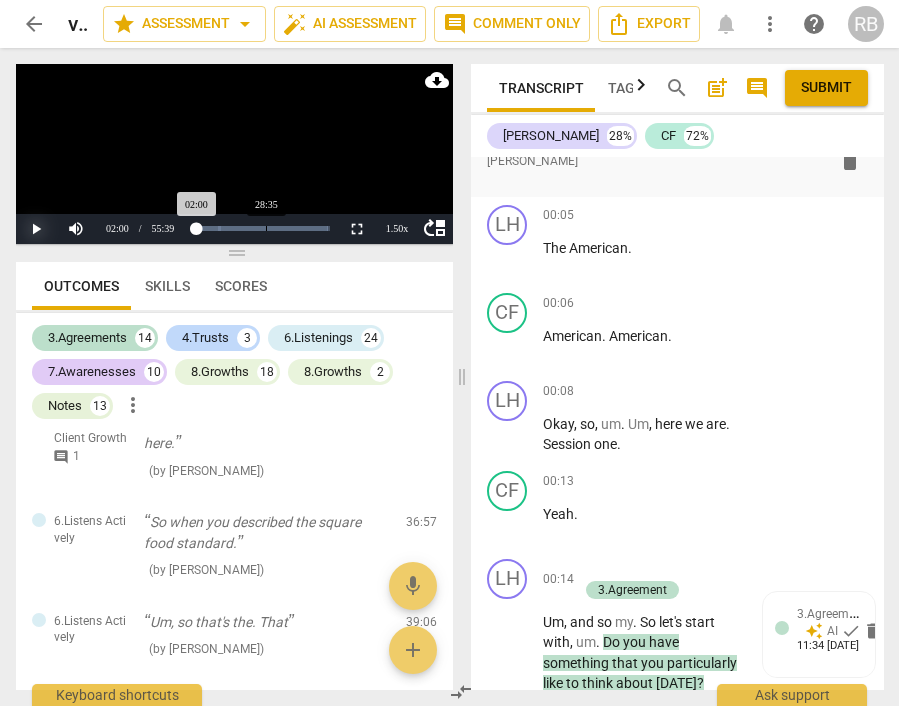 click on "Play" at bounding box center (36, 229) 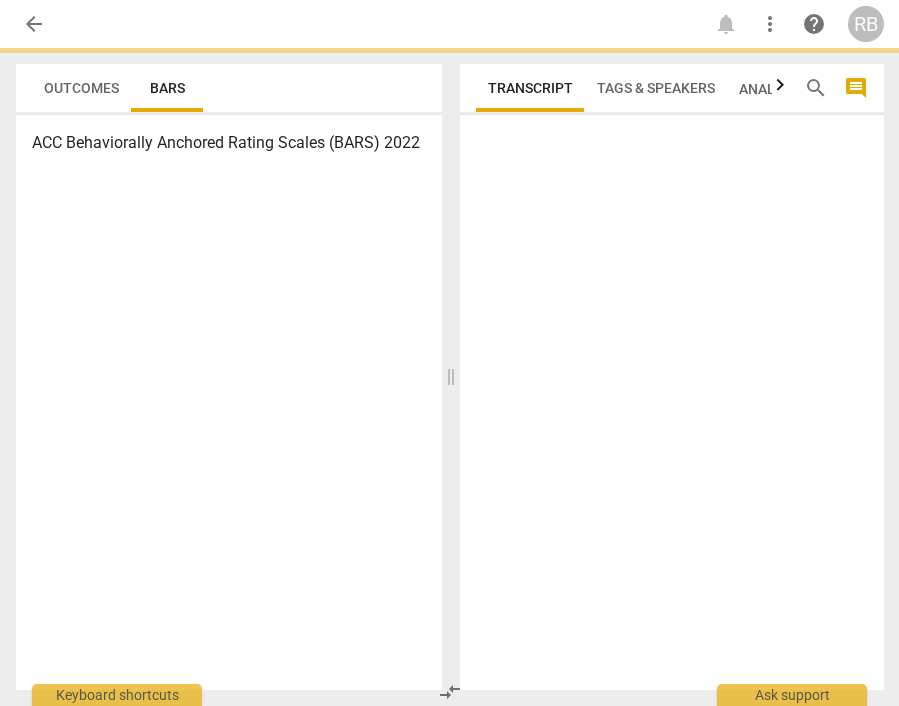 scroll, scrollTop: 0, scrollLeft: 0, axis: both 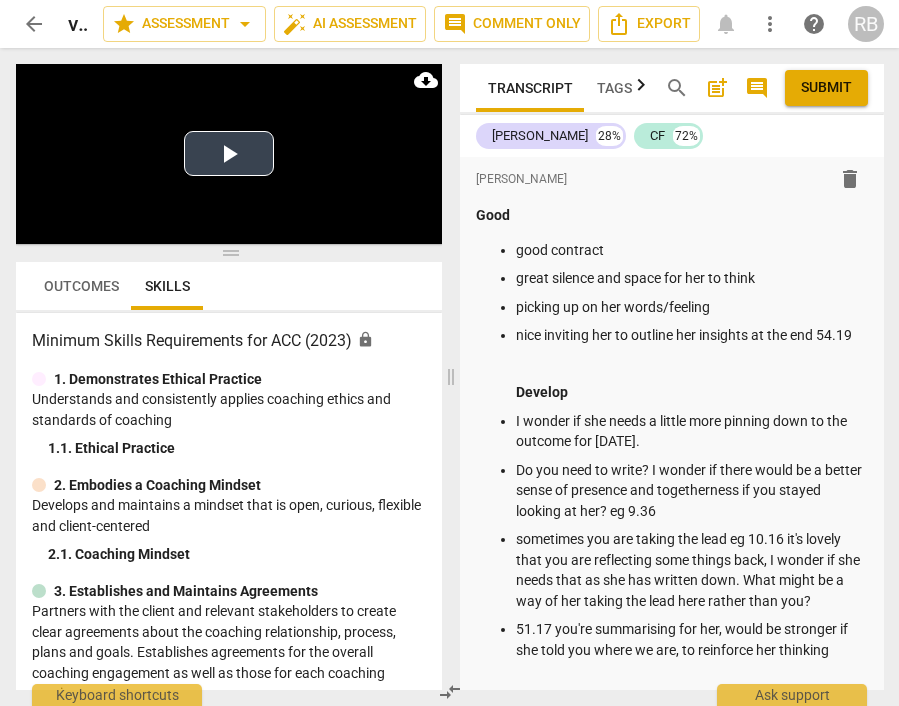 click on "Play Video" at bounding box center [229, 153] 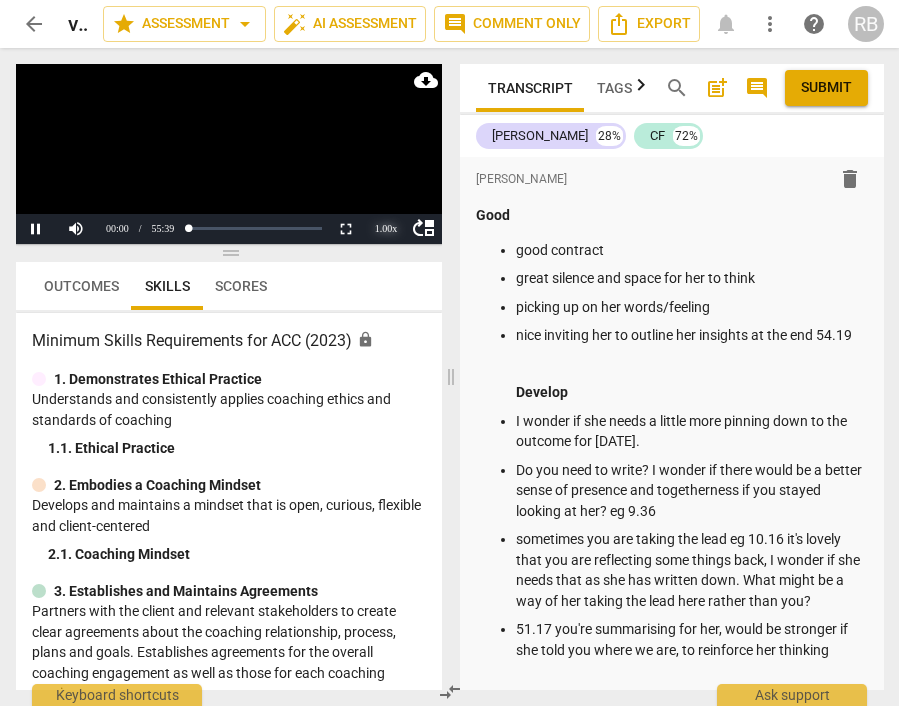 click on "1.00 x" at bounding box center (386, 229) 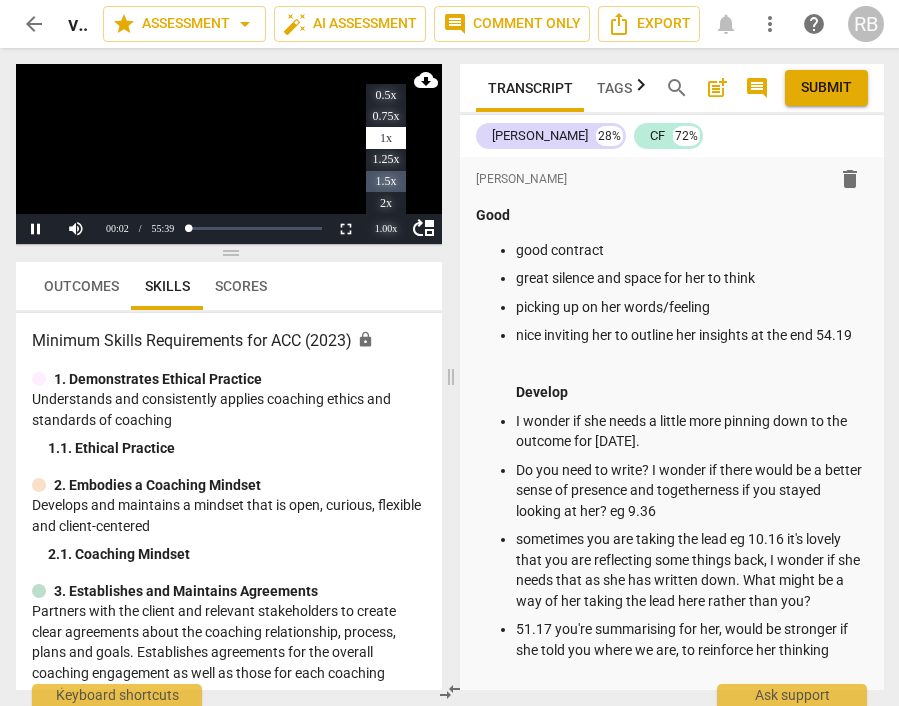 click on "1.5x" at bounding box center (386, 182) 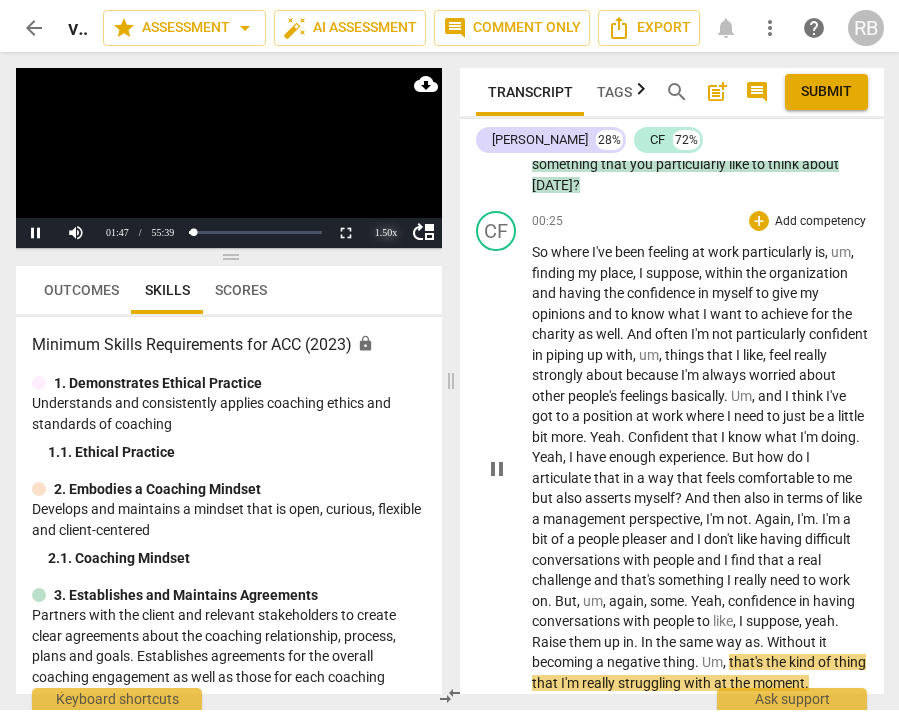 scroll, scrollTop: 943, scrollLeft: 0, axis: vertical 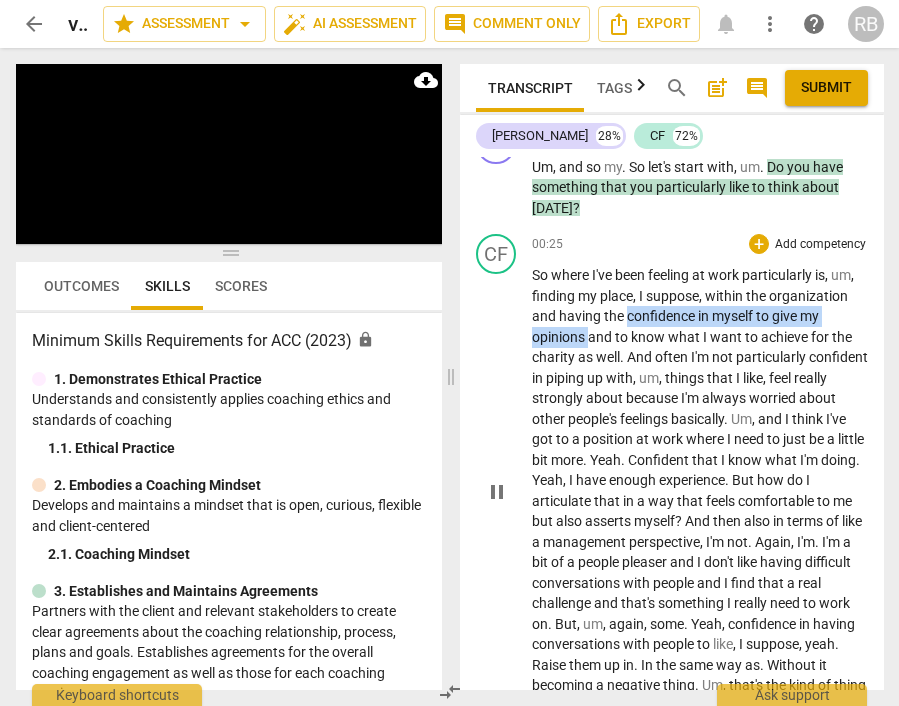 drag, startPoint x: 625, startPoint y: 316, endPoint x: 588, endPoint y: 335, distance: 41.59327 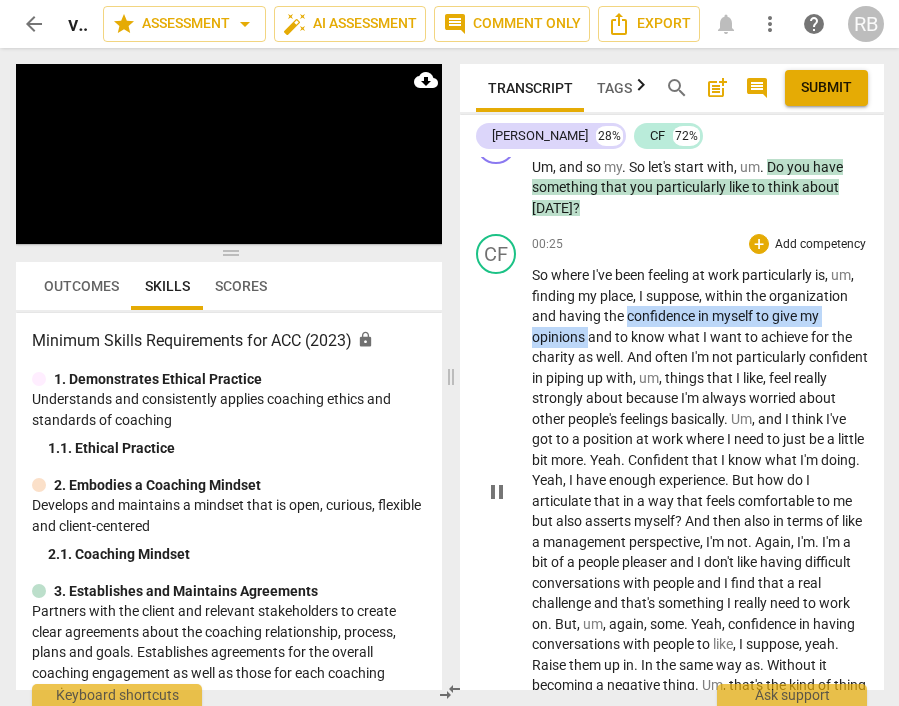 click on "So   where   I've   been   feeling   at   work   particularly   is ,   um ,   finding   my   place ,   I   suppose ,   within   the   organization   and   having   the   confidence   in   myself   to   give   my   opinions   and   to   know   what   I   want   to   achieve   for   the   charity   as   well .   And   often   I'm   not   particularly   confident   in   piping   up   with ,   um ,   things   that   I   like ,   feel   really   strongly   about   because   I'm   always   worried   about   other   people's   feelings   basically .   Um ,   and   I   think   I've   got   to   a   position   at   work   where   I   need   to   just   be   a   little   bit   more .   Yeah .   Confident   that   I   know   what   I'm   doing .   Yeah ,   I   have   enough   experience .   But   how   do   I   articulate   that   in   a   way   that   feels   comfortable   to   me   but   also   asserts   myself ?   And   then   also   in   terms   of   like   a   management   perspective ,   I'm   not .   Again ,   ." at bounding box center (700, 490) 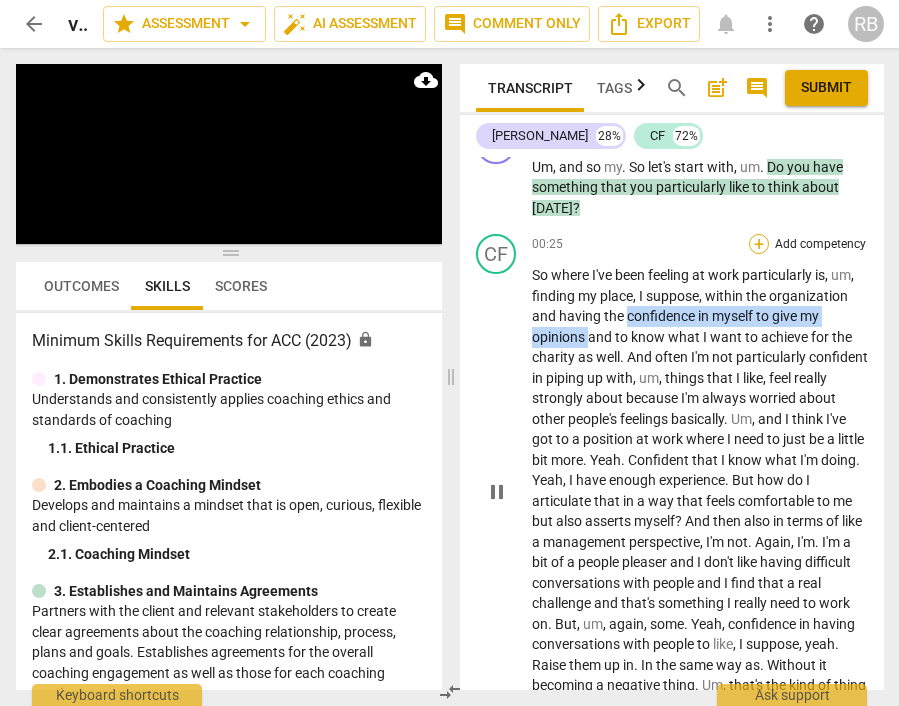 click on "+" at bounding box center [759, 244] 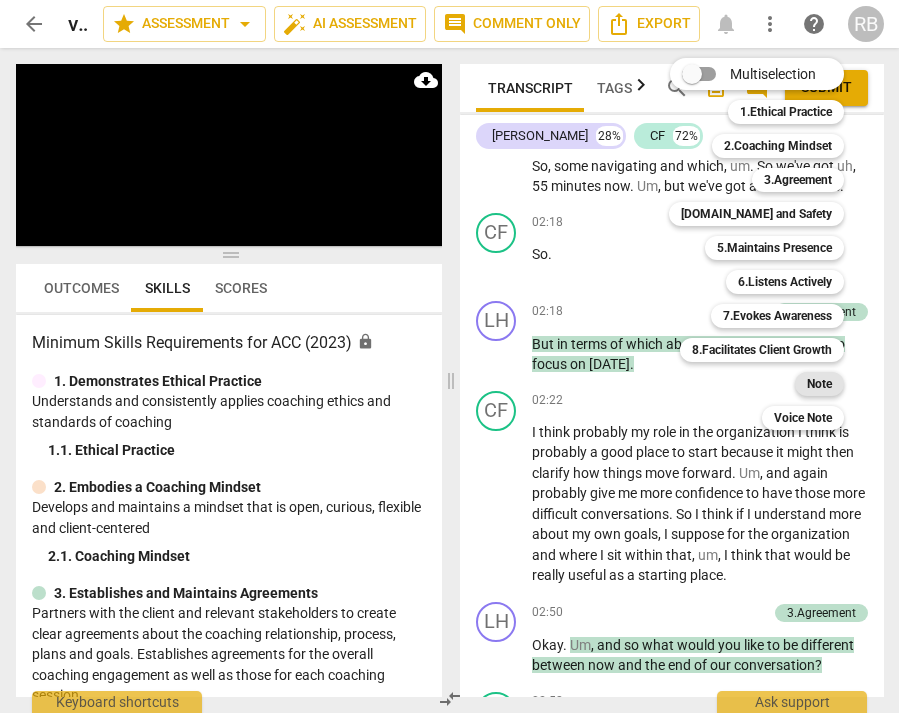 click on "Note" at bounding box center [819, 384] 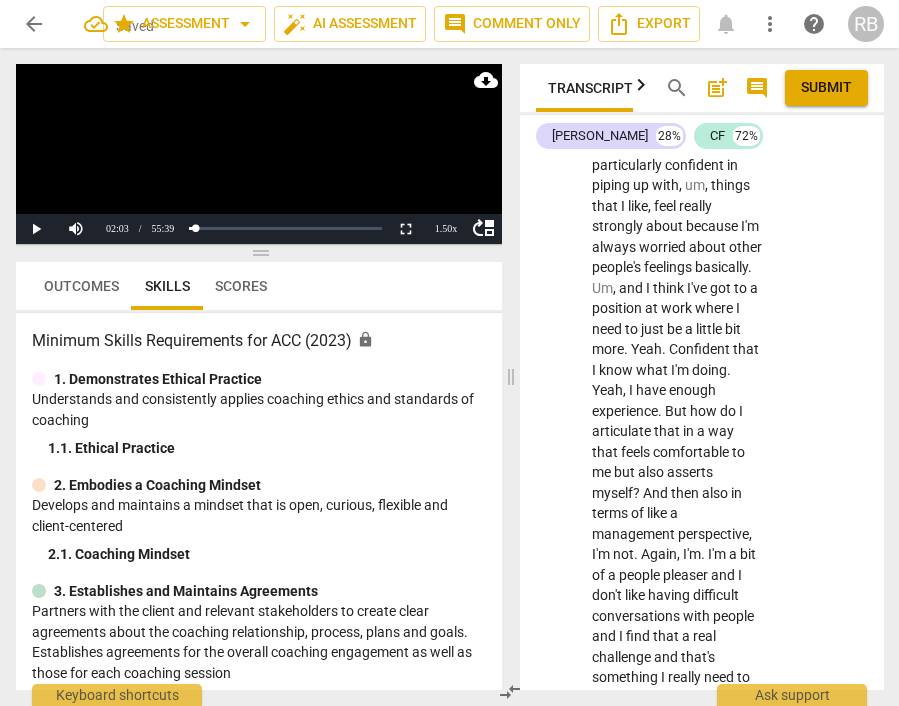 scroll, scrollTop: 1407, scrollLeft: 0, axis: vertical 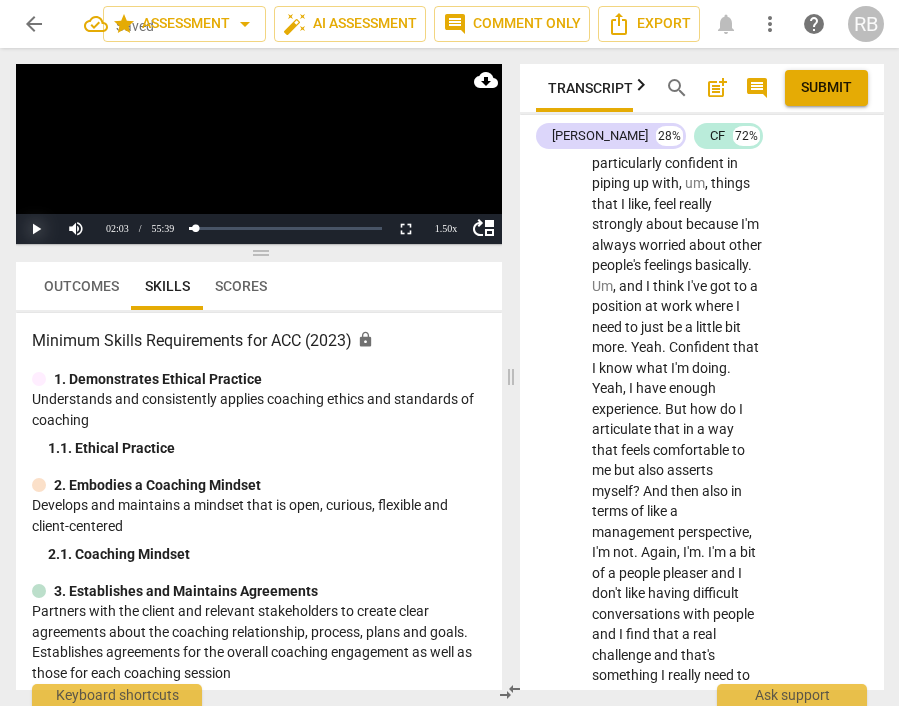 click on "Play" at bounding box center [36, 229] 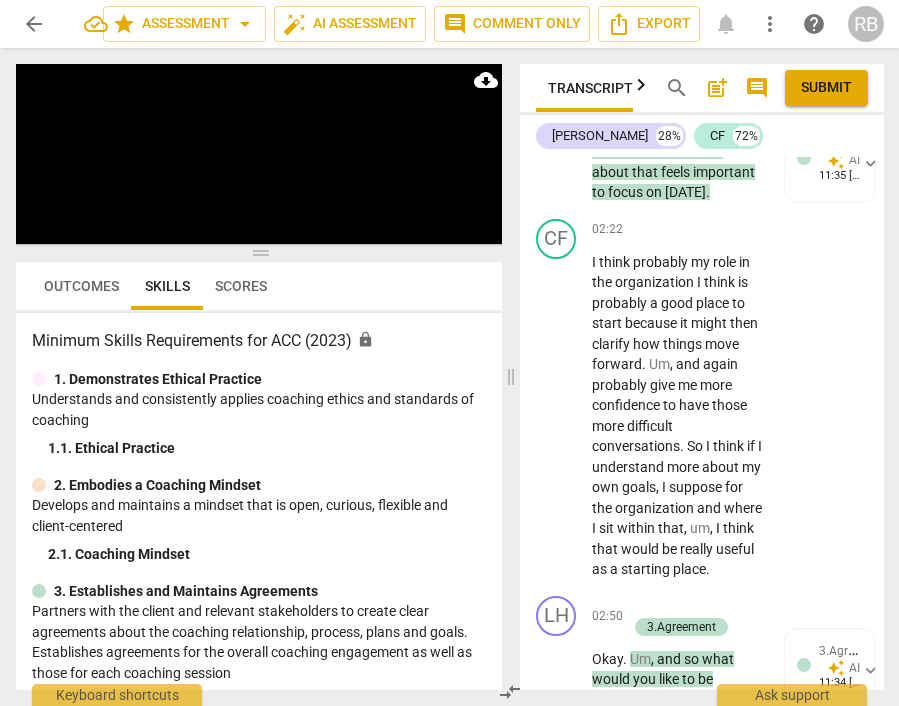 scroll, scrollTop: 3534, scrollLeft: 0, axis: vertical 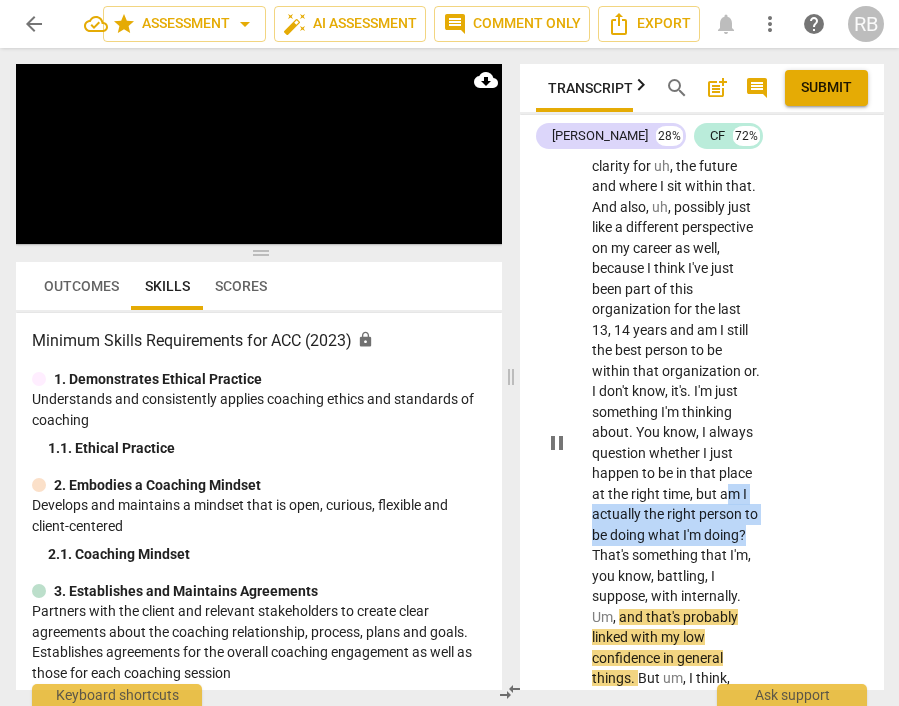 drag, startPoint x: 726, startPoint y: 511, endPoint x: 749, endPoint y: 546, distance: 41.880783 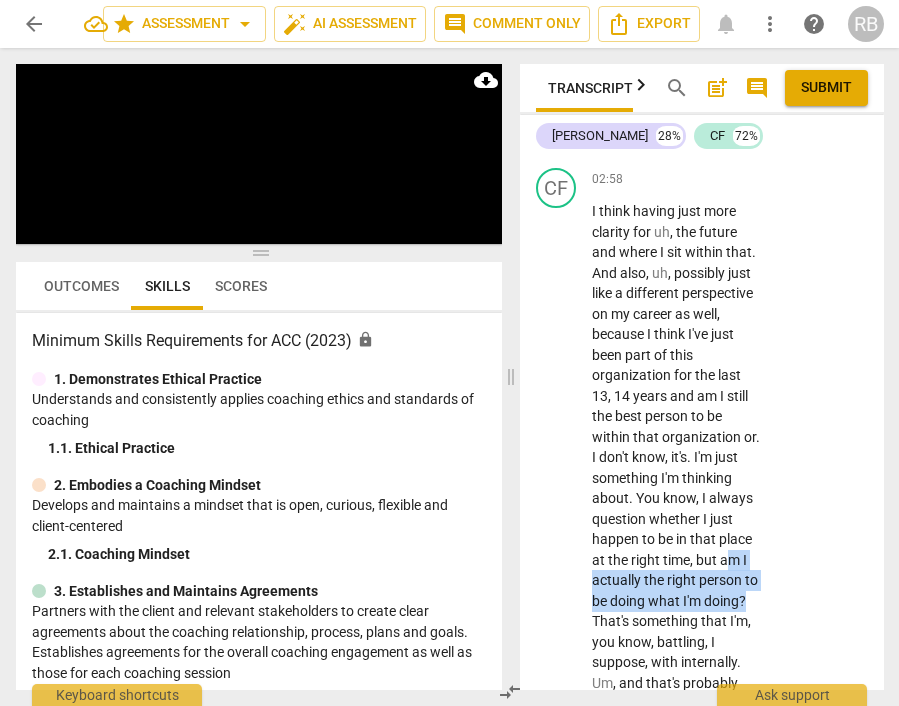 scroll, scrollTop: 3455, scrollLeft: 0, axis: vertical 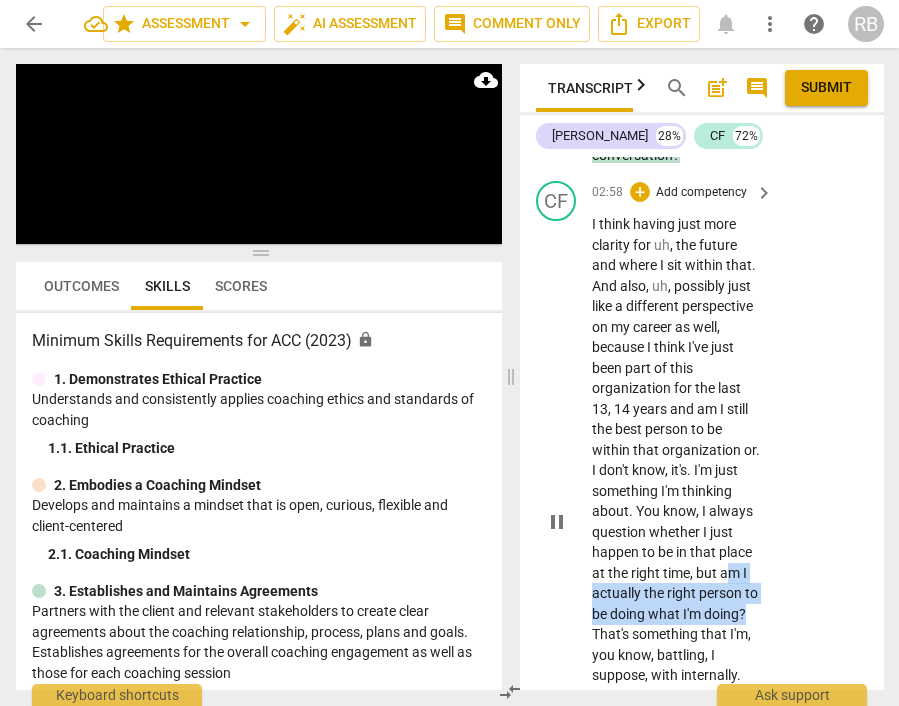 click on "keyboard_arrow_right" at bounding box center (764, 193) 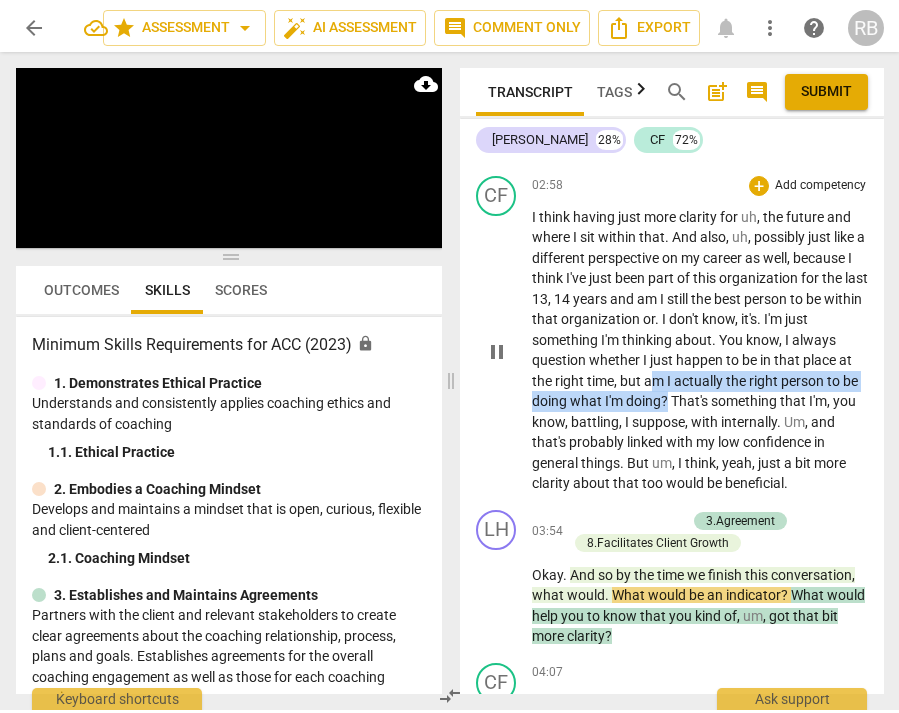 scroll, scrollTop: 2308, scrollLeft: 0, axis: vertical 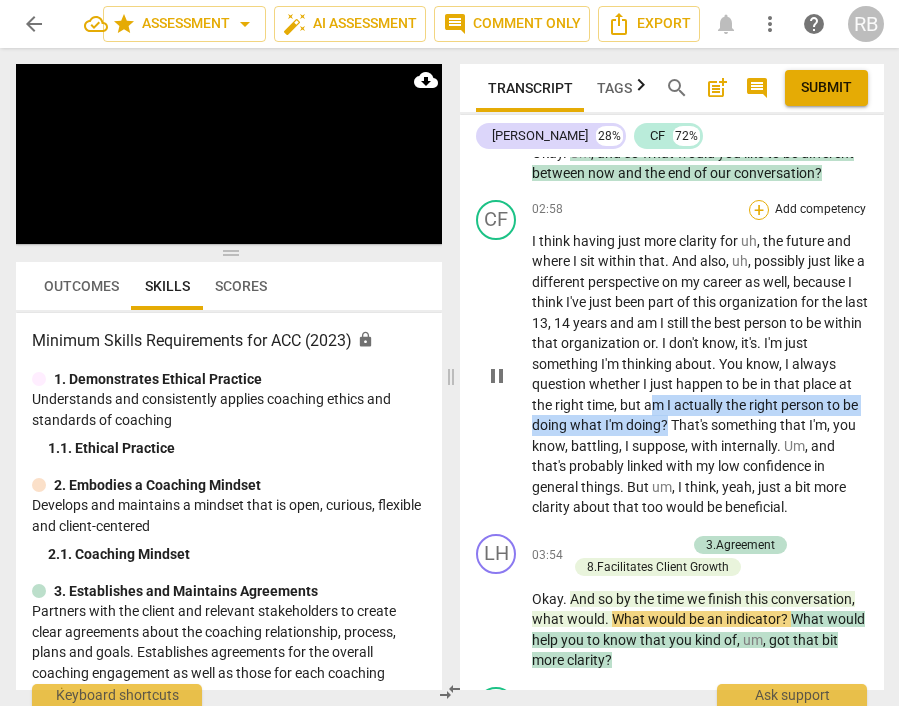 click on "+" at bounding box center (759, 210) 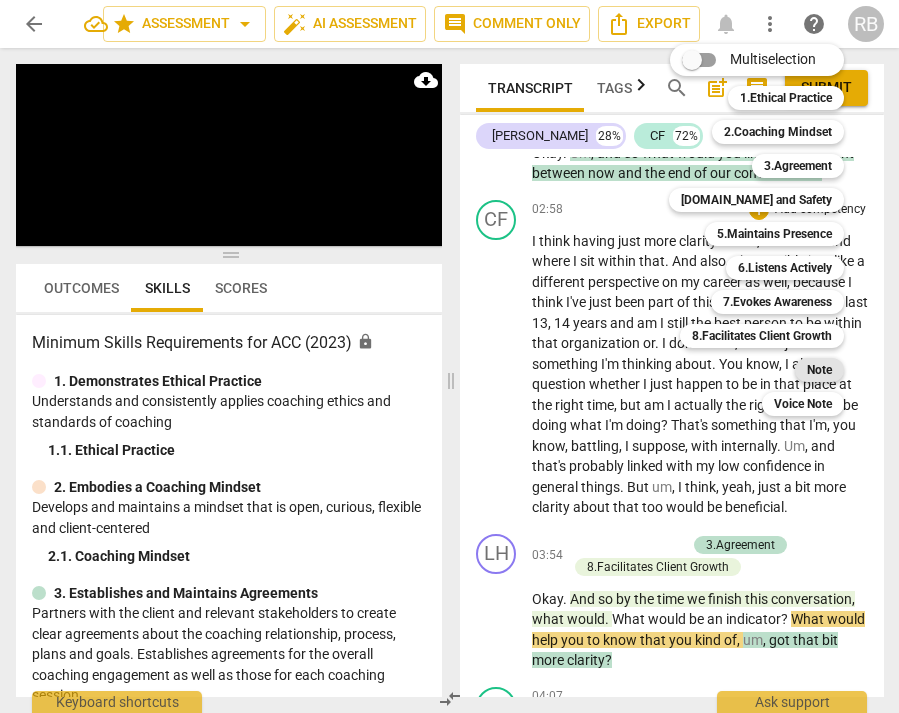 click on "Note" at bounding box center [819, 370] 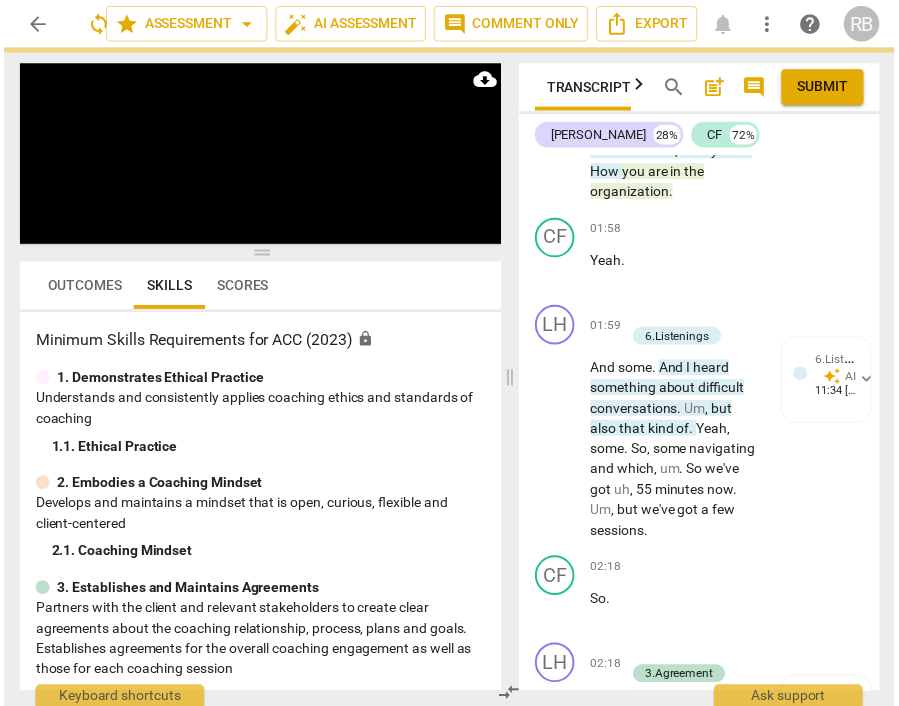 scroll, scrollTop: 3355, scrollLeft: 0, axis: vertical 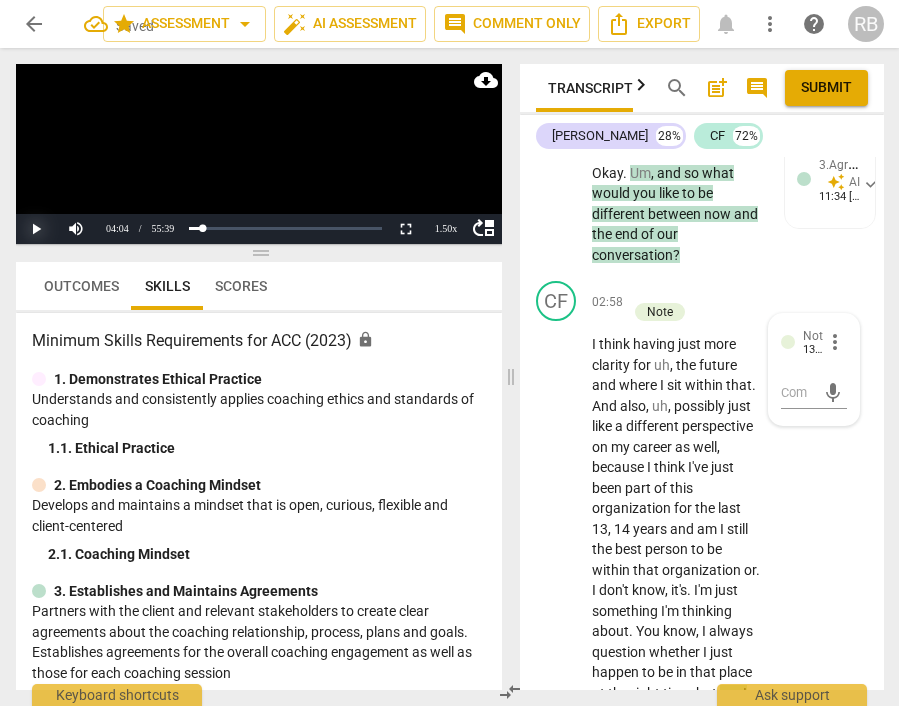 click on "Play" at bounding box center [36, 229] 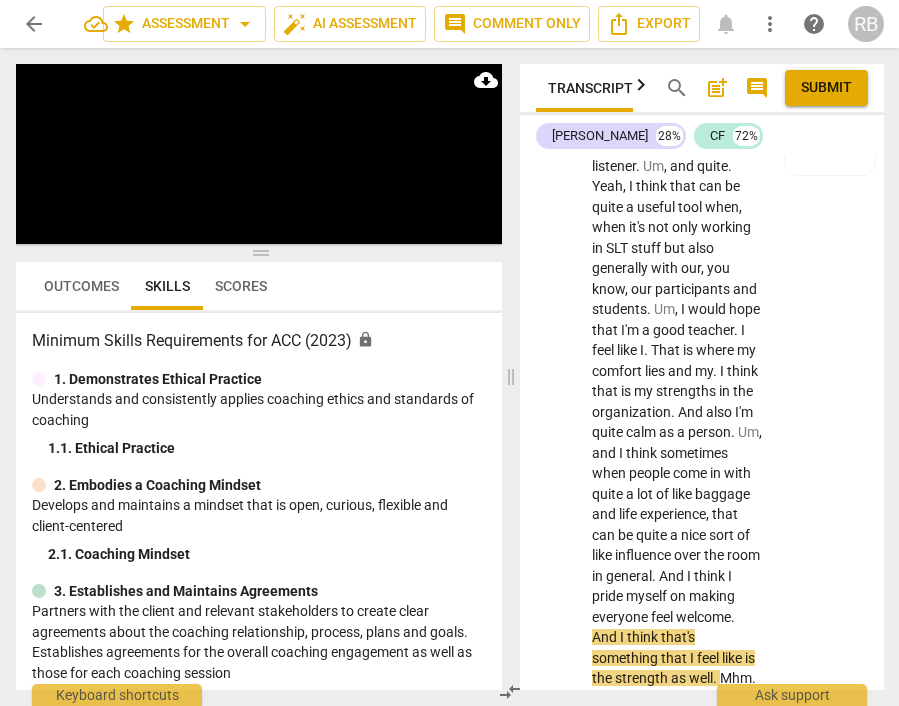 scroll, scrollTop: 7329, scrollLeft: 0, axis: vertical 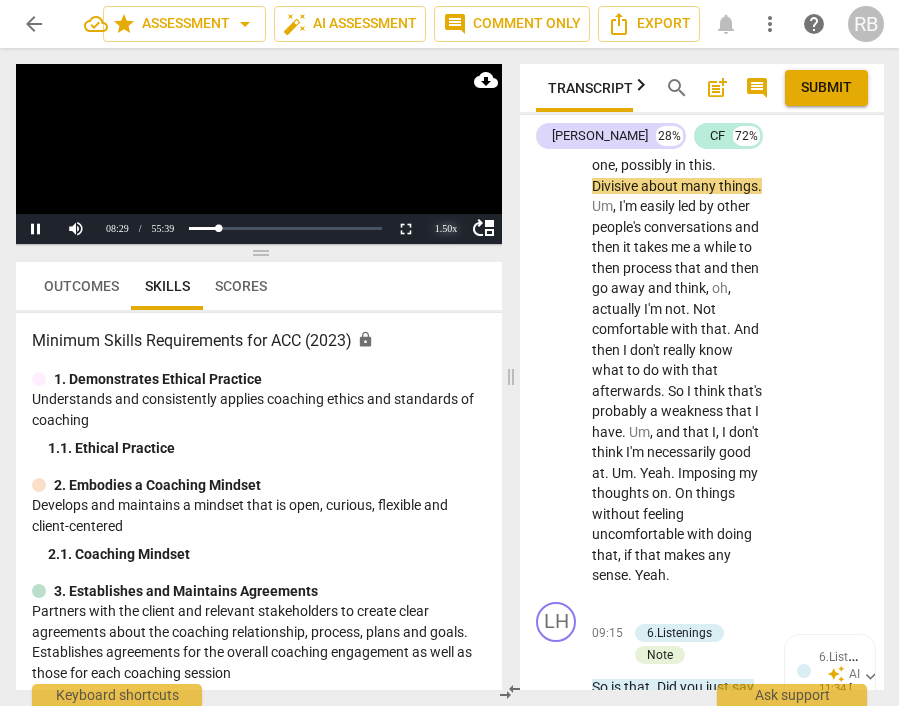 click on "1.50 x" at bounding box center [446, 229] 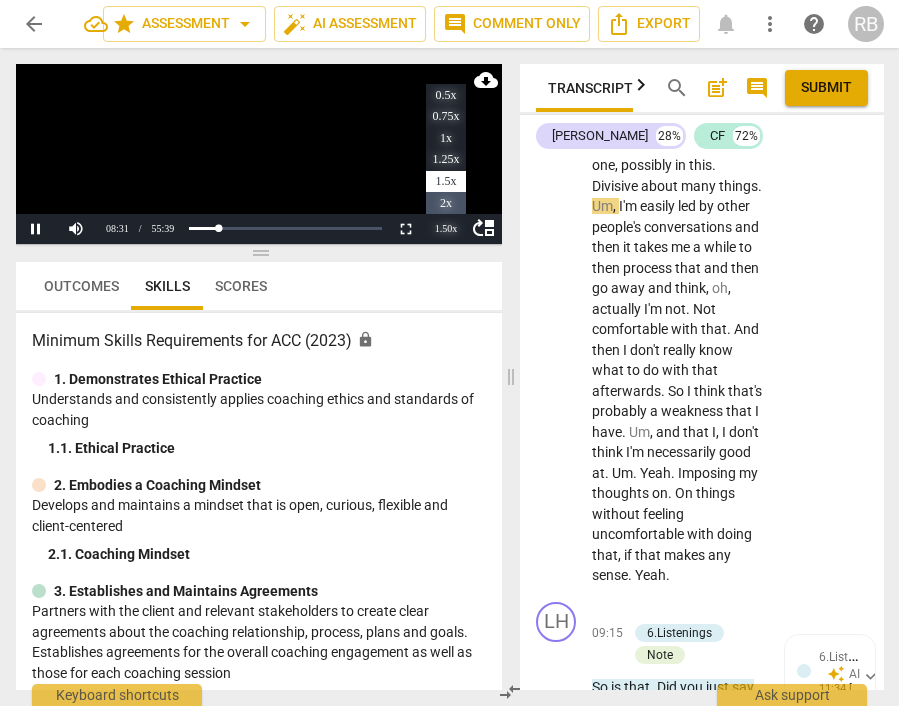 click on "2x" at bounding box center [446, 203] 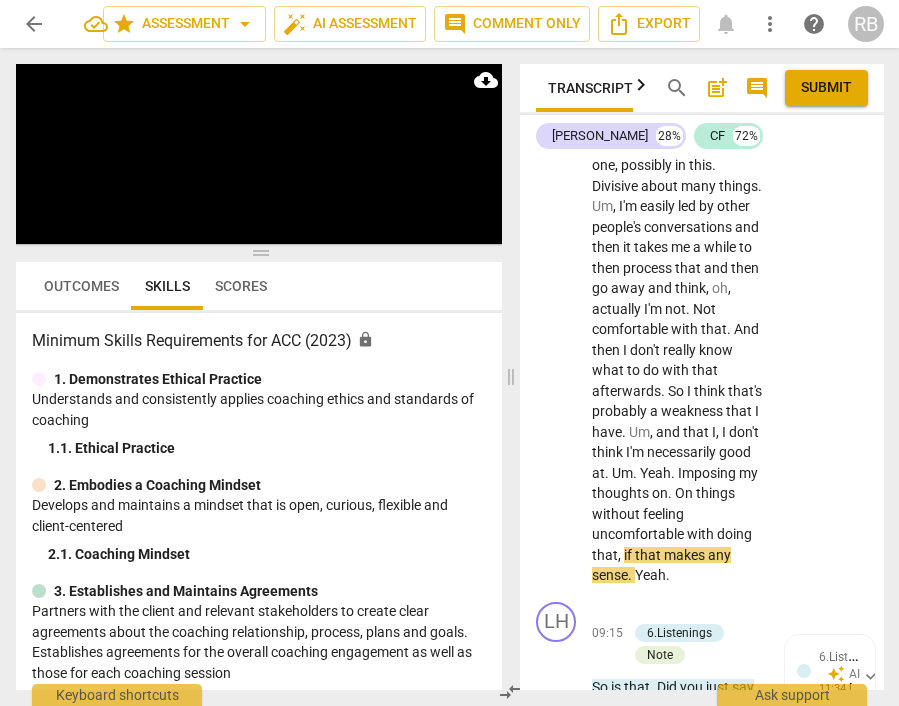 scroll, scrollTop: 7882, scrollLeft: 0, axis: vertical 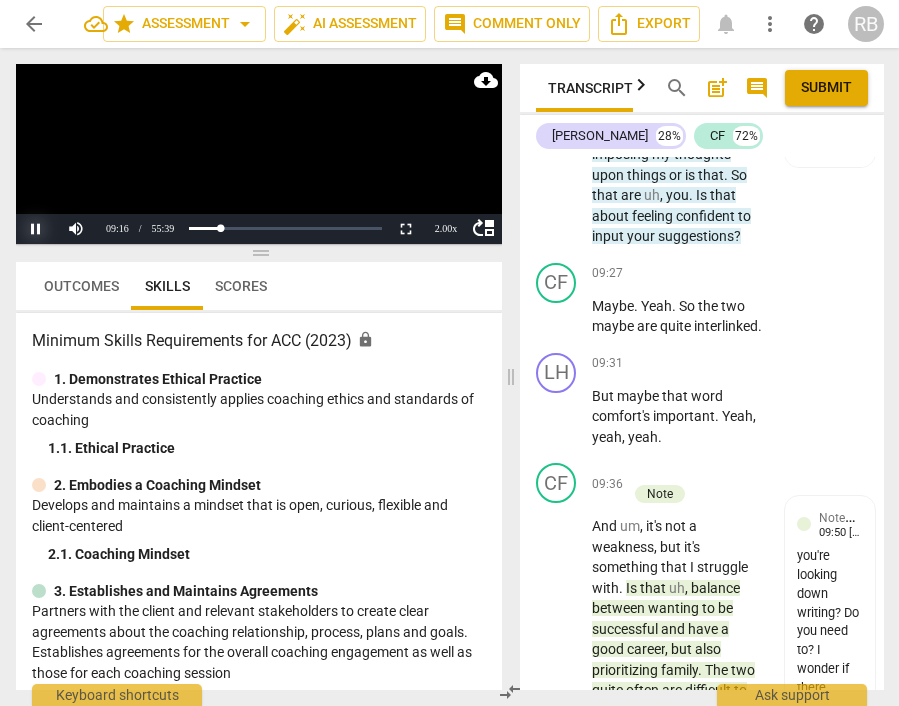 click on "Pause" at bounding box center [36, 229] 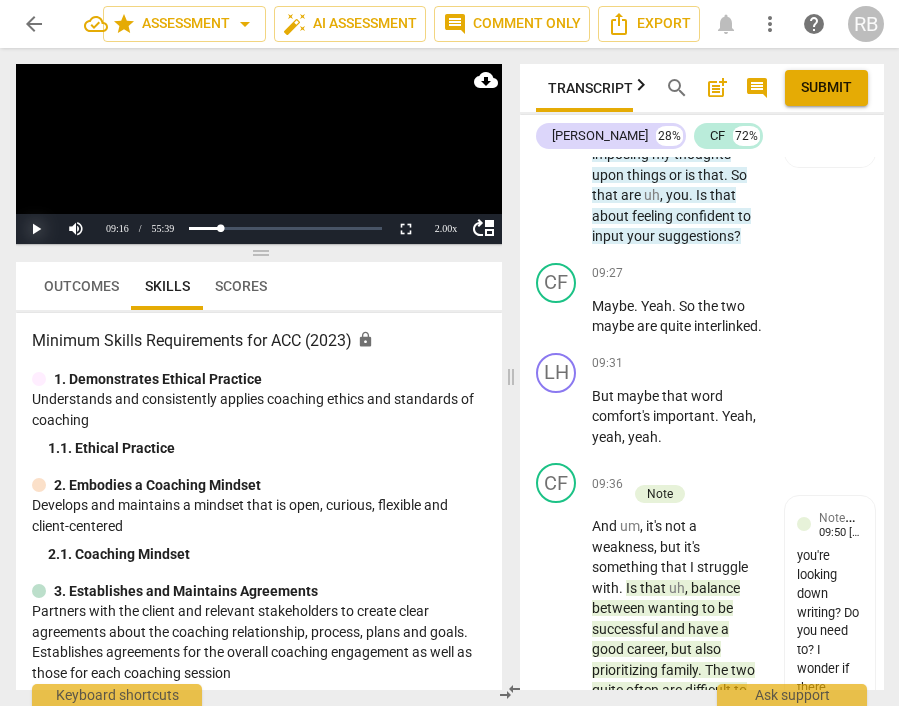 click on "Play" at bounding box center [36, 229] 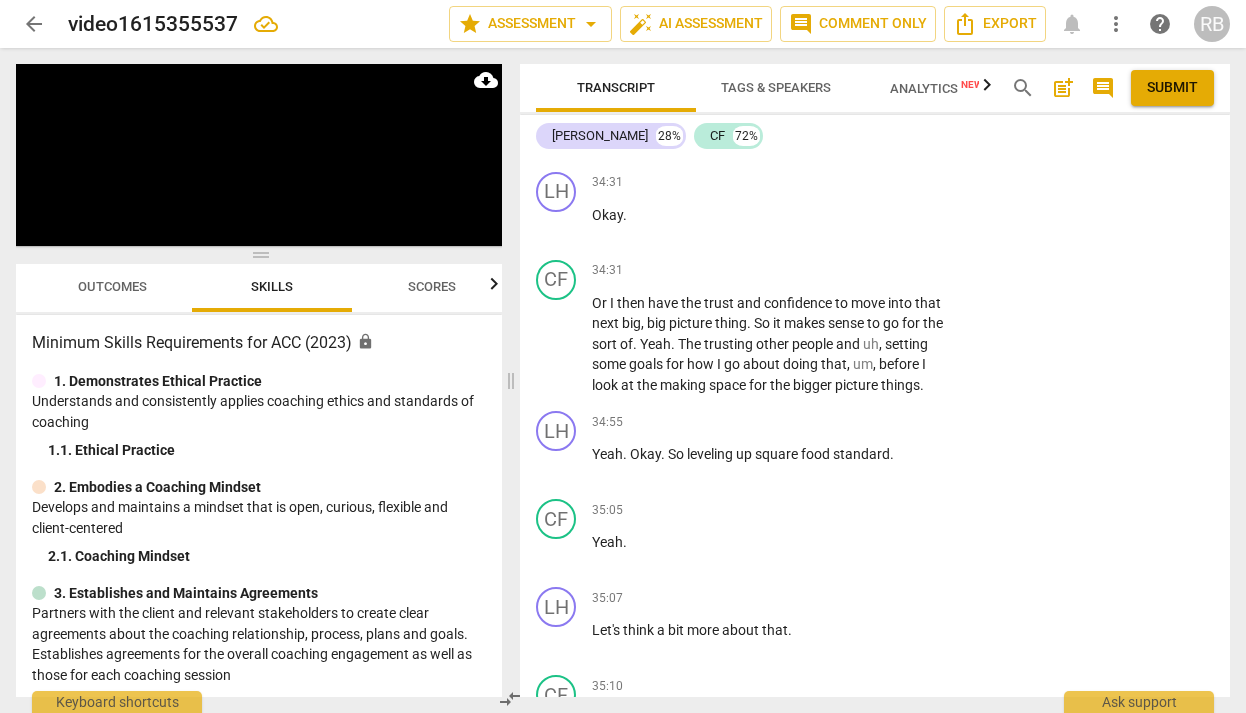 scroll, scrollTop: 19805, scrollLeft: 0, axis: vertical 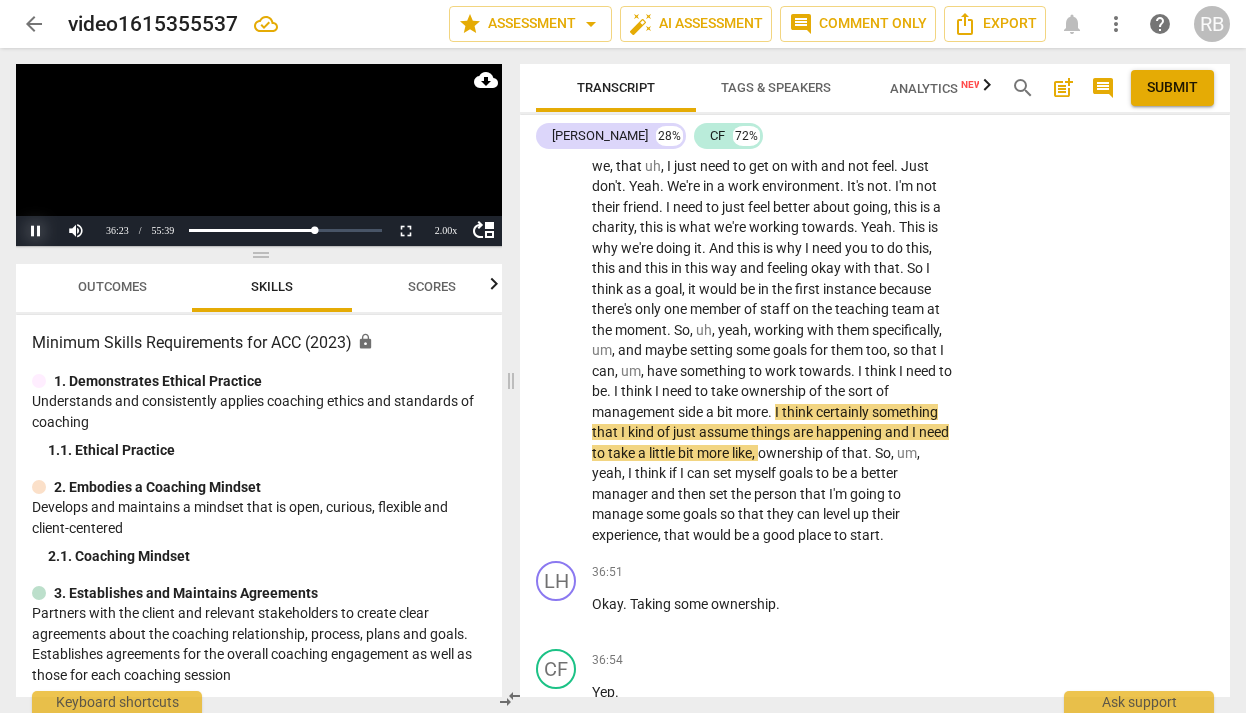 click on "Pause" at bounding box center [36, 231] 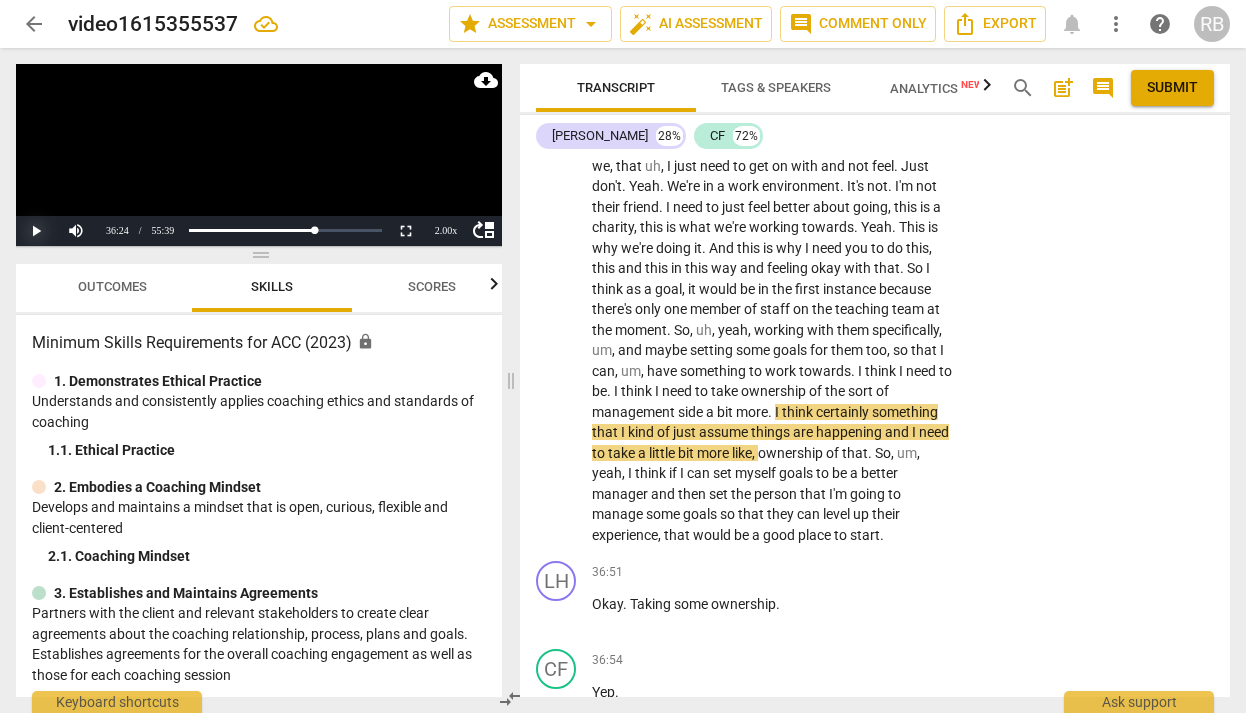 click on "Play" at bounding box center [36, 231] 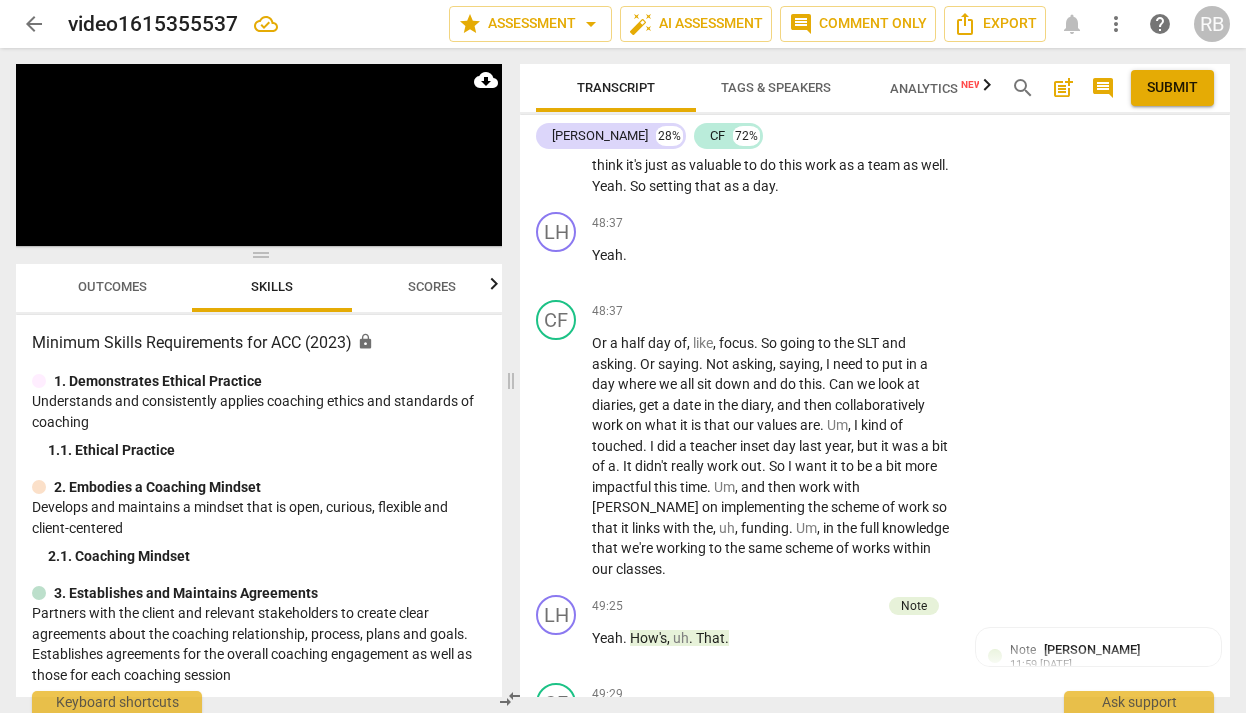 scroll, scrollTop: 28272, scrollLeft: 0, axis: vertical 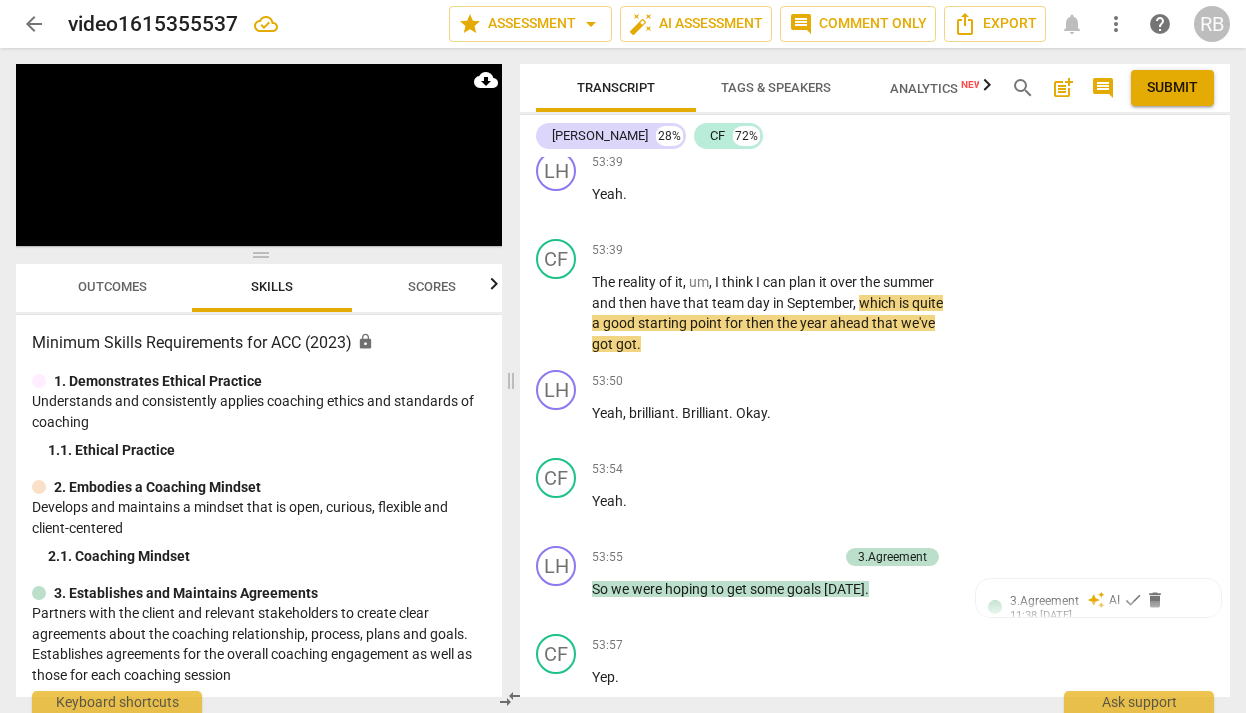 click on "Outcomes" at bounding box center (112, 286) 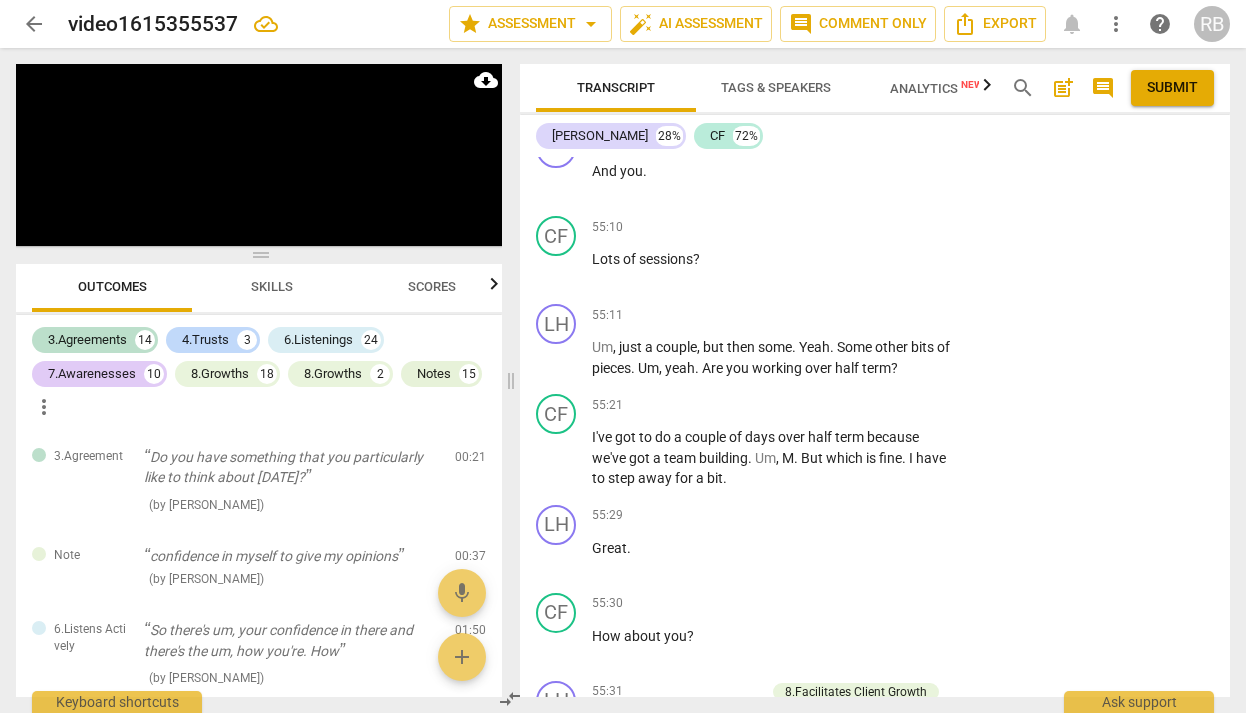 scroll, scrollTop: 34800, scrollLeft: 0, axis: vertical 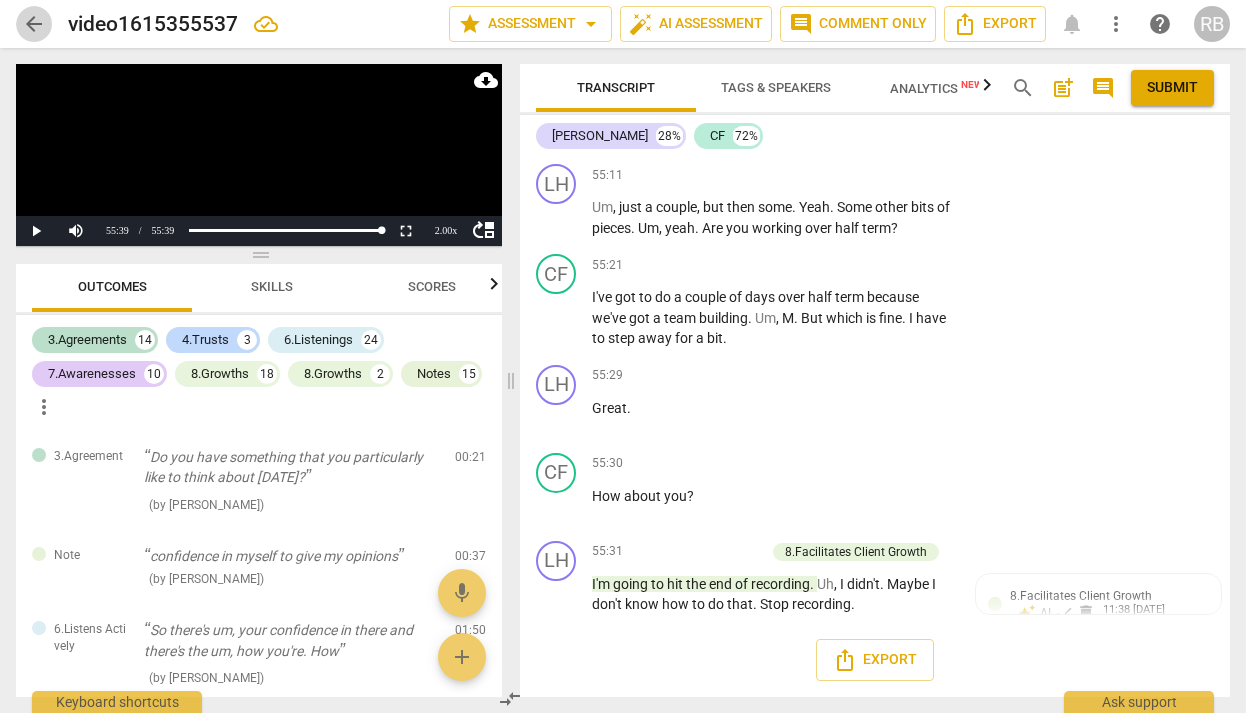 click on "arrow_back" at bounding box center (34, 24) 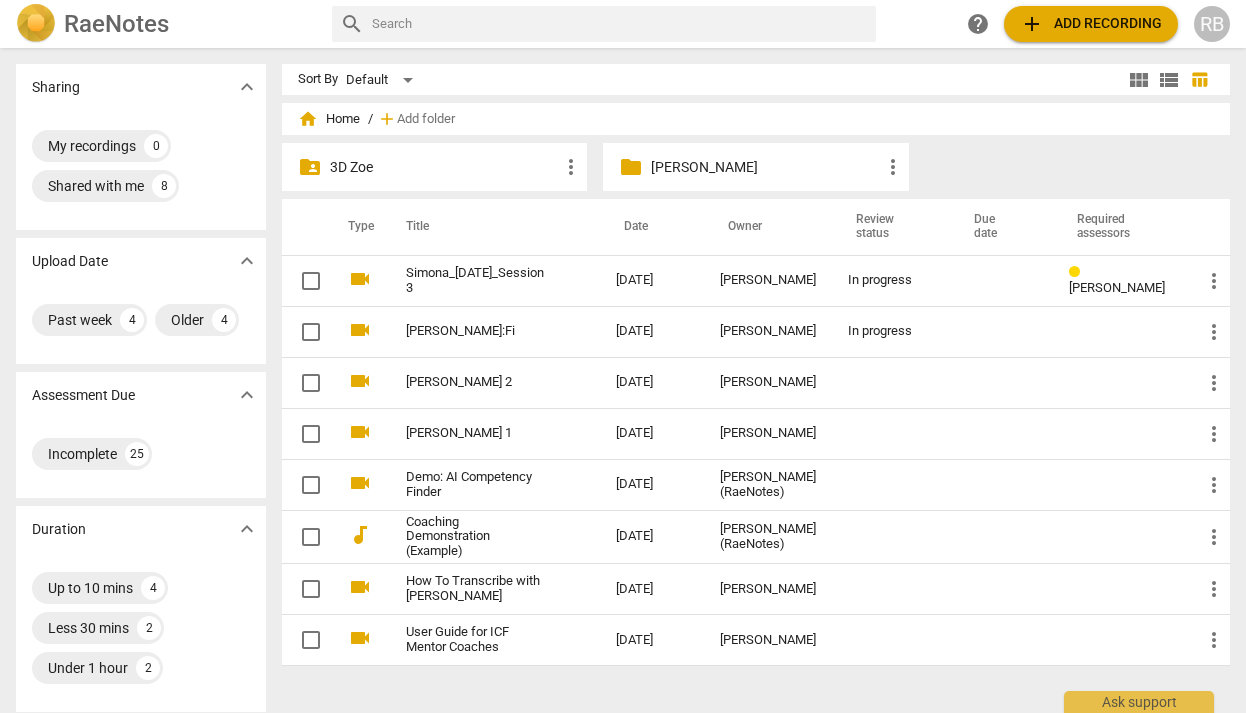 click on "folder Mentor Ruth more_vert" at bounding box center [755, 167] 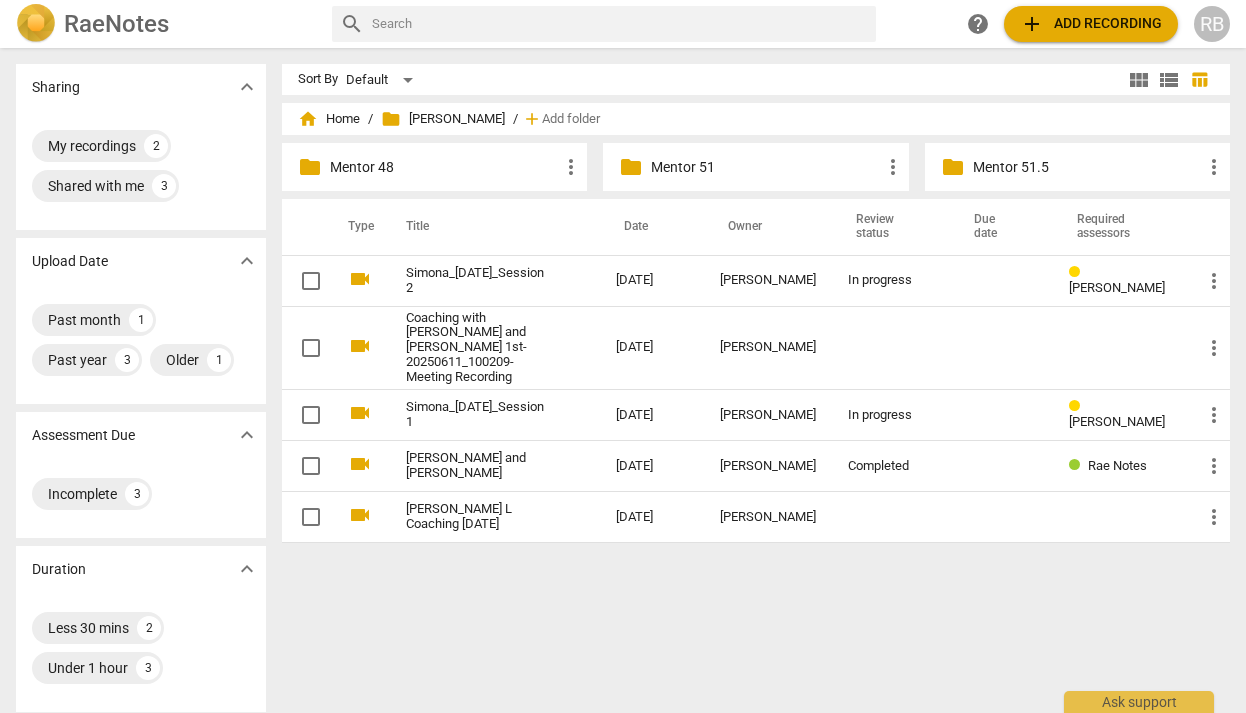 click on "Mentor 51" at bounding box center (765, 167) 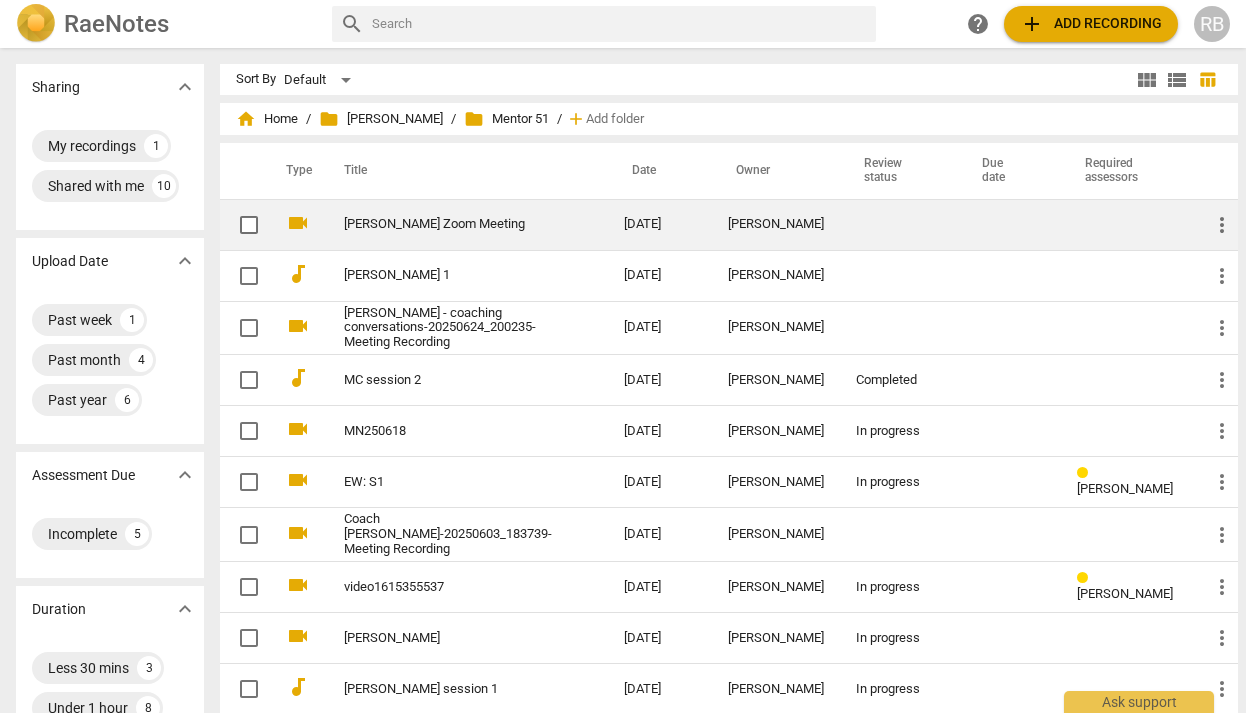 click on "[DATE]" at bounding box center (660, 224) 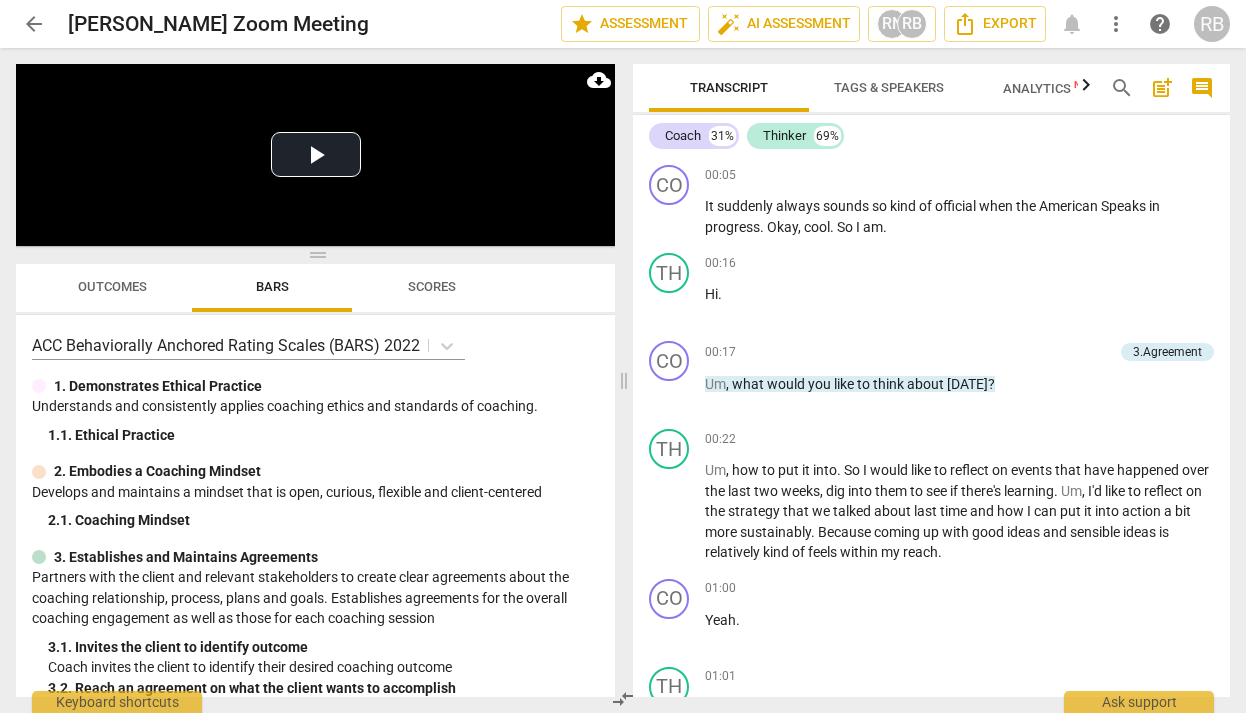 click on "post_add" at bounding box center (1162, 88) 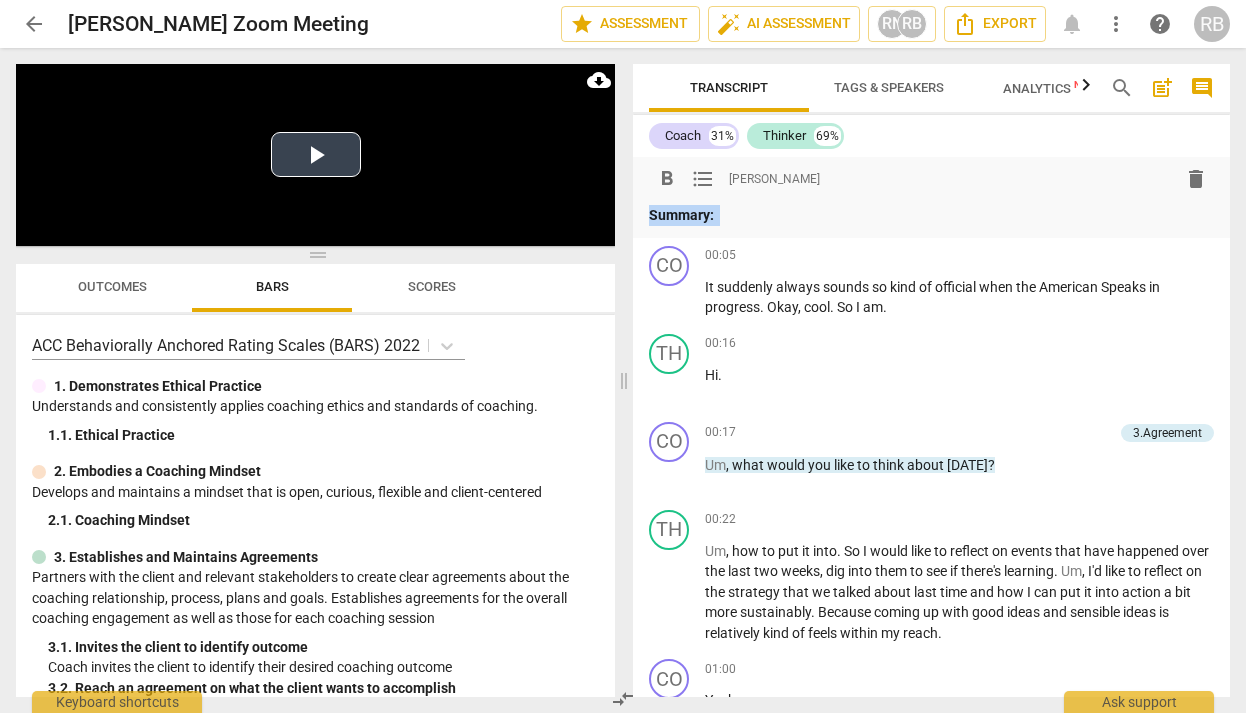drag, startPoint x: 743, startPoint y: 212, endPoint x: 614, endPoint y: 207, distance: 129.09686 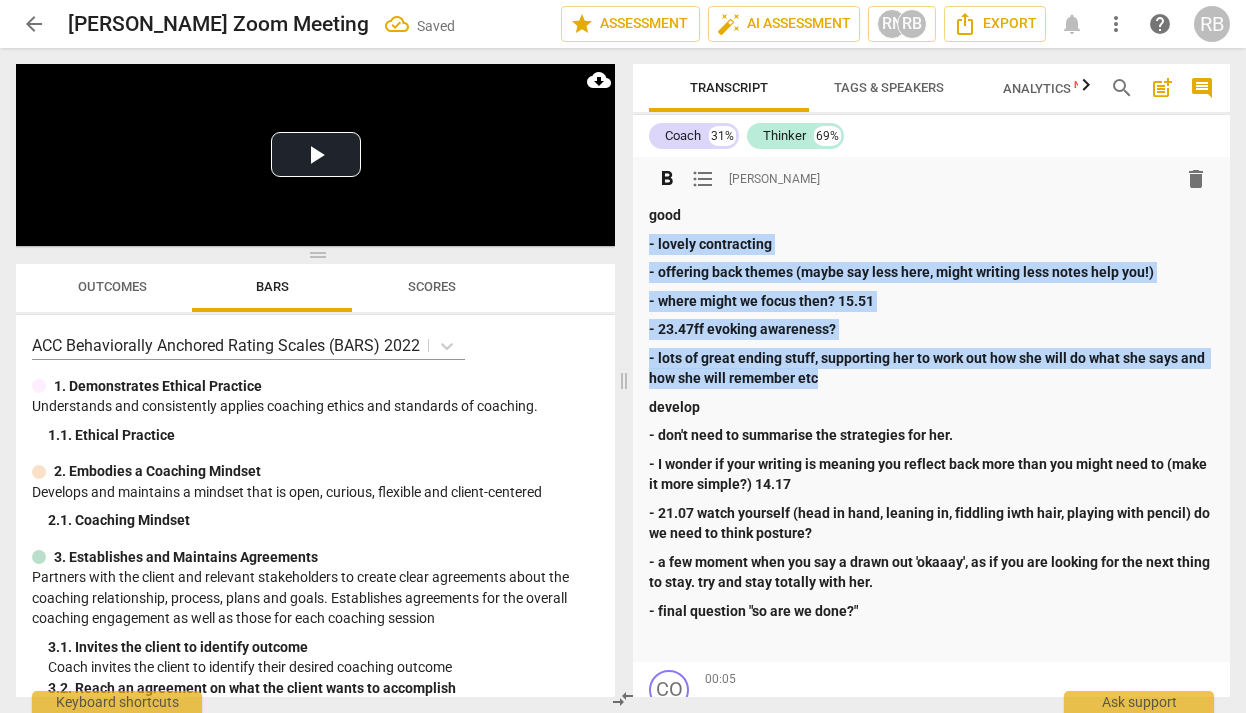 drag, startPoint x: 650, startPoint y: 237, endPoint x: 854, endPoint y: 379, distance: 248.55583 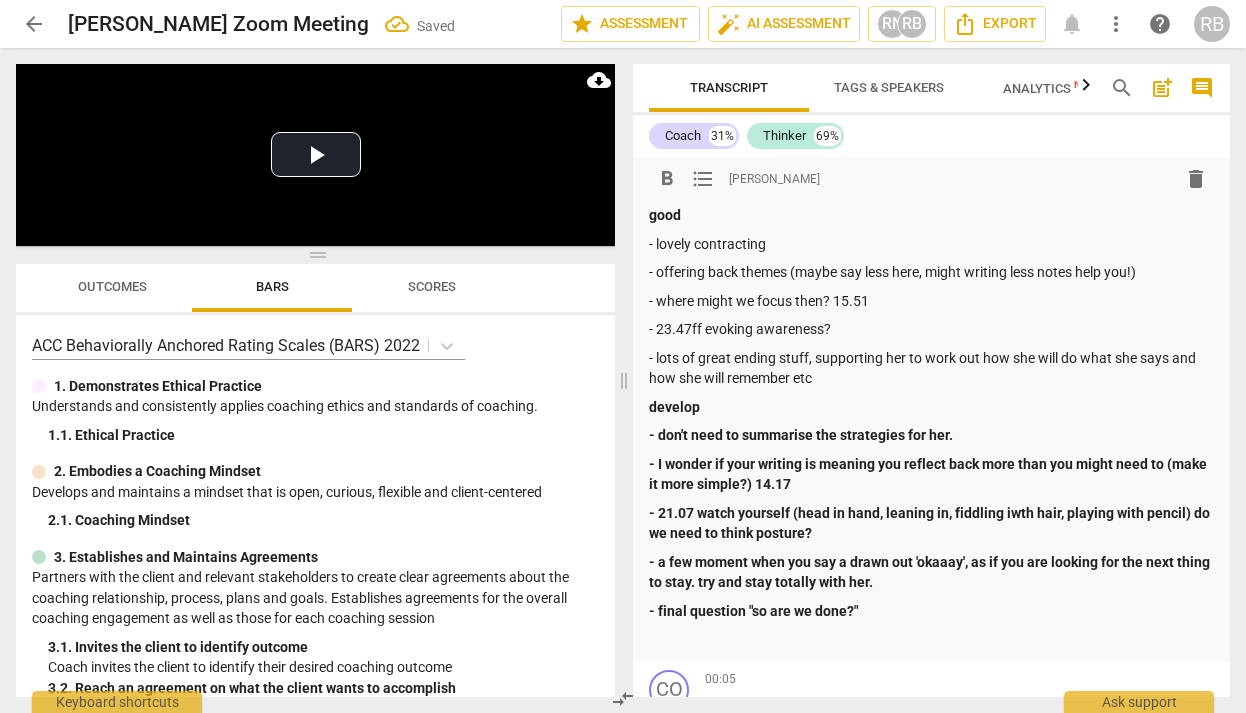 click on "- don't need to summarise the strategies for her." at bounding box center (801, 435) 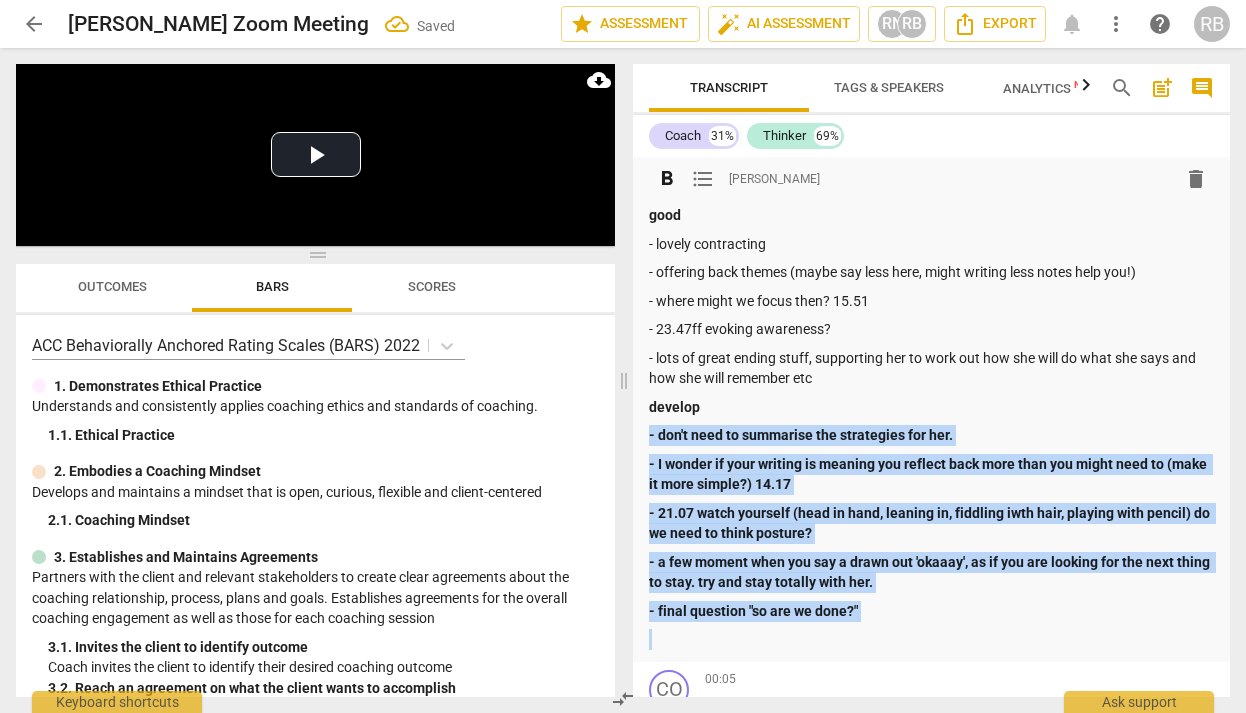 drag, startPoint x: 651, startPoint y: 438, endPoint x: 901, endPoint y: 621, distance: 309.82092 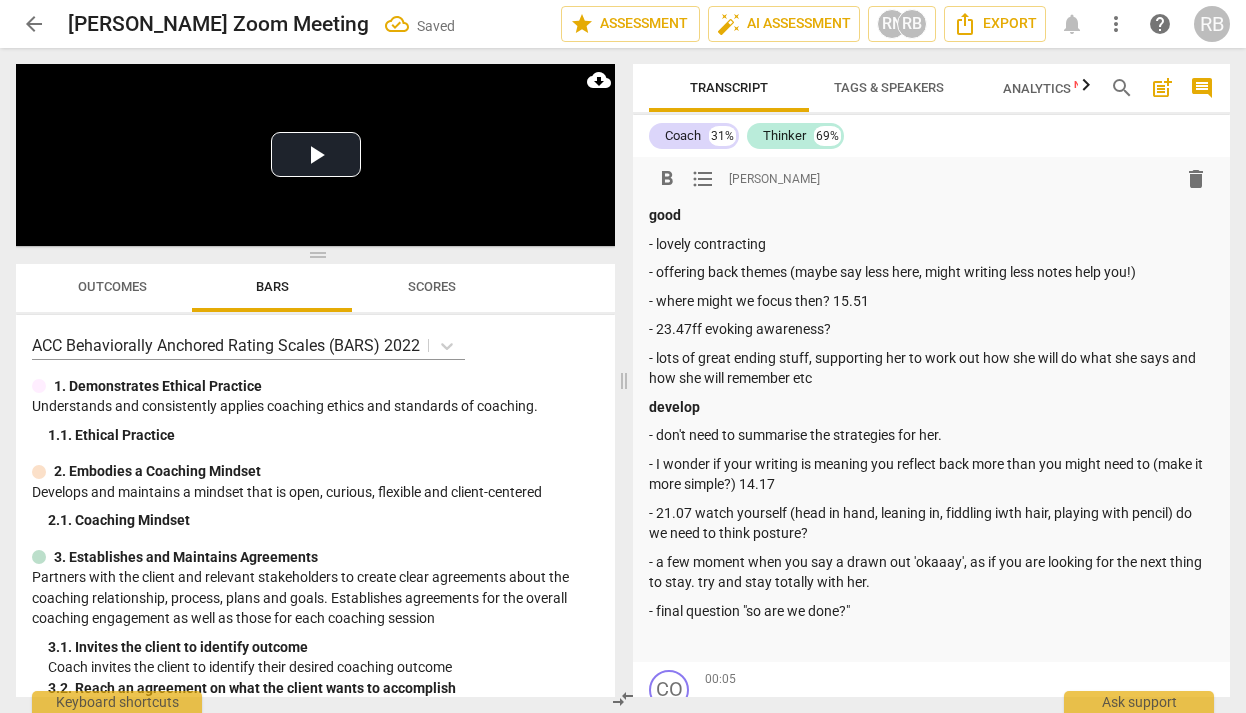 click on "- lots of great ending stuff, supporting her to work out how she will do what she says and how she will remember etc" at bounding box center [931, 368] 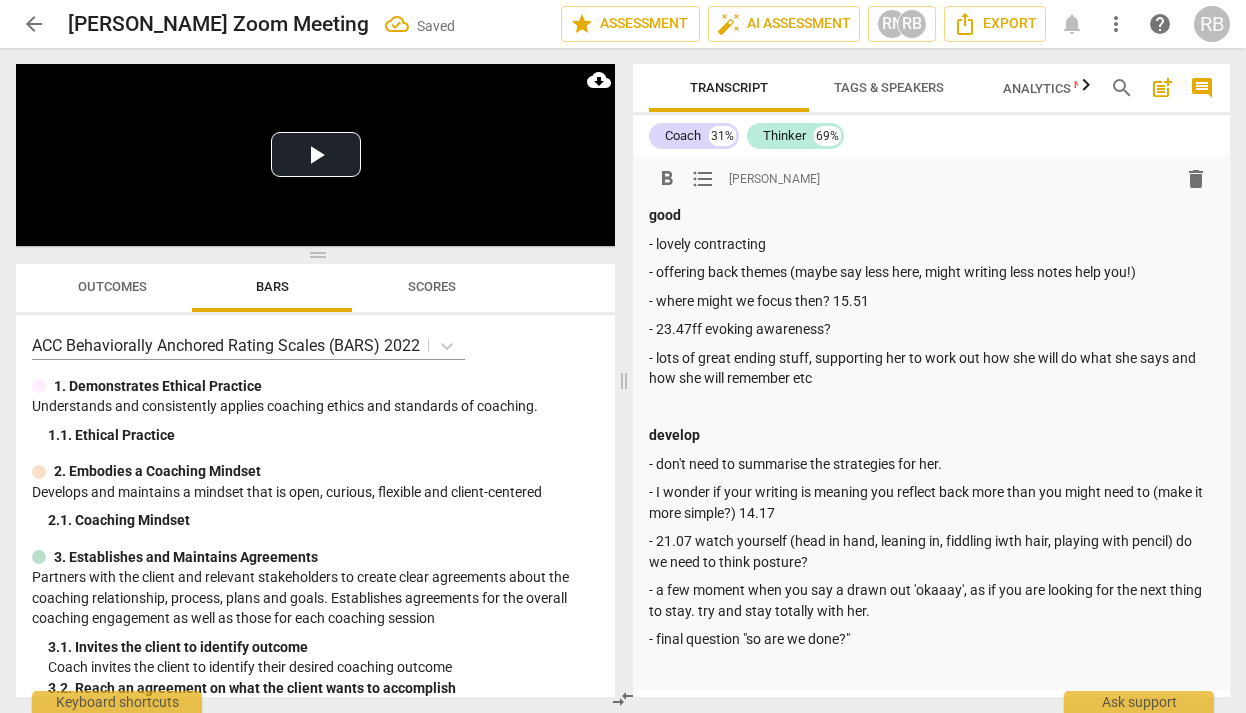 click on "- lovely contracting" at bounding box center (931, 244) 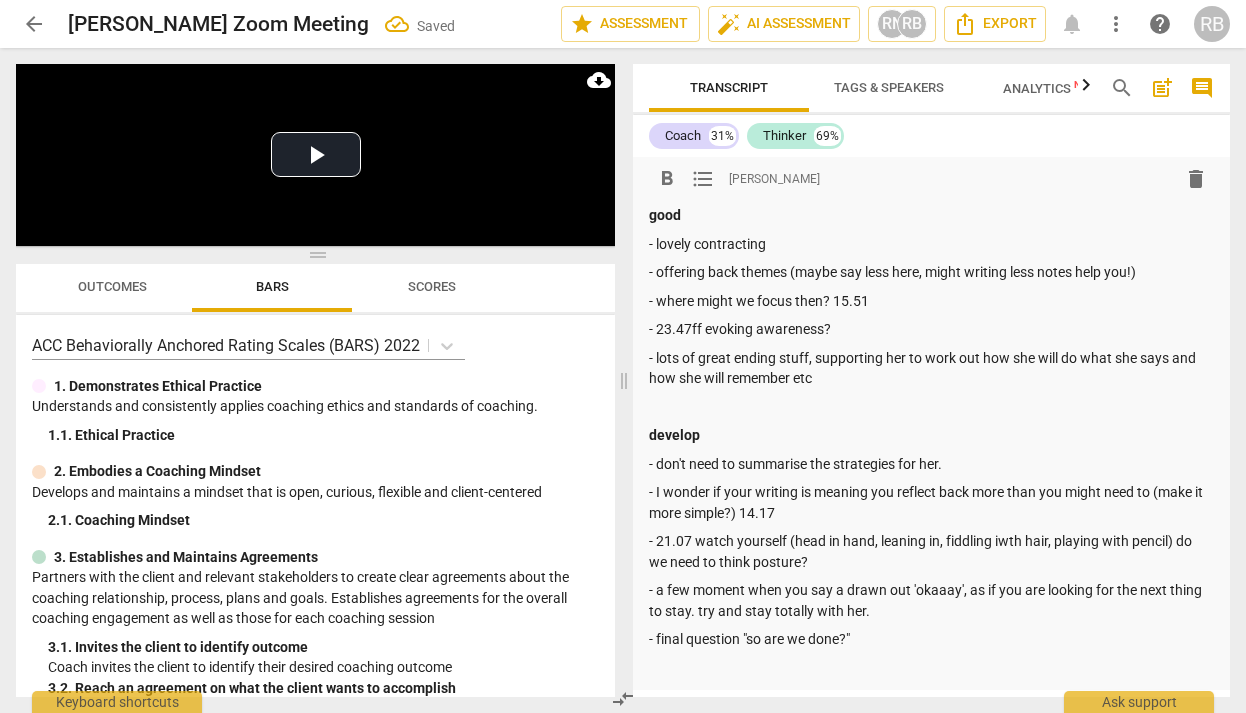type 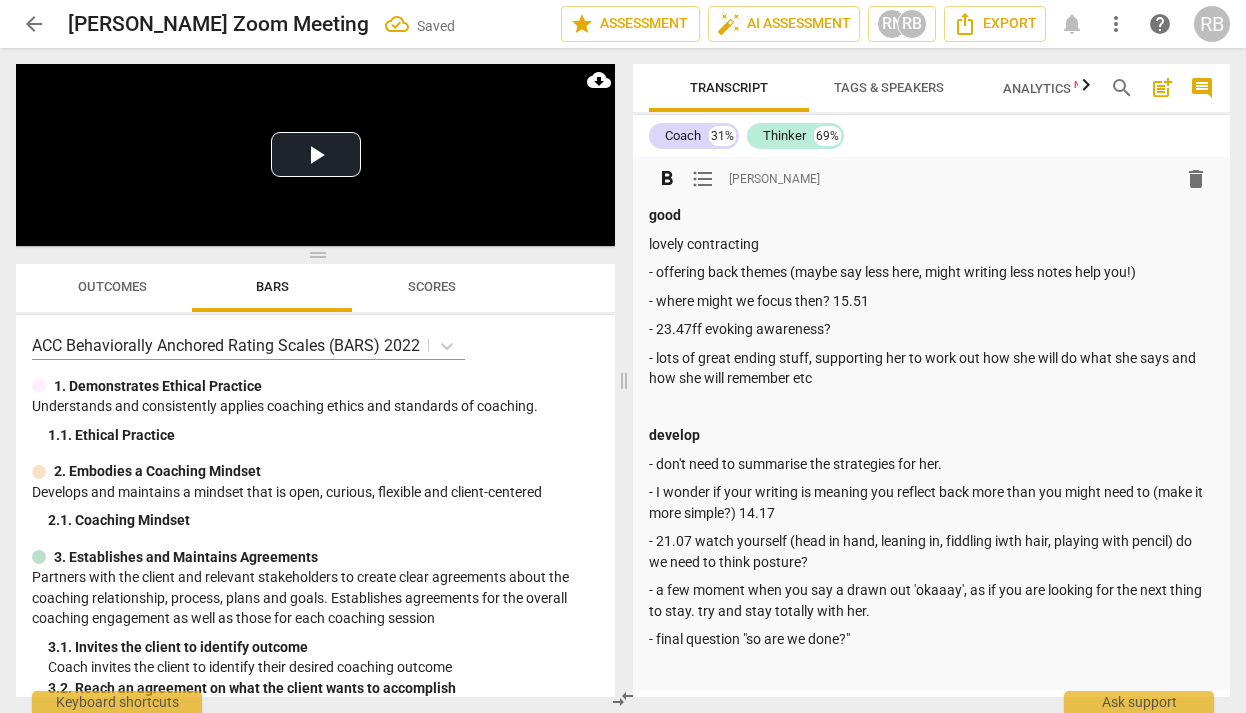 click on "format_list_bulleted" at bounding box center [703, 179] 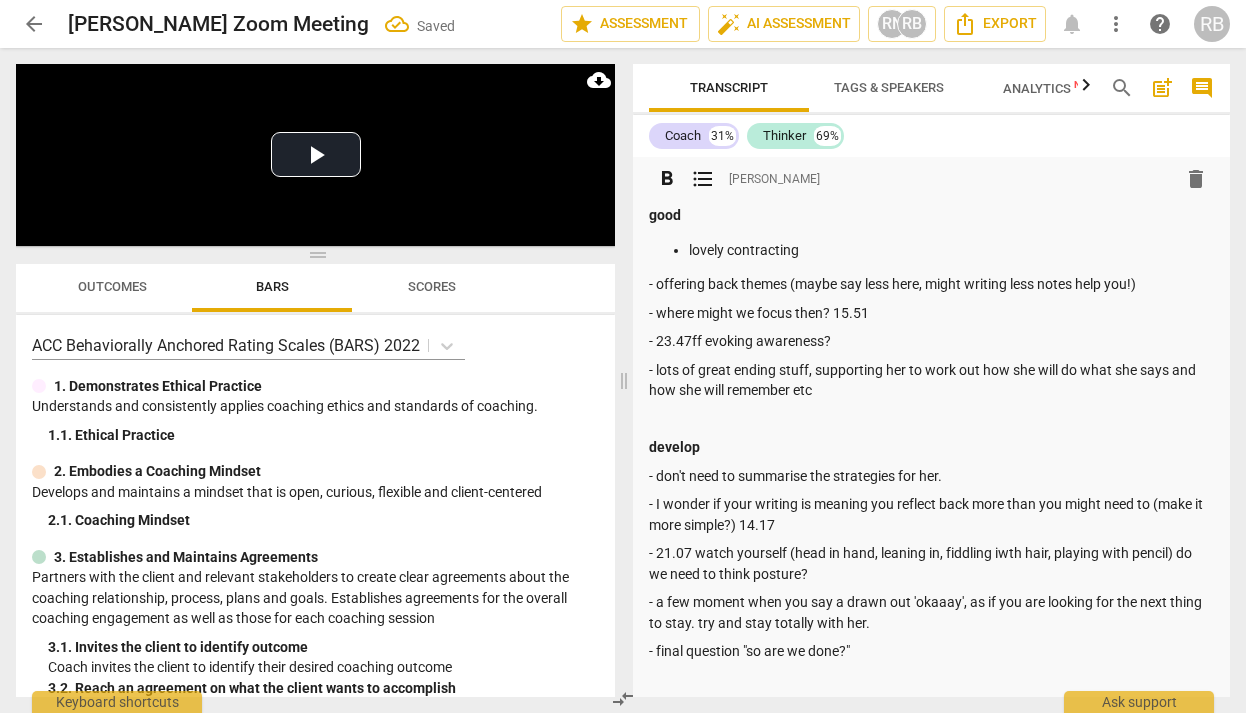 click on "- offering back themes (maybe say less here, might writing less notes help you!)" at bounding box center [931, 284] 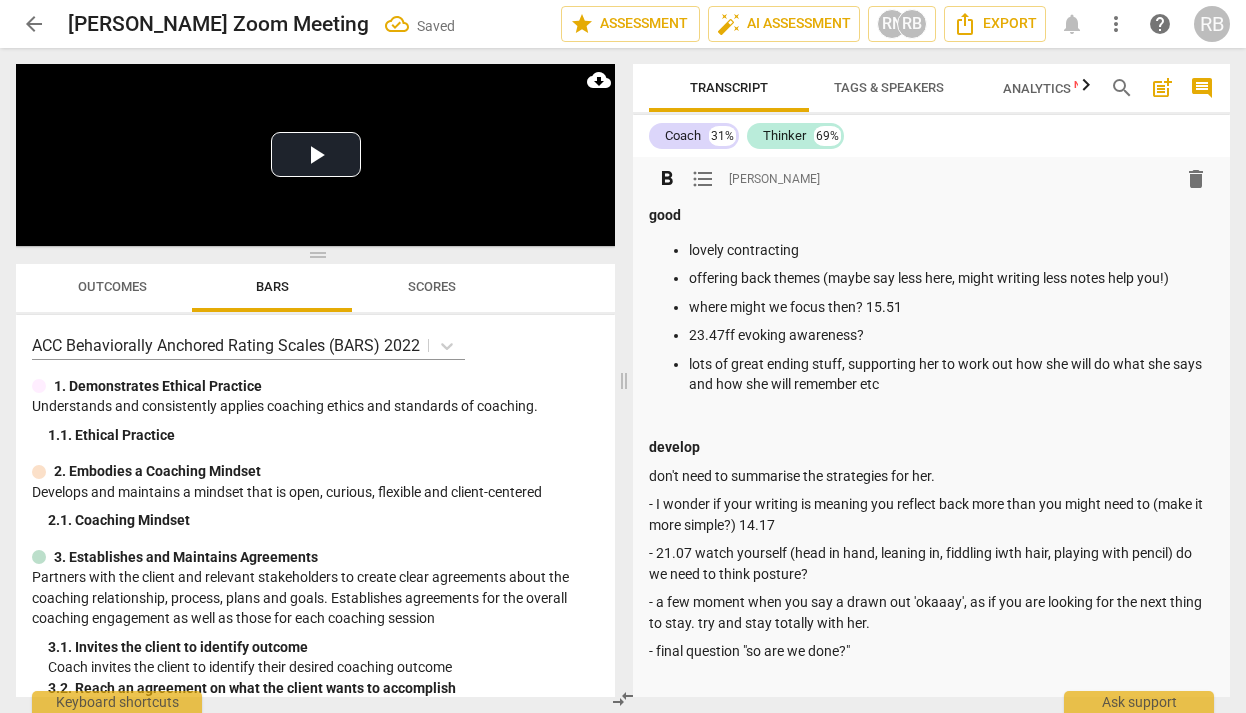 click on "format_list_bulleted" at bounding box center (703, 179) 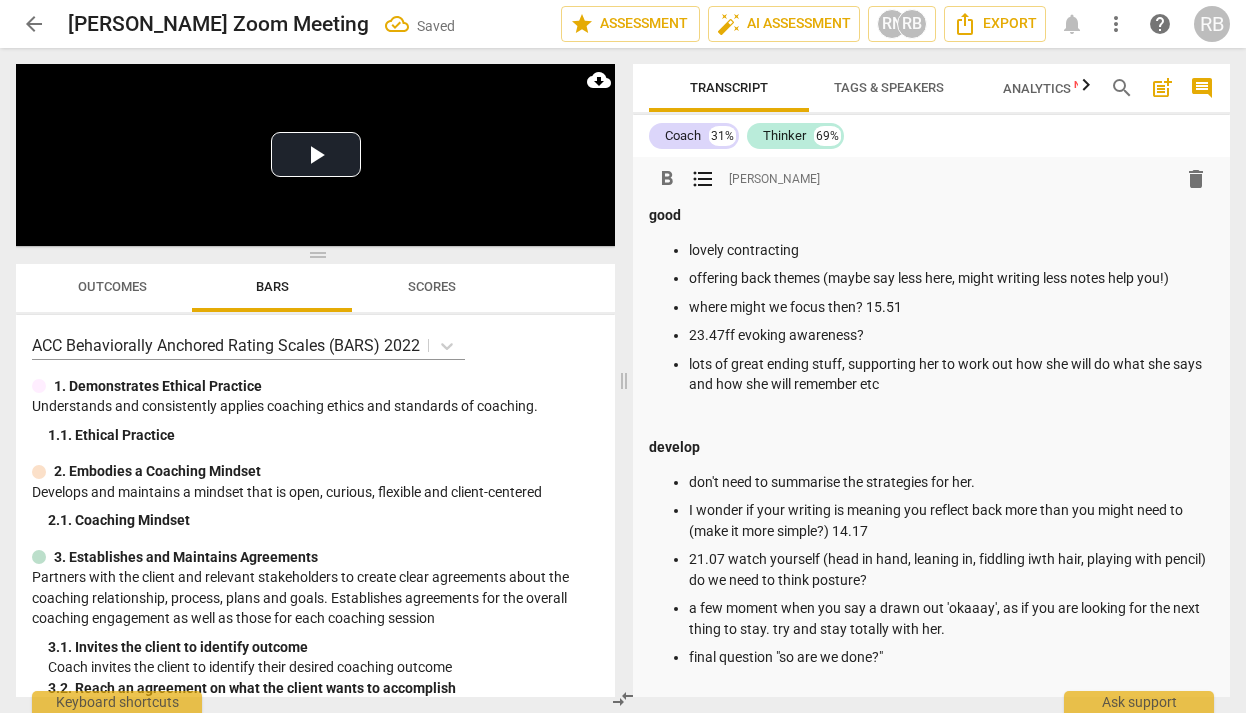 click on "21.07 watch yourself (head in hand, leaning in, fiddling iwth hair, playing with pencil) do we need to think posture?" at bounding box center (951, 569) 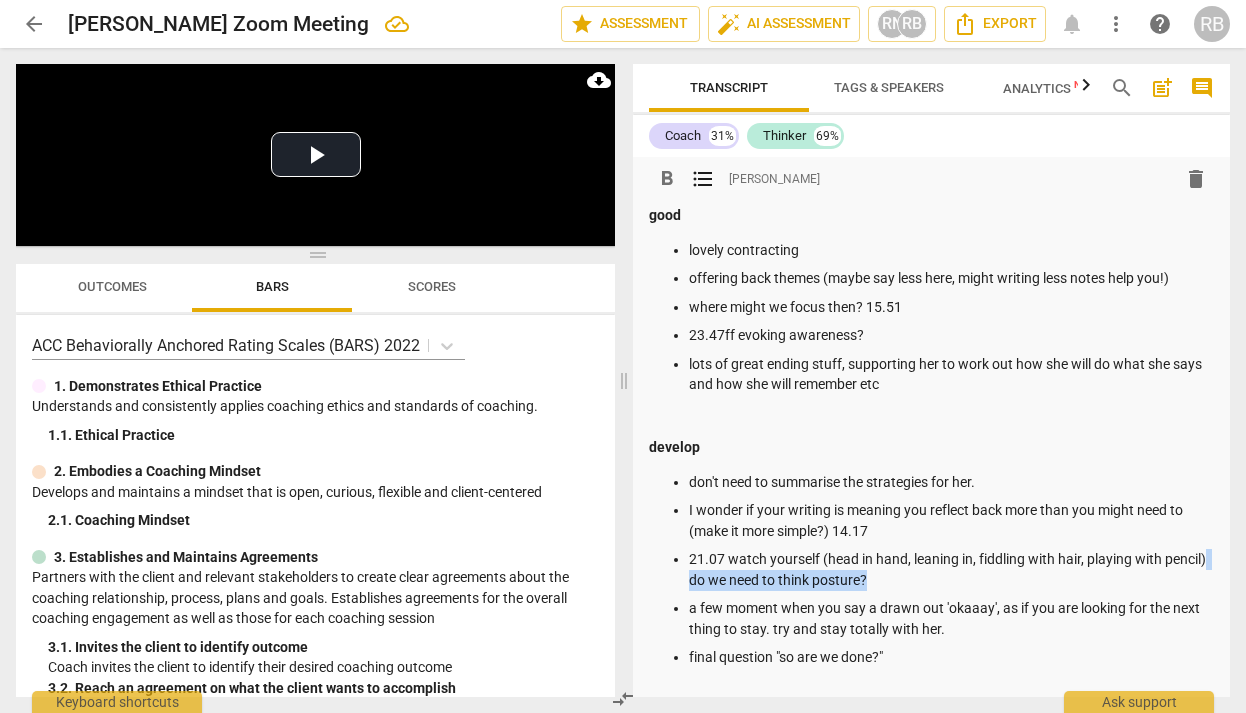 drag, startPoint x: 1007, startPoint y: 570, endPoint x: 732, endPoint y: 583, distance: 275.3071 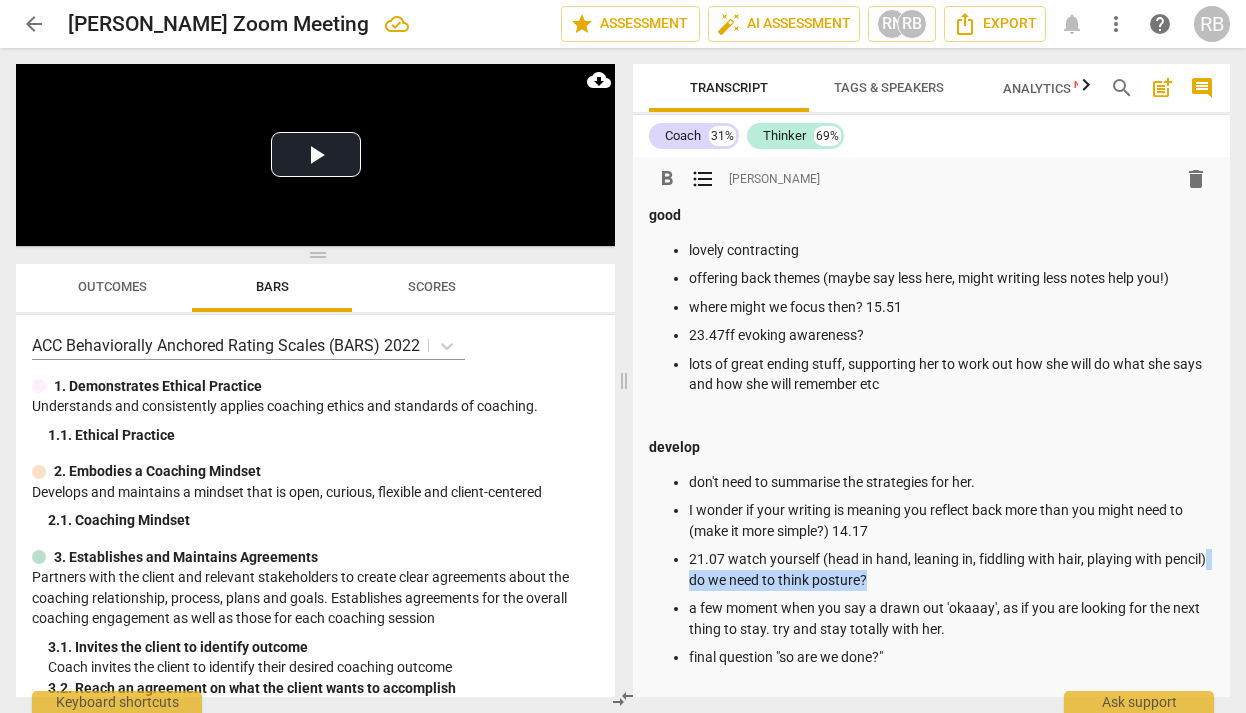 click on "21.07 watch yourself (head in hand, leaning in, fiddling with hair, playing with pencil) do we need to think posture?" at bounding box center [951, 569] 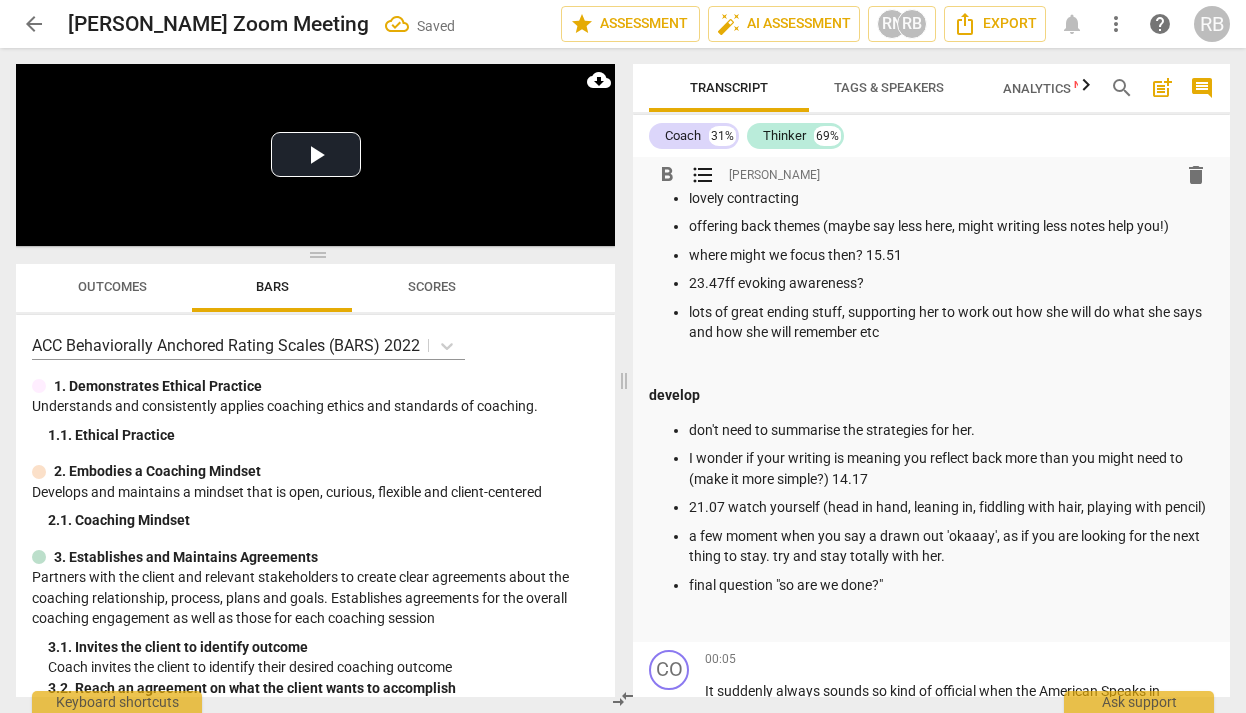 scroll, scrollTop: 49, scrollLeft: 0, axis: vertical 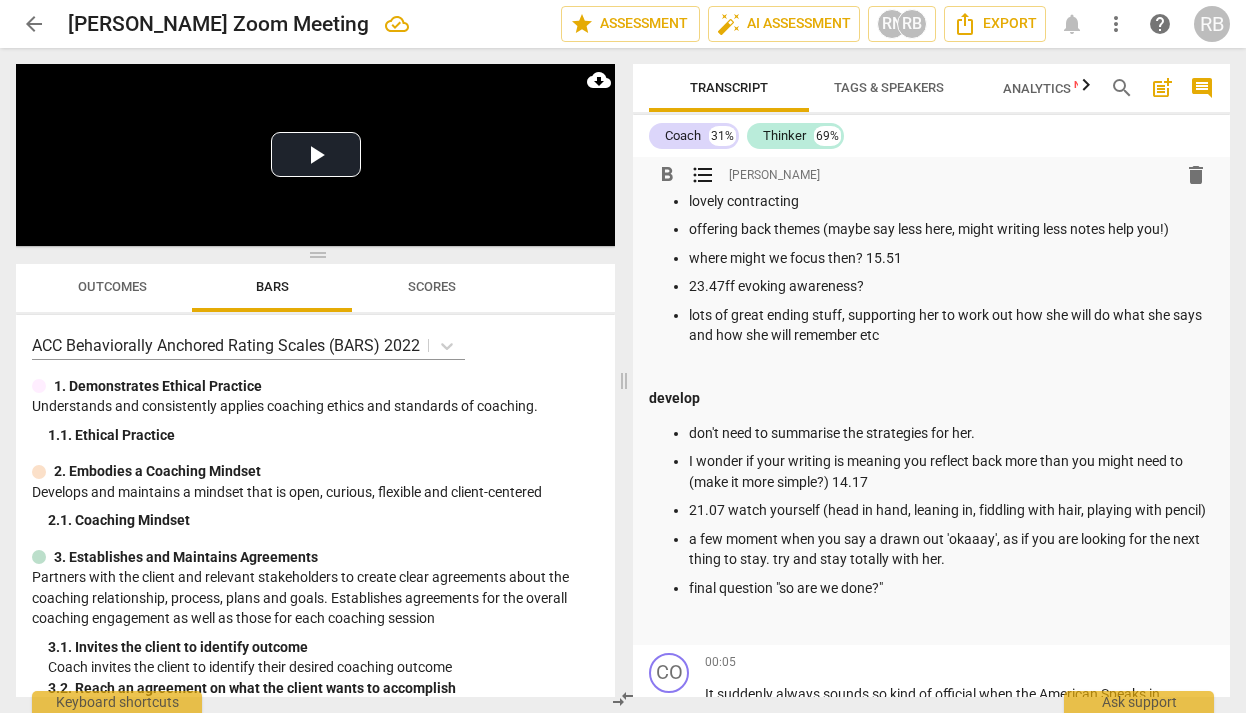 click on "don't need to summarise the strategies for her." at bounding box center [951, 433] 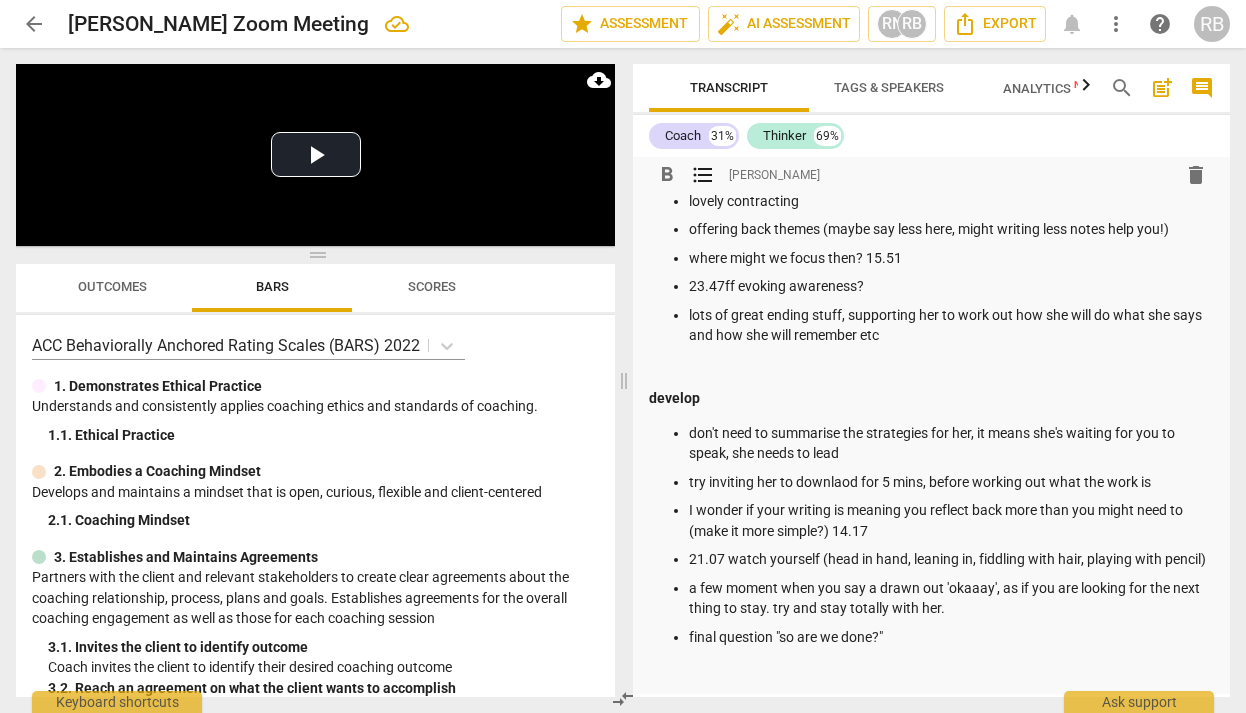 click on "try inviting her to downlaod for 5 mins, before working out what the work is" at bounding box center [951, 482] 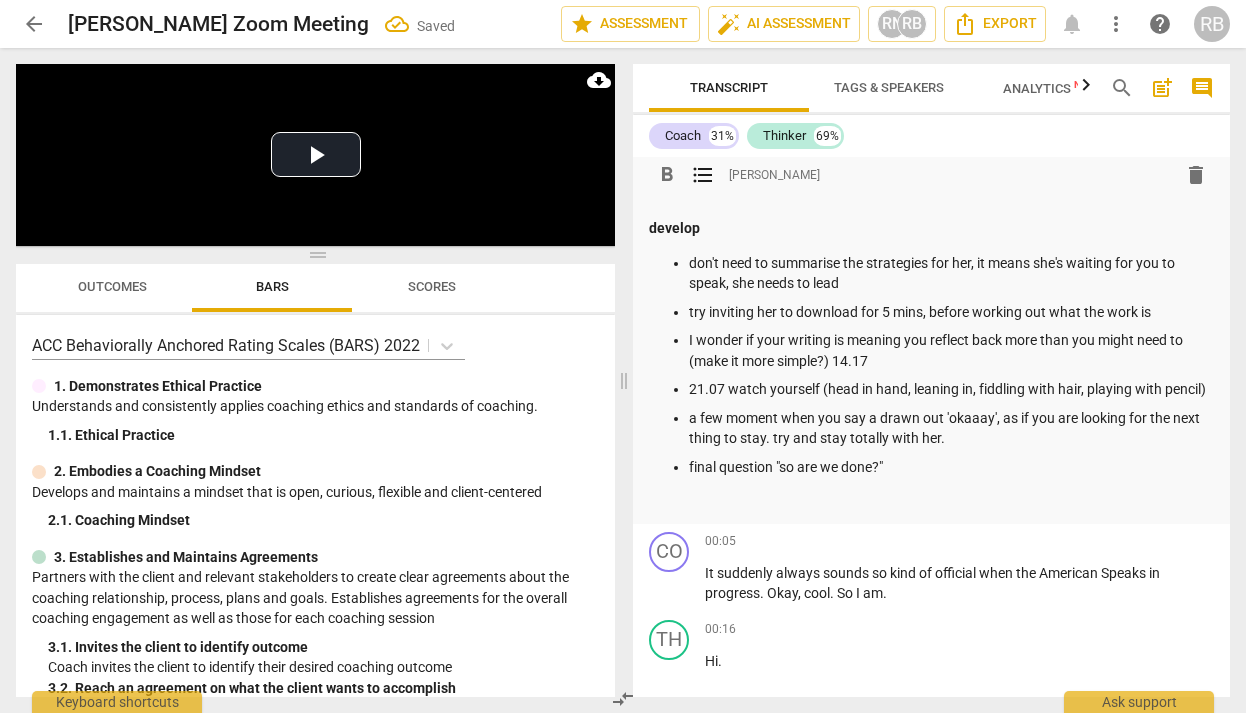 scroll, scrollTop: 0, scrollLeft: 0, axis: both 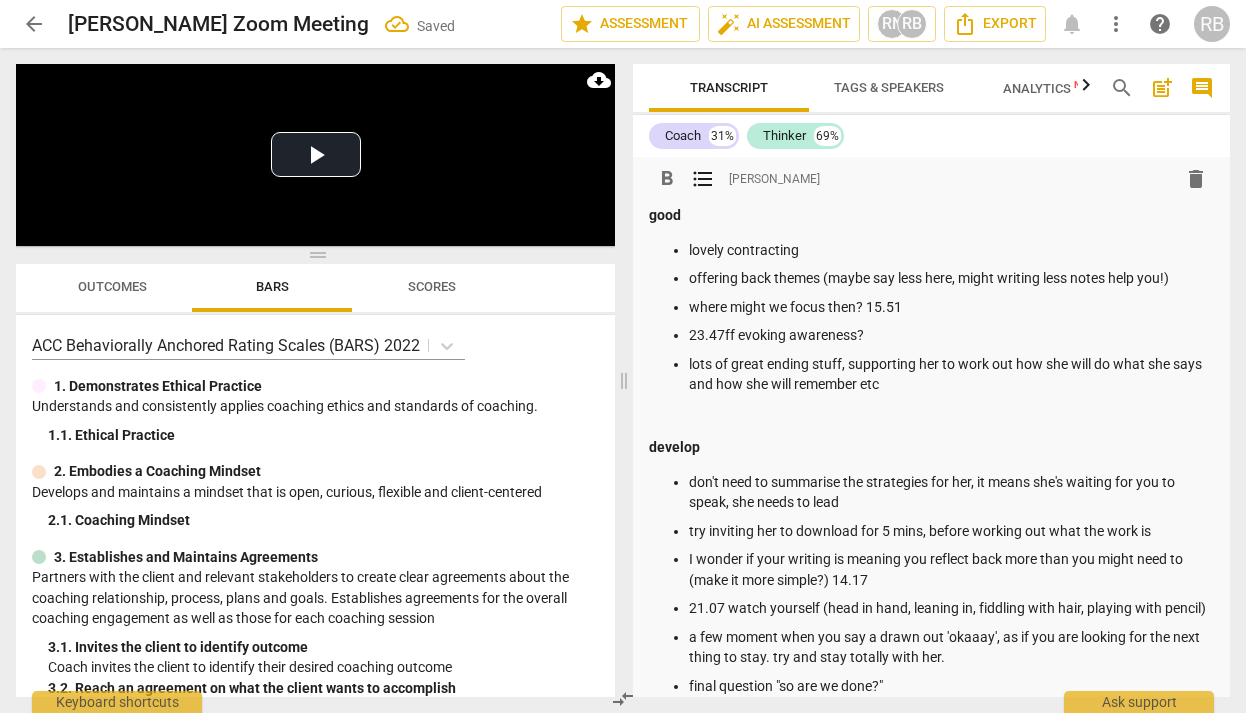 click on "lots of great ending stuff, supporting her to work out how she will do what she says and how she will remember etc" at bounding box center [951, 374] 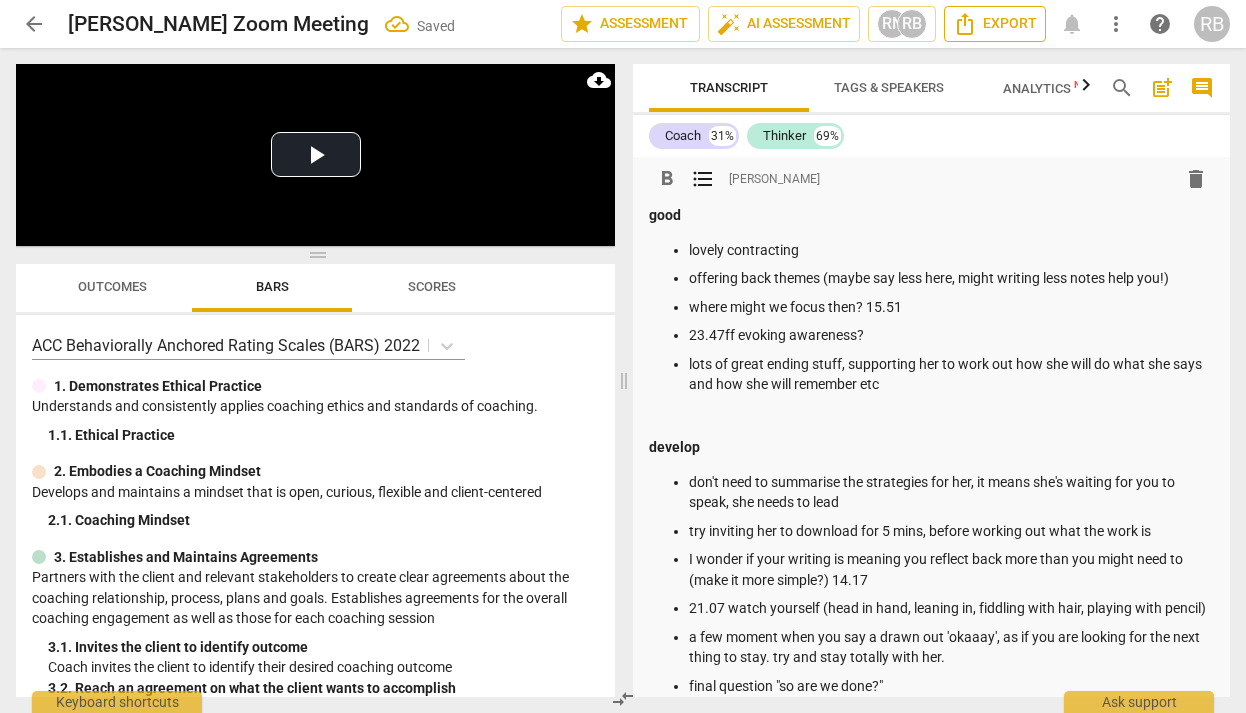 click on "Export" at bounding box center (995, 24) 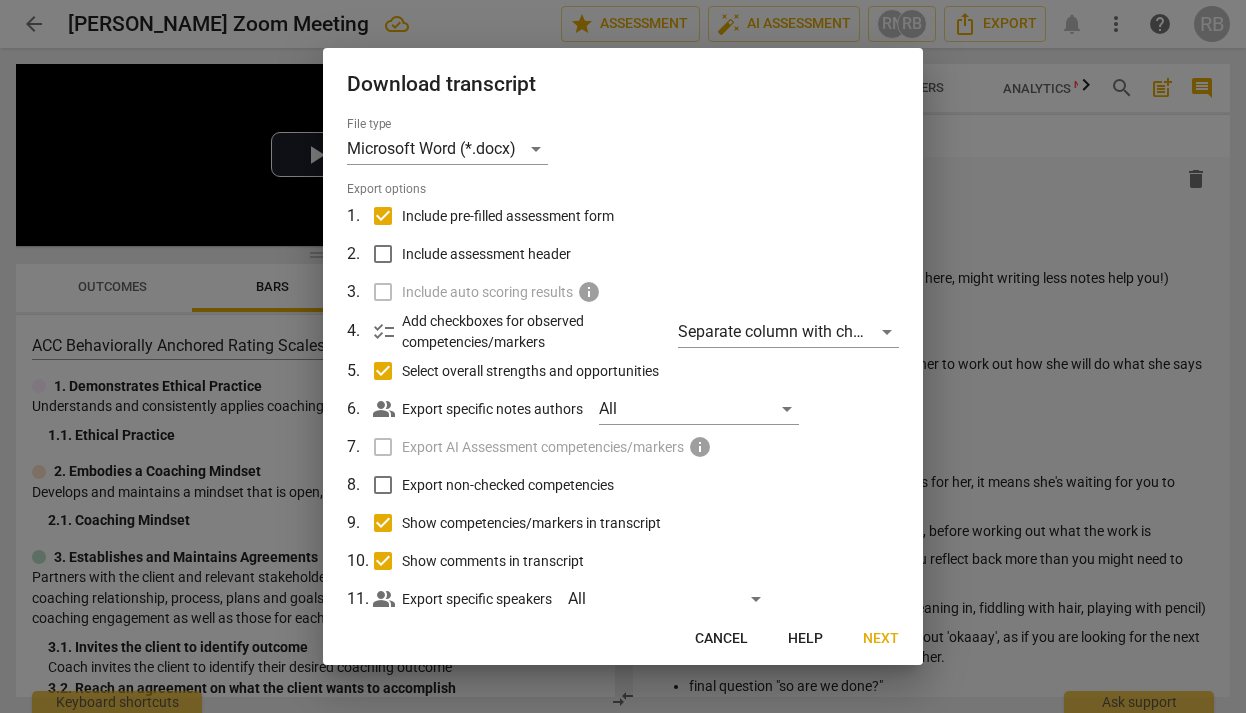 click on "Next" at bounding box center (881, 639) 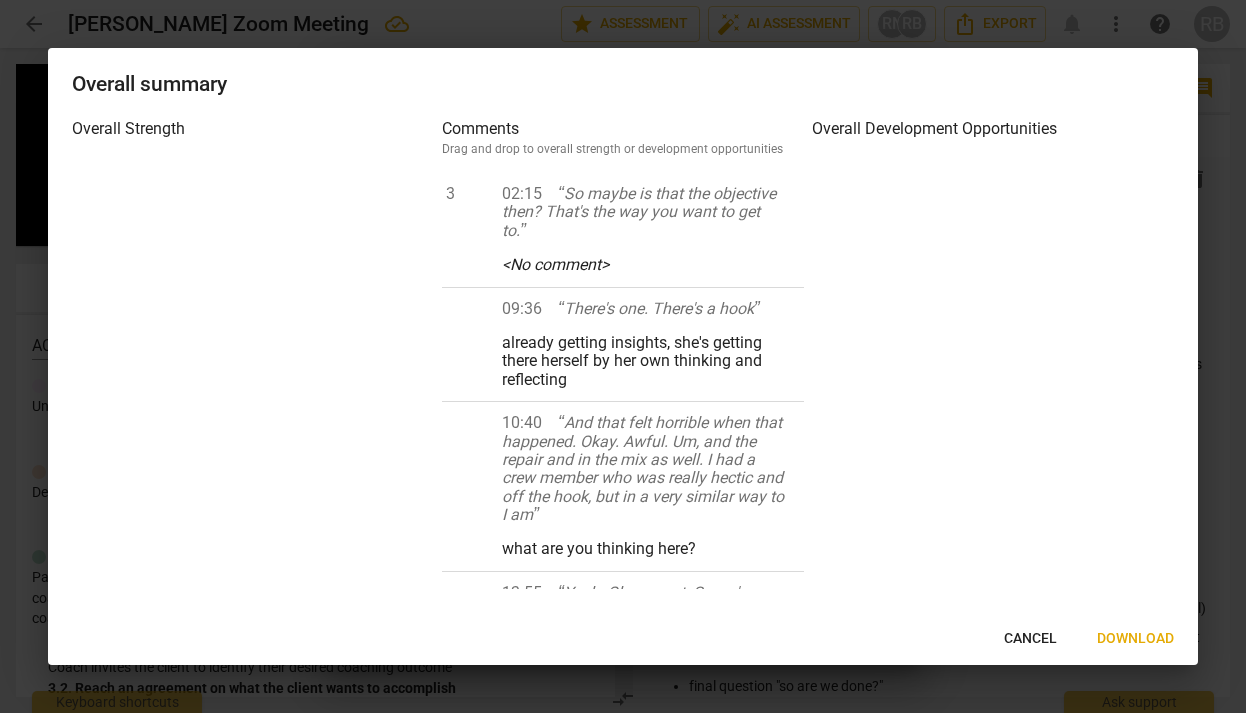 click on "Download" at bounding box center (1135, 639) 